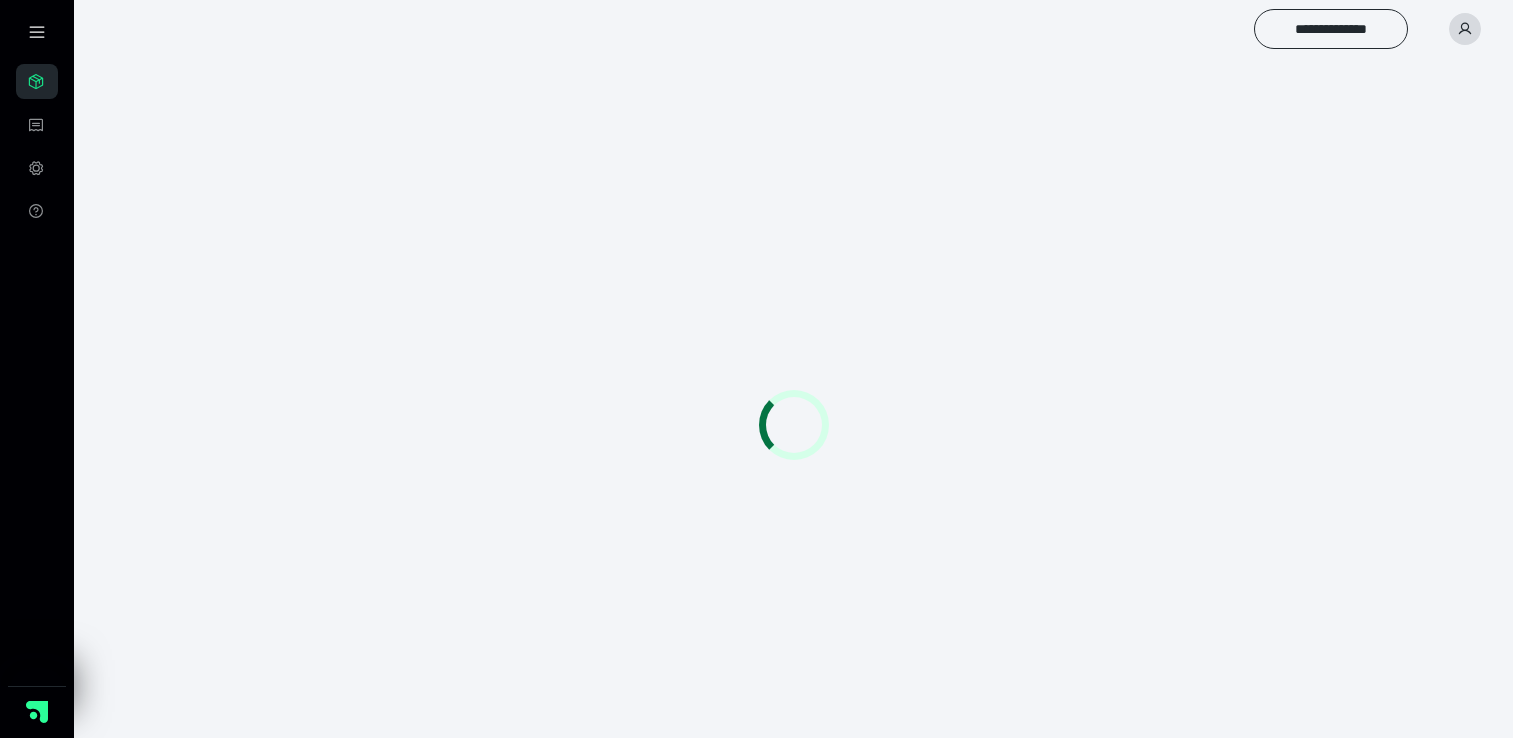 scroll, scrollTop: 0, scrollLeft: 0, axis: both 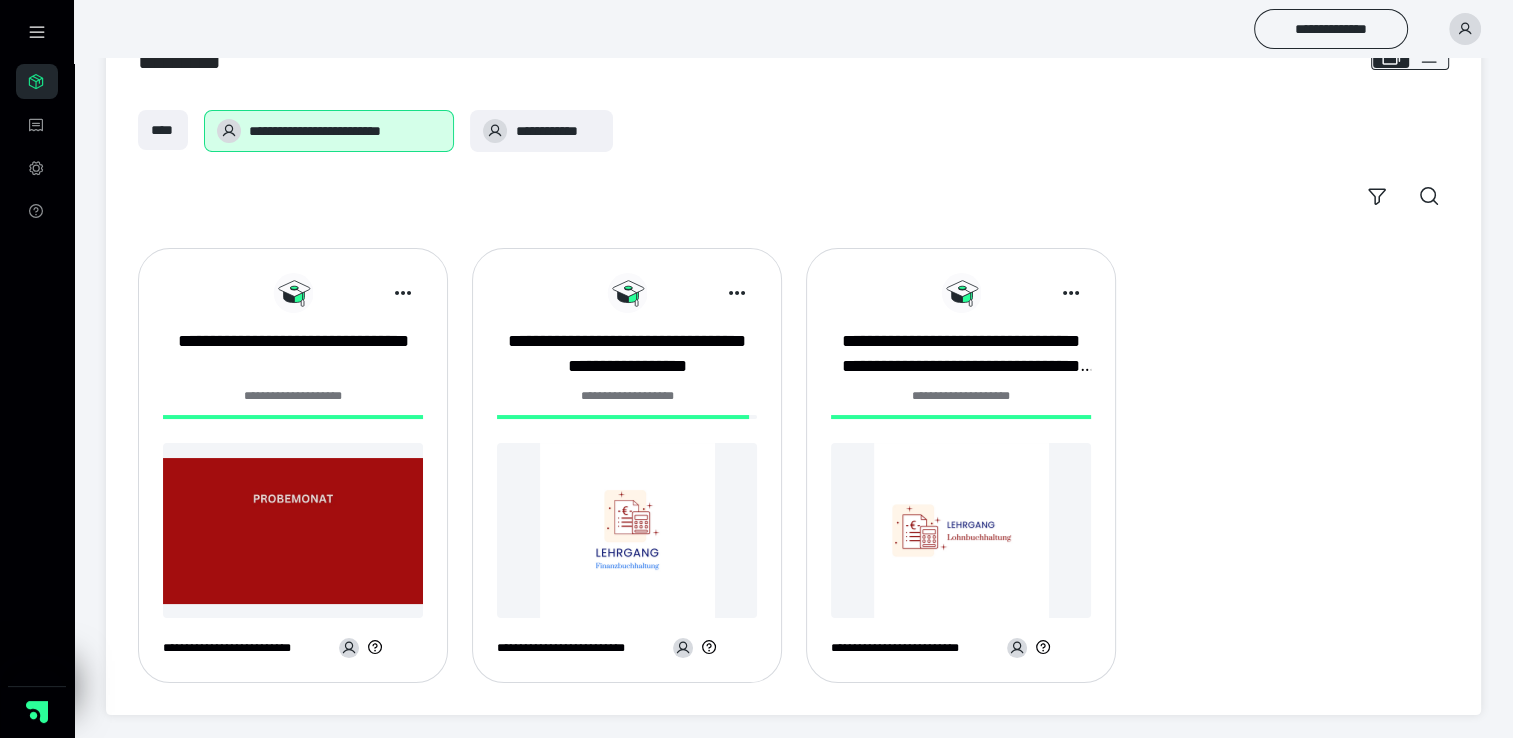 click at bounding box center (627, 293) 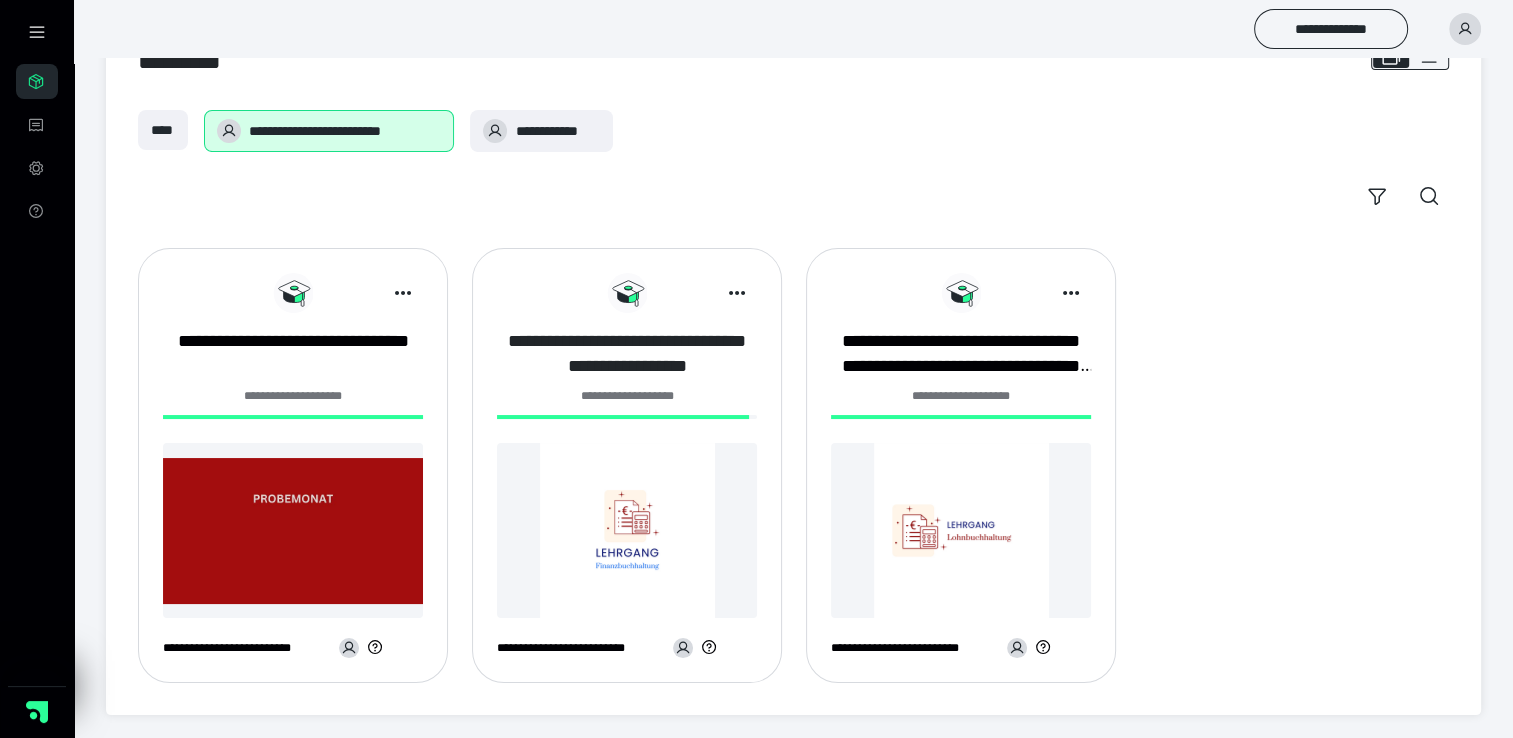 click on "**********" at bounding box center [627, 354] 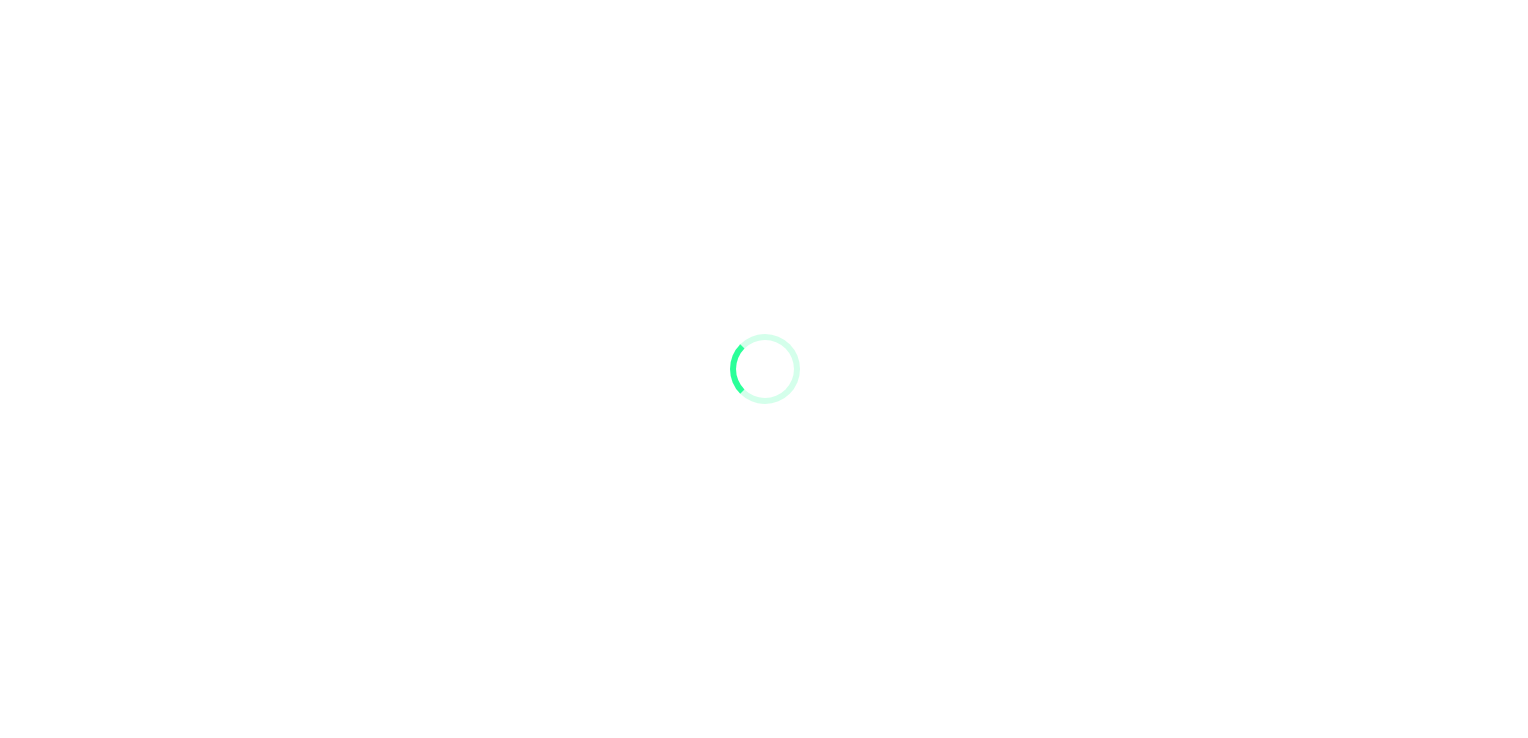 scroll, scrollTop: 0, scrollLeft: 0, axis: both 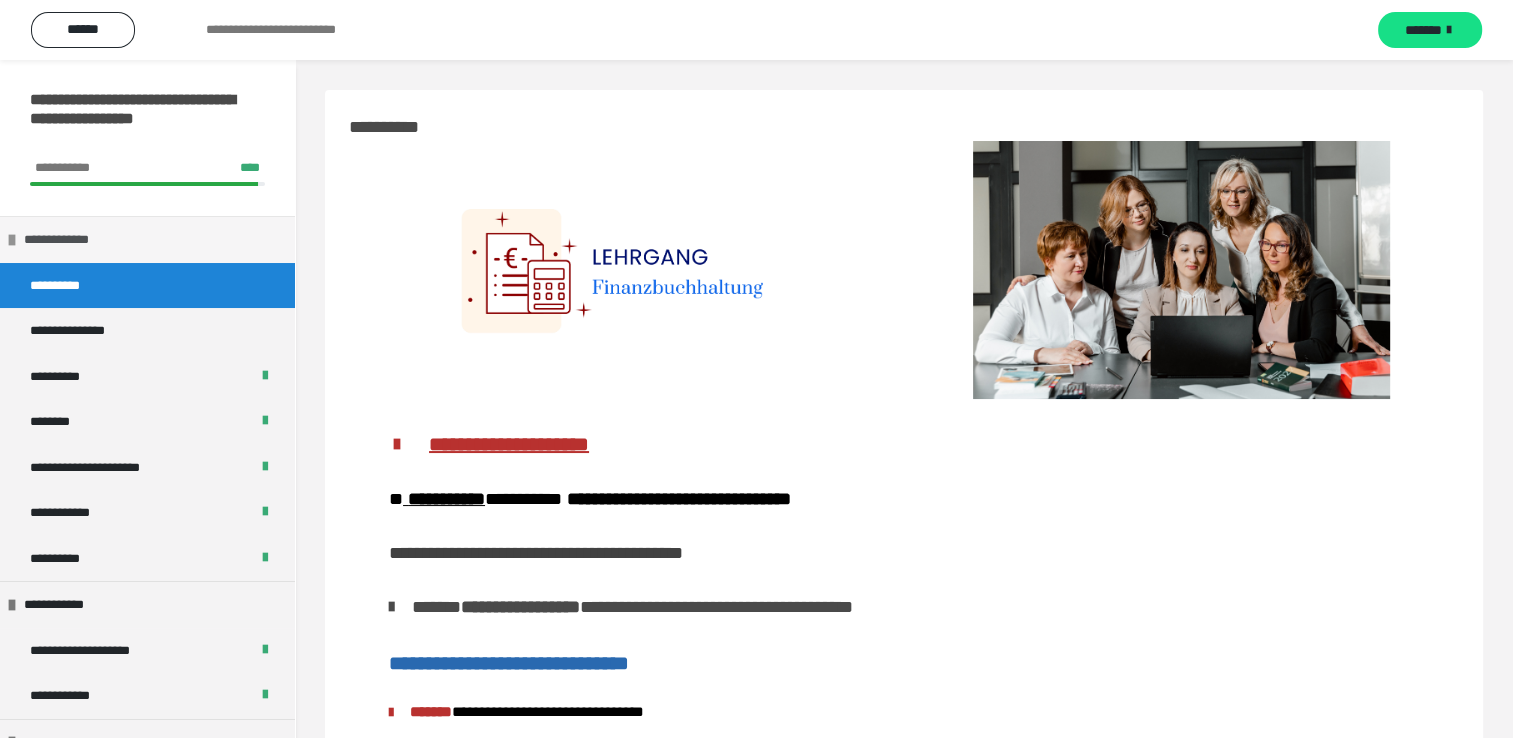 click on "**********" at bounding box center [67, 240] 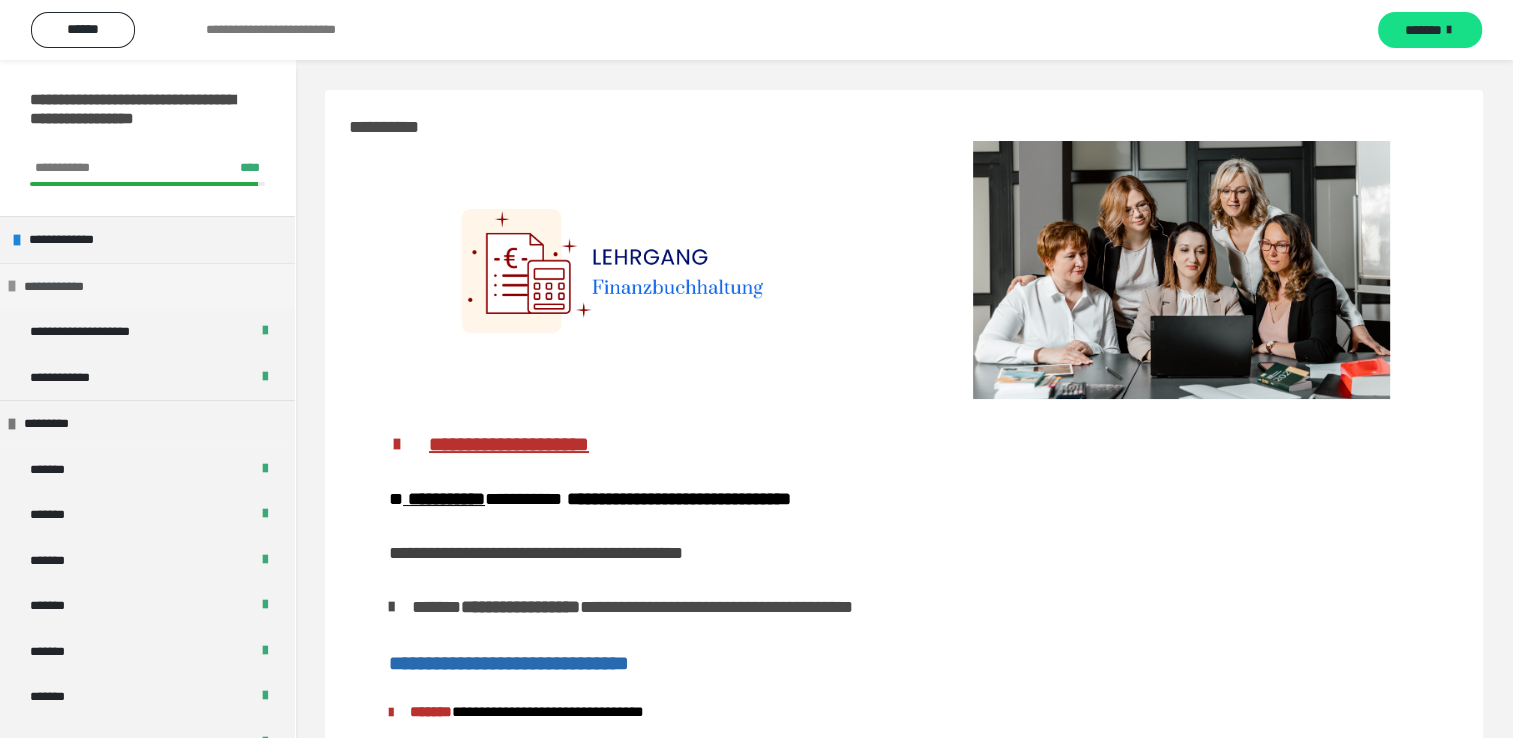 click on "**********" at bounding box center (65, 287) 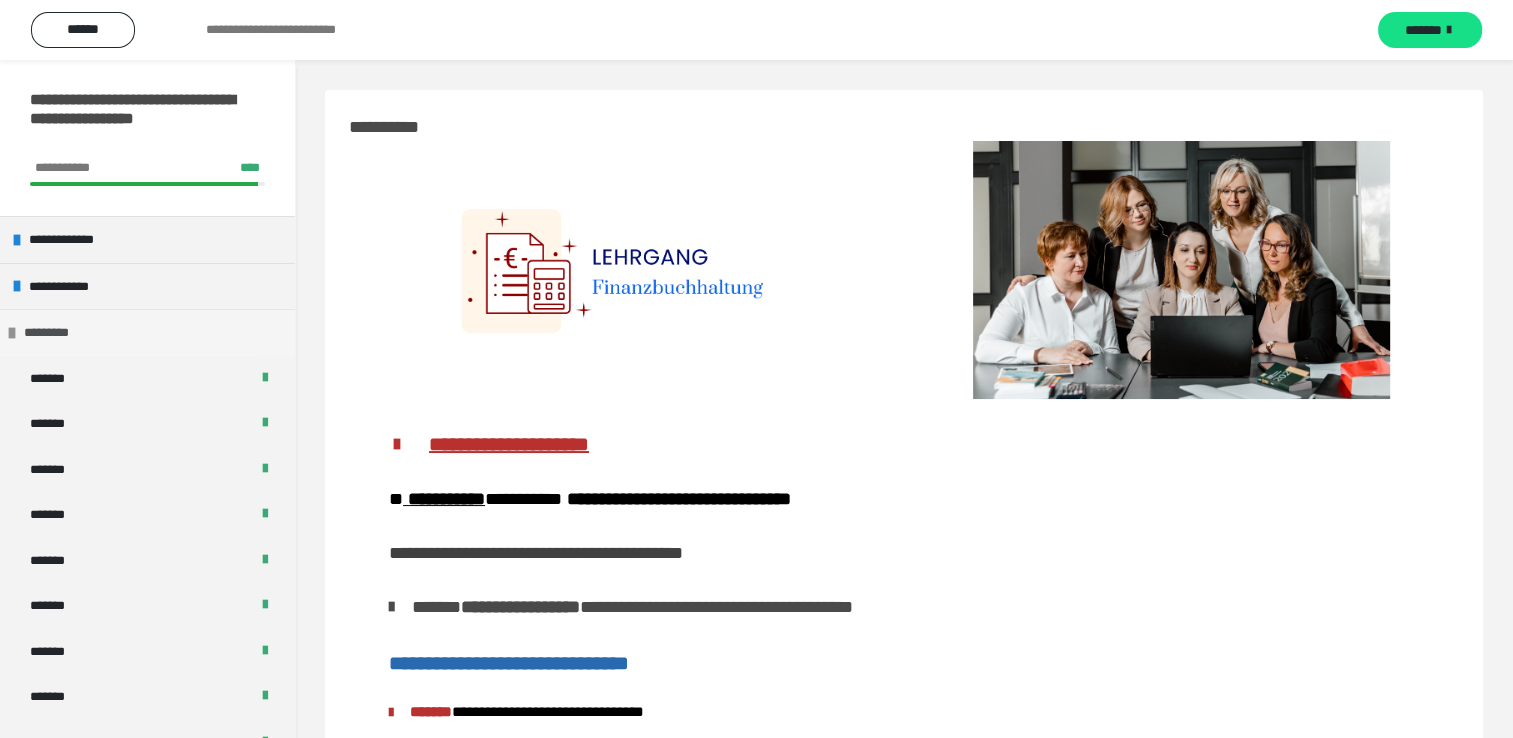 click on "*********" at bounding box center (147, 332) 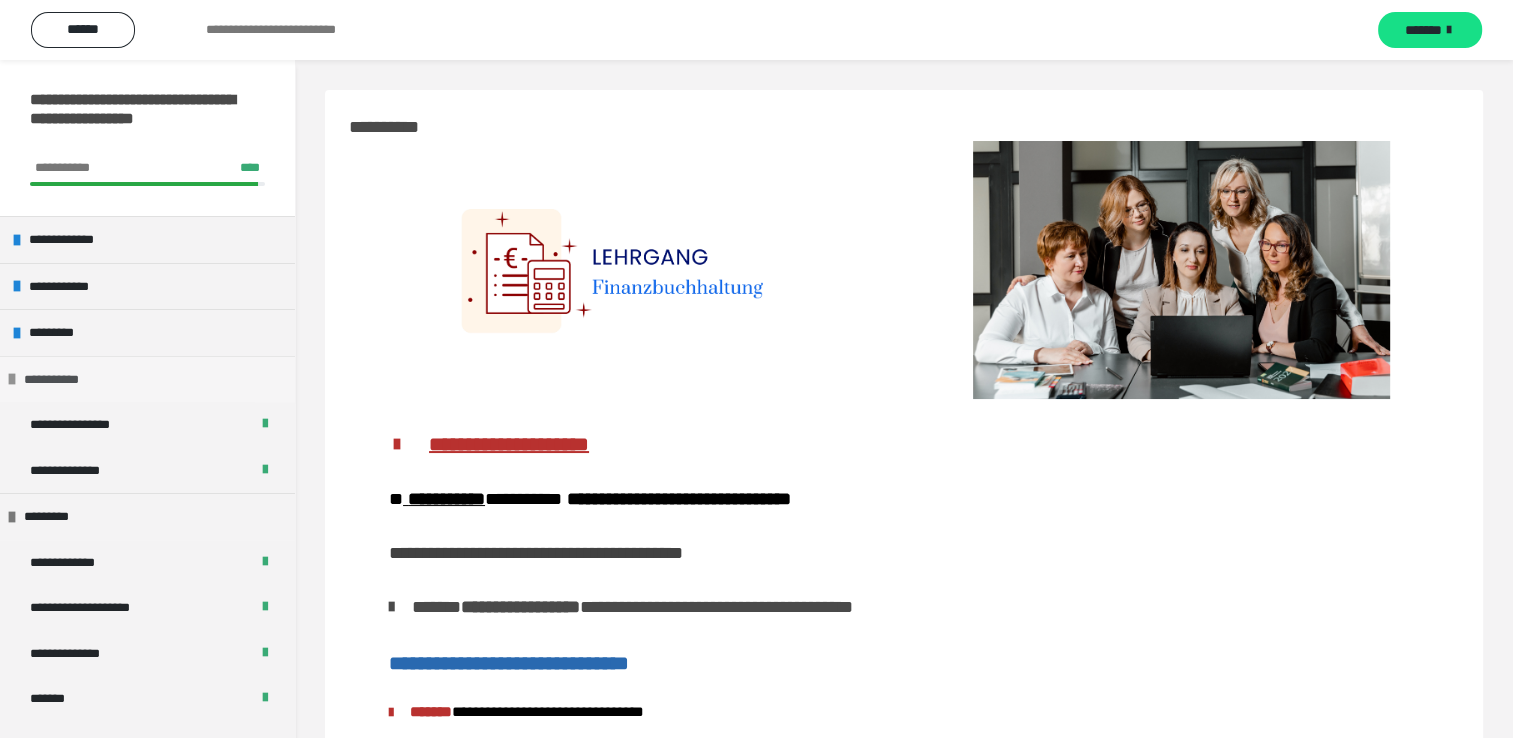 click on "**********" at bounding box center [67, 380] 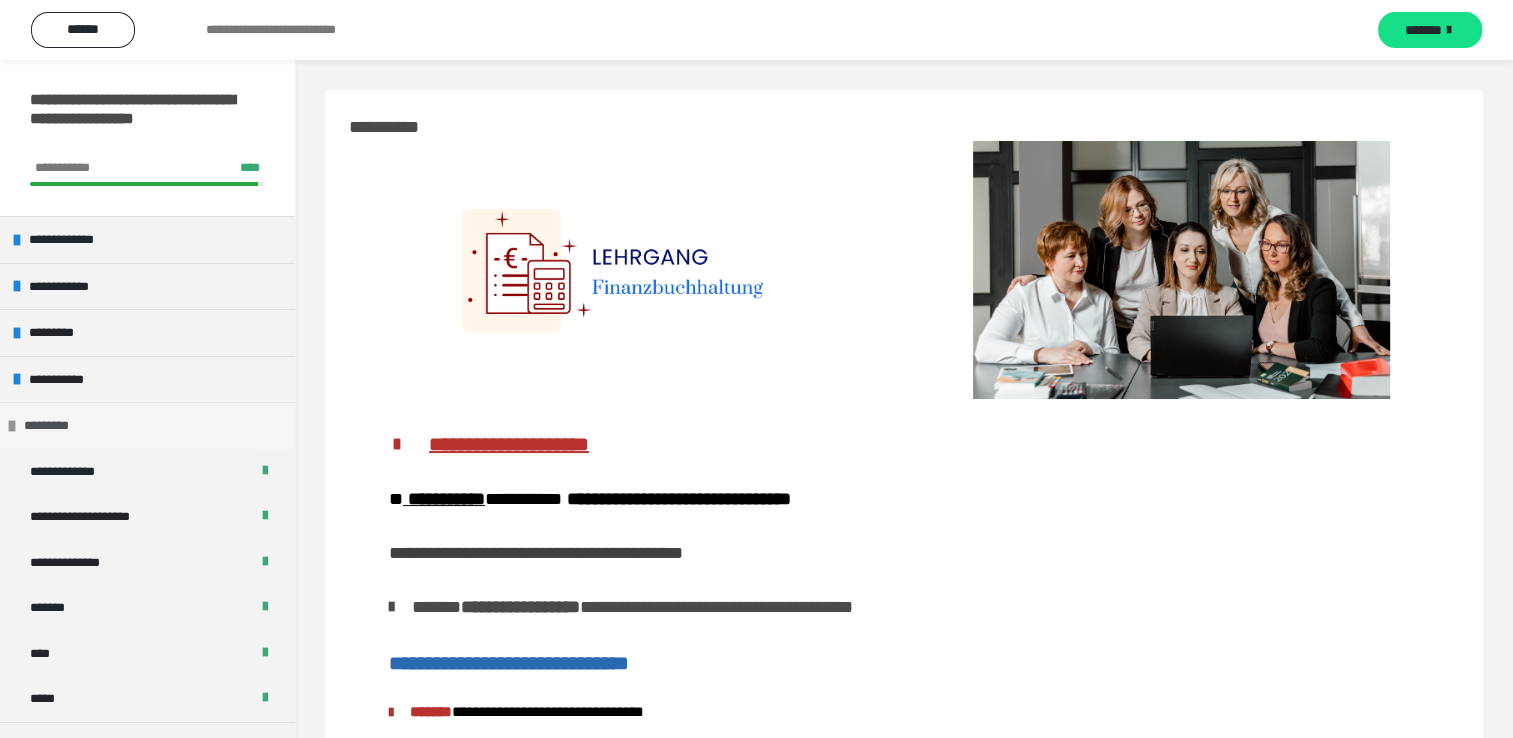 click on "*********" at bounding box center (147, 425) 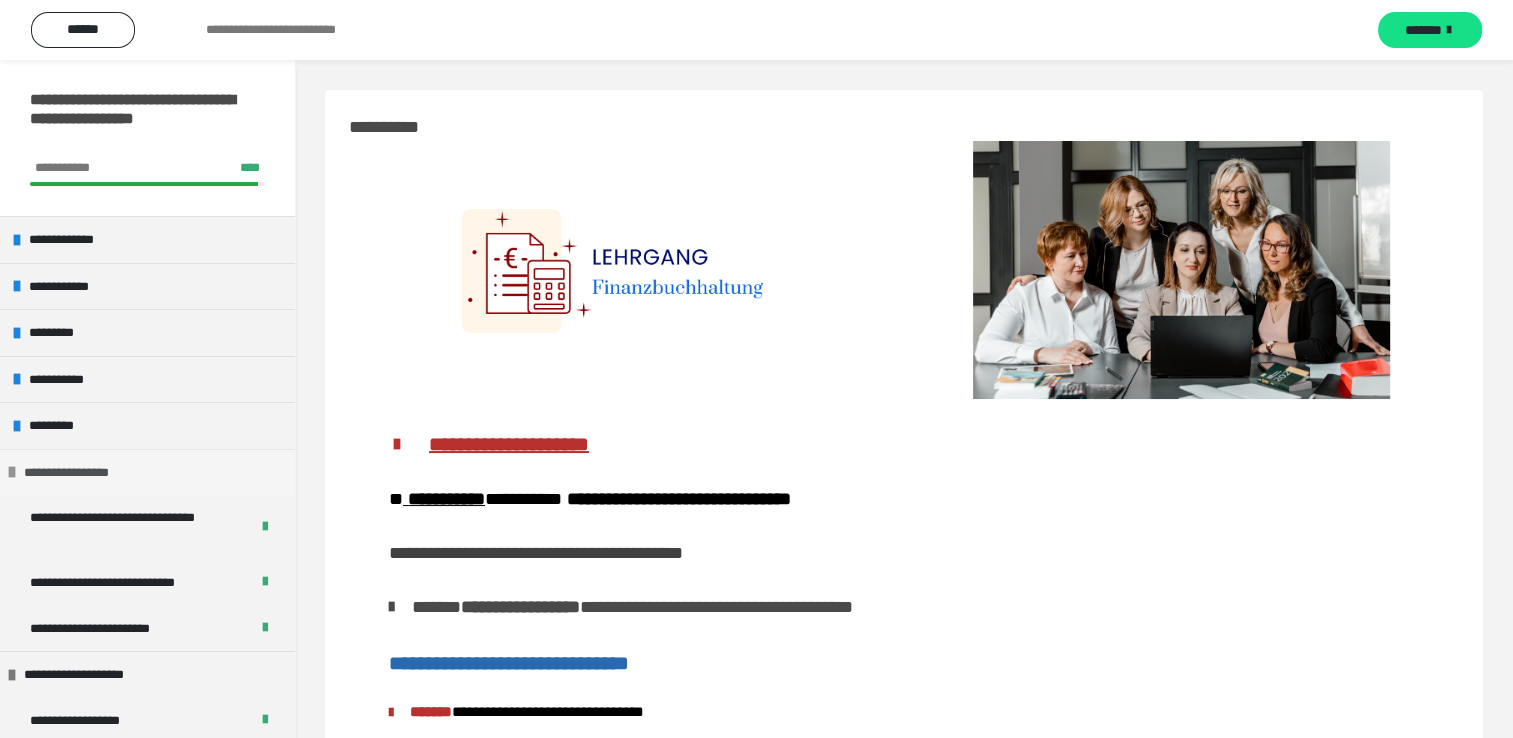 click on "**********" at bounding box center (82, 473) 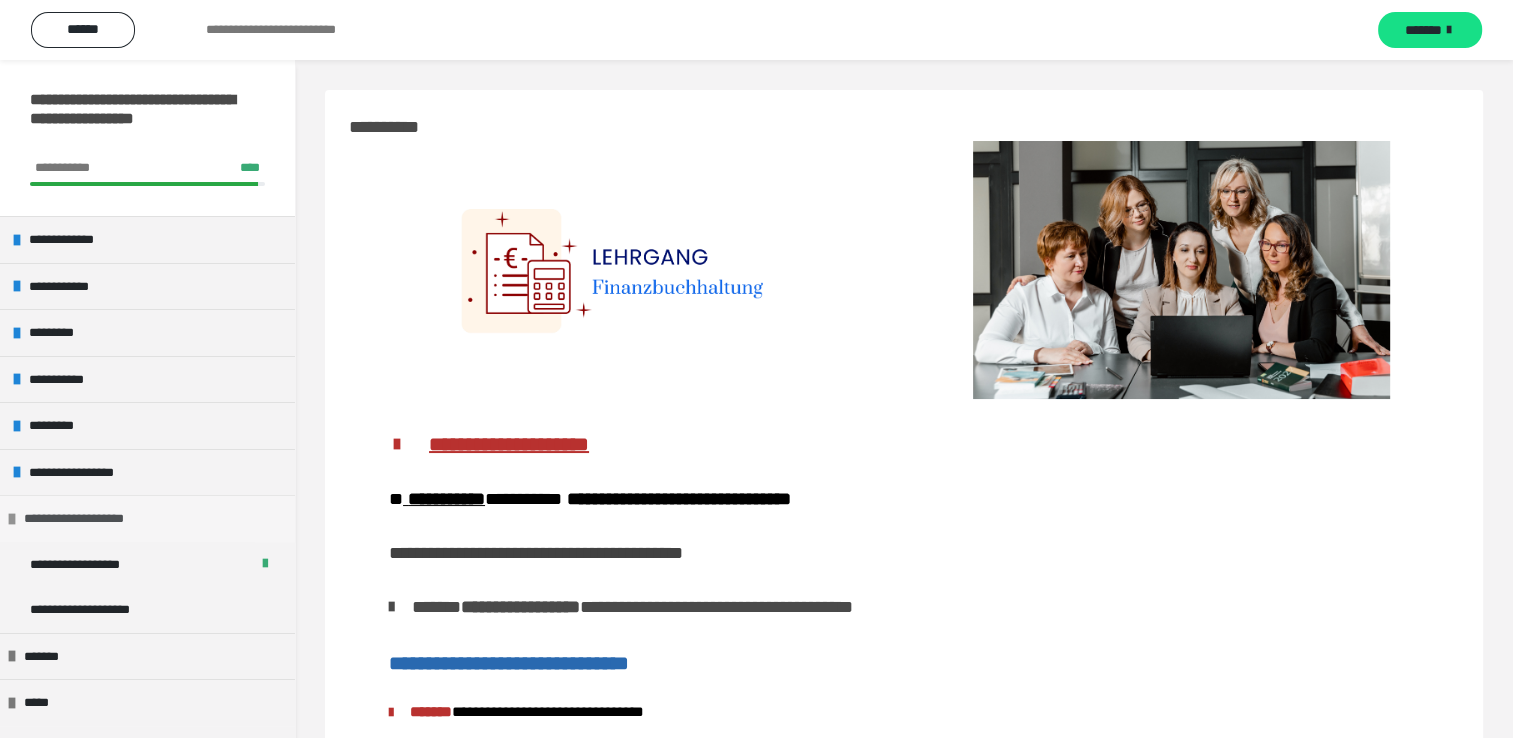 click on "**********" at bounding box center [92, 519] 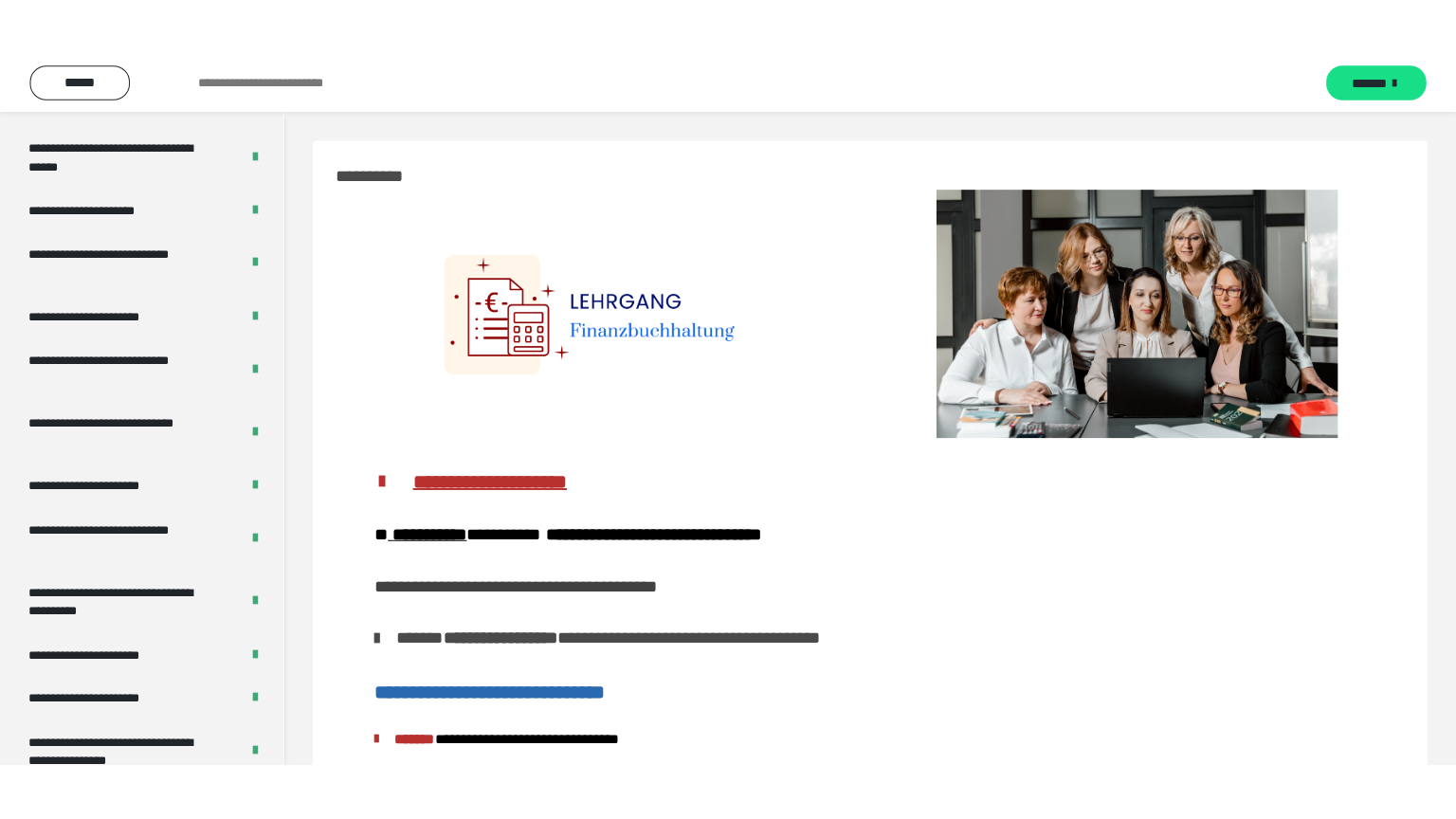 scroll, scrollTop: 1876, scrollLeft: 0, axis: vertical 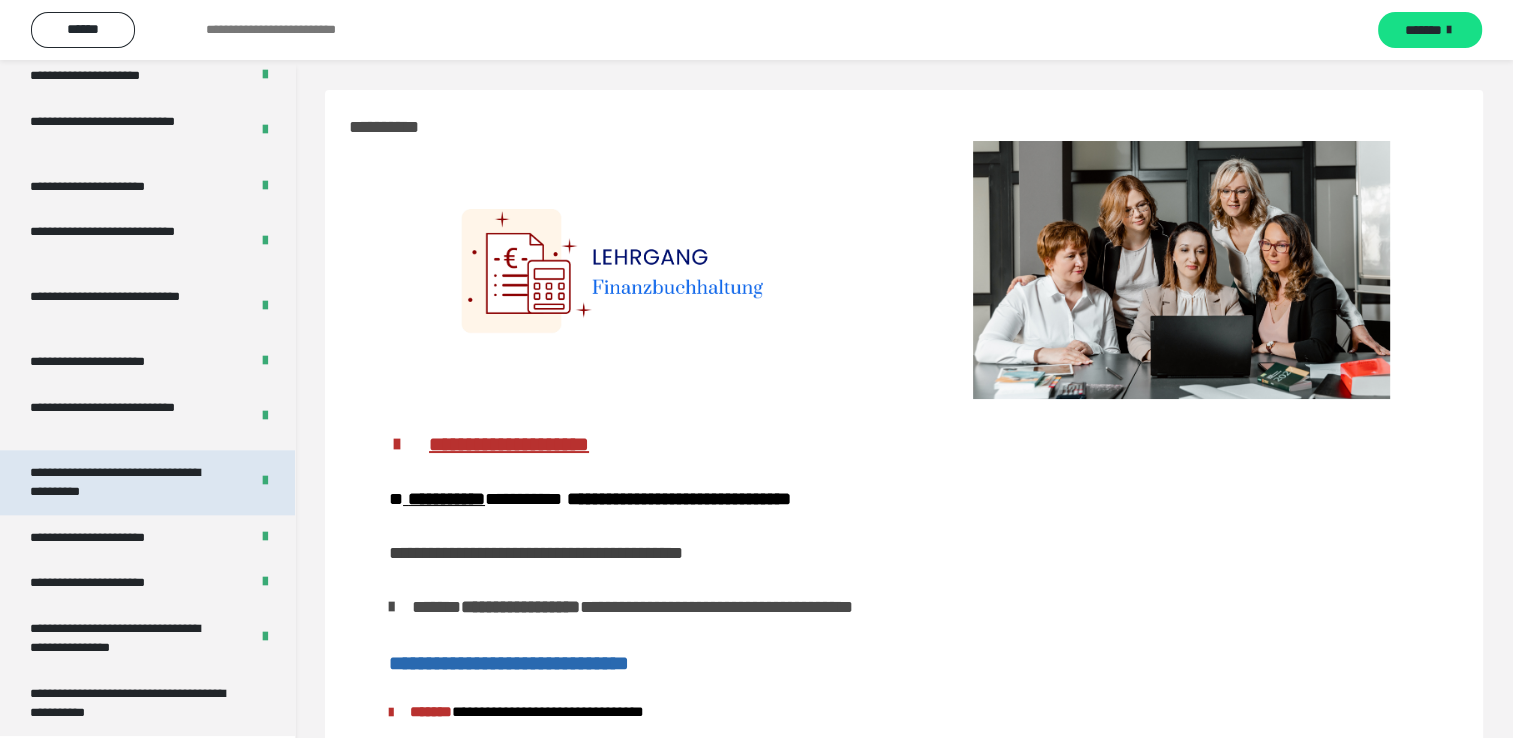 click on "**********" at bounding box center [124, 482] 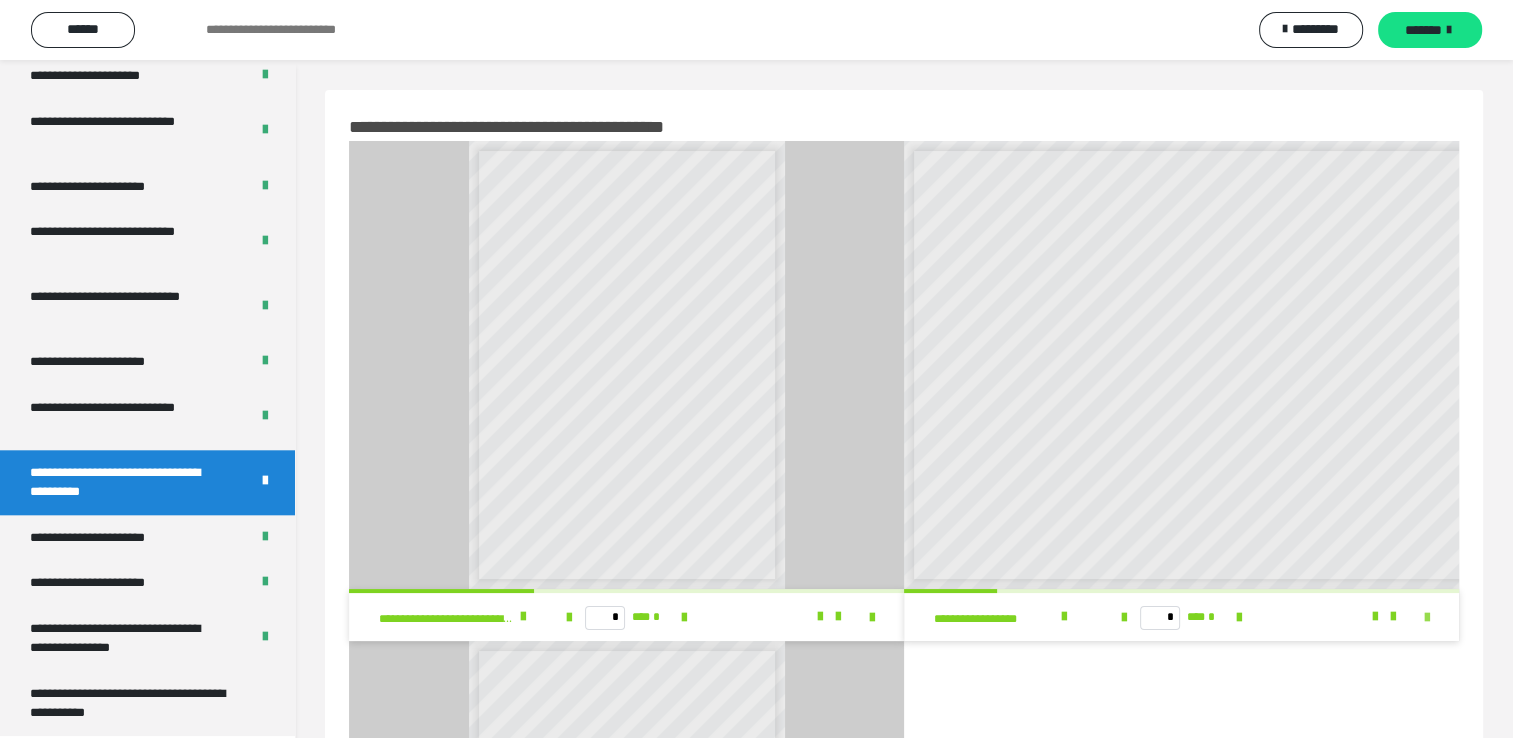 click at bounding box center [1427, 618] 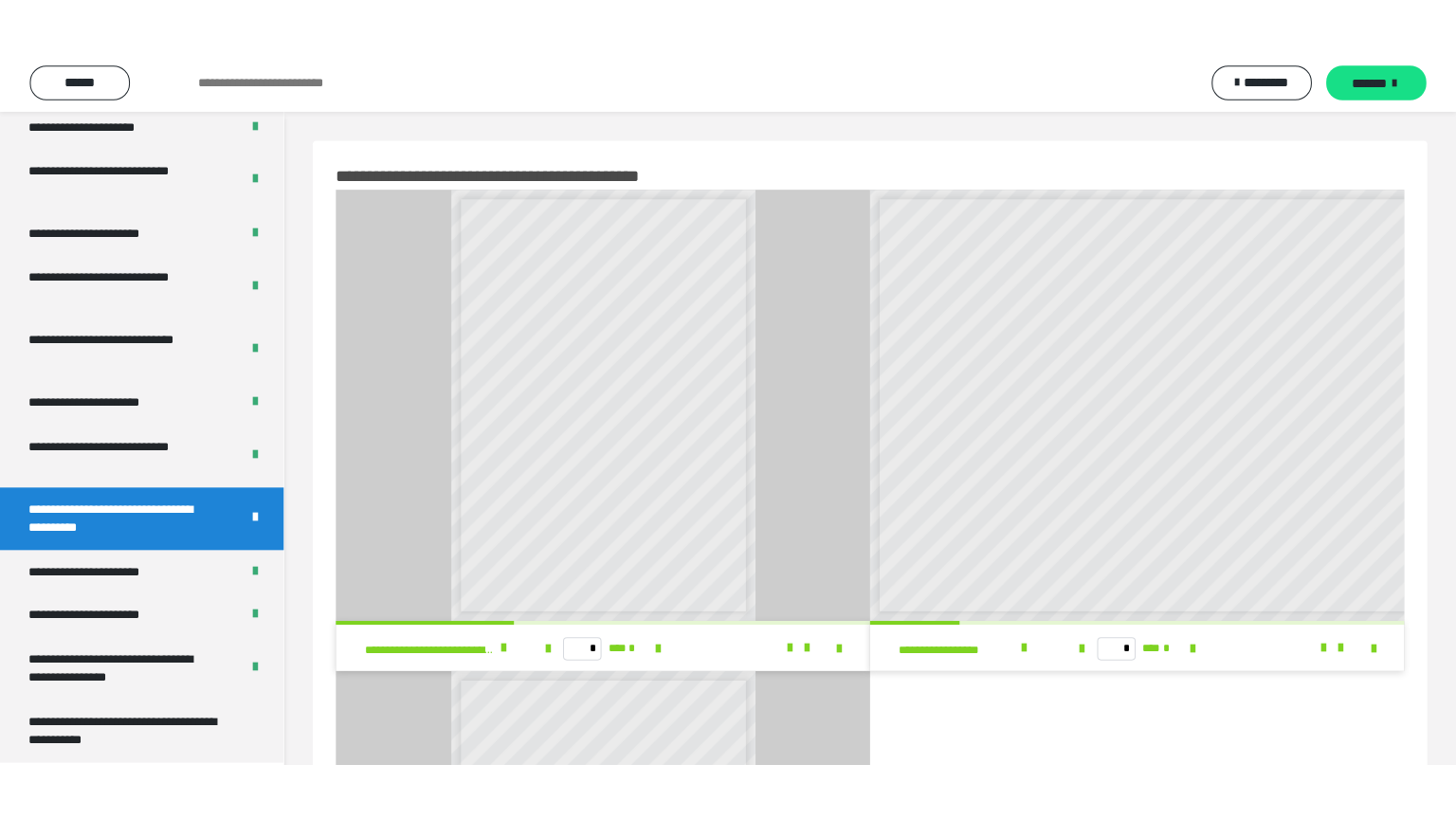 scroll, scrollTop: 1756, scrollLeft: 0, axis: vertical 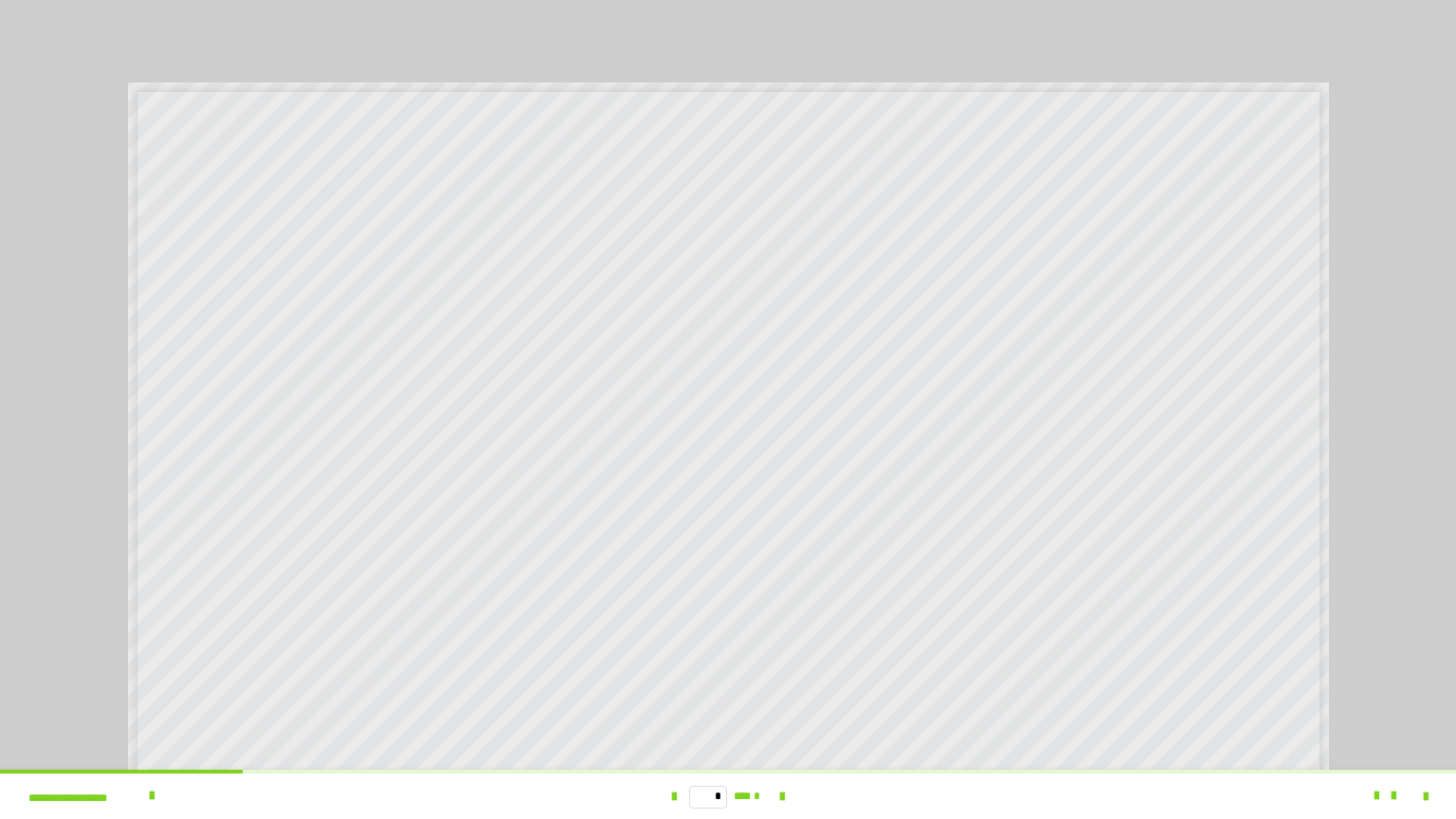 click at bounding box center (1287, 796) 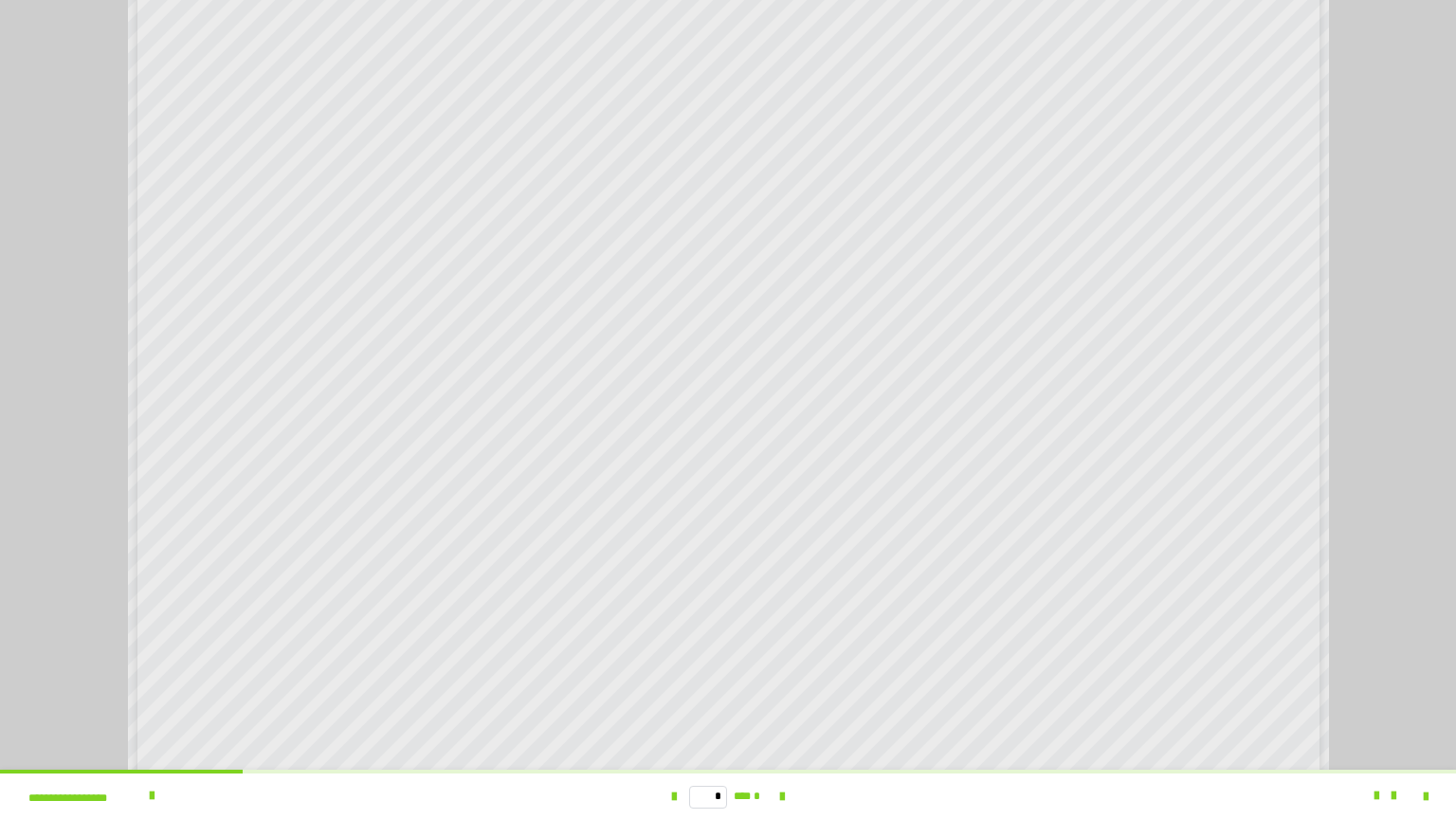 scroll, scrollTop: 113, scrollLeft: 0, axis: vertical 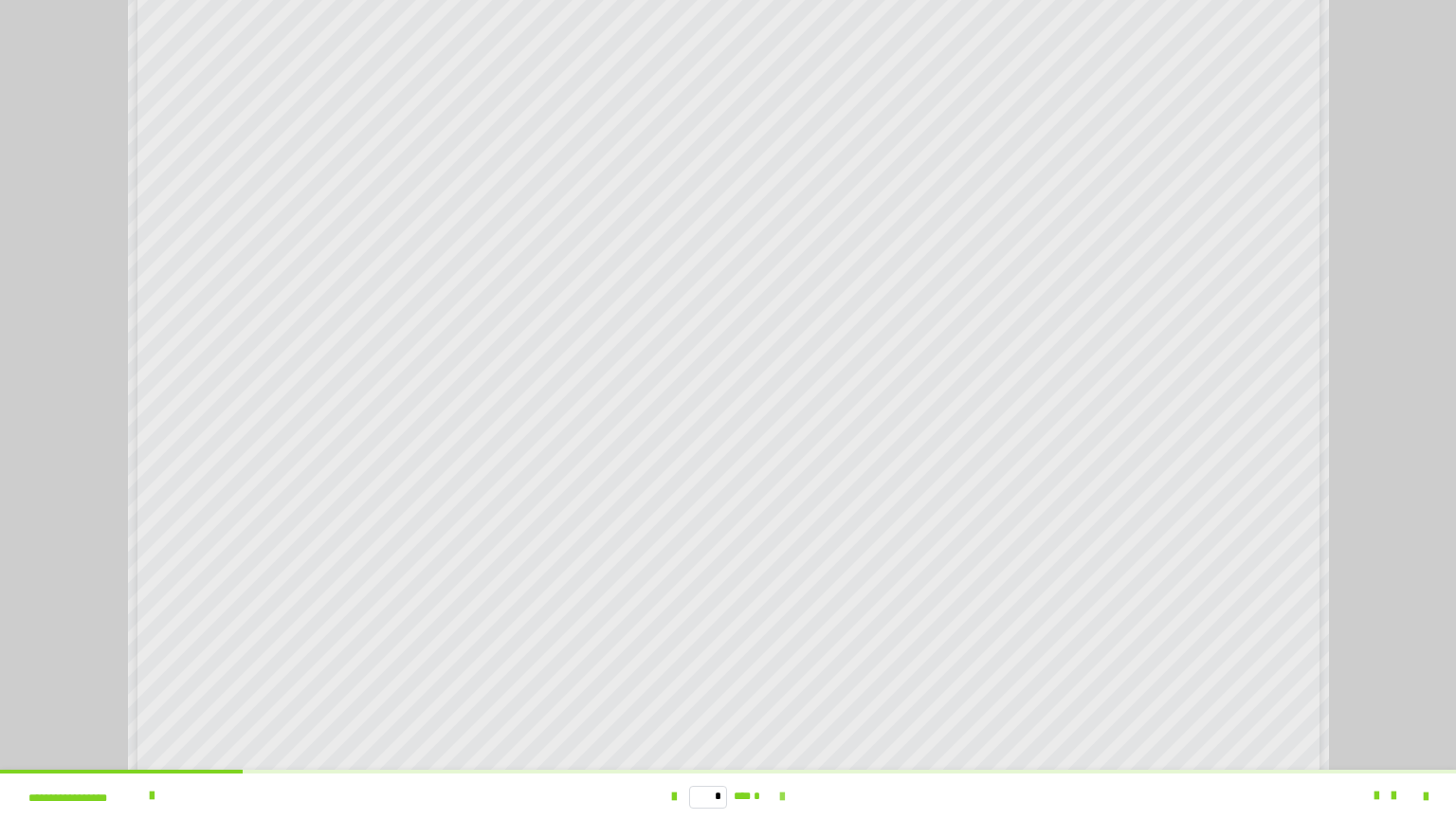 click at bounding box center [782, 797] 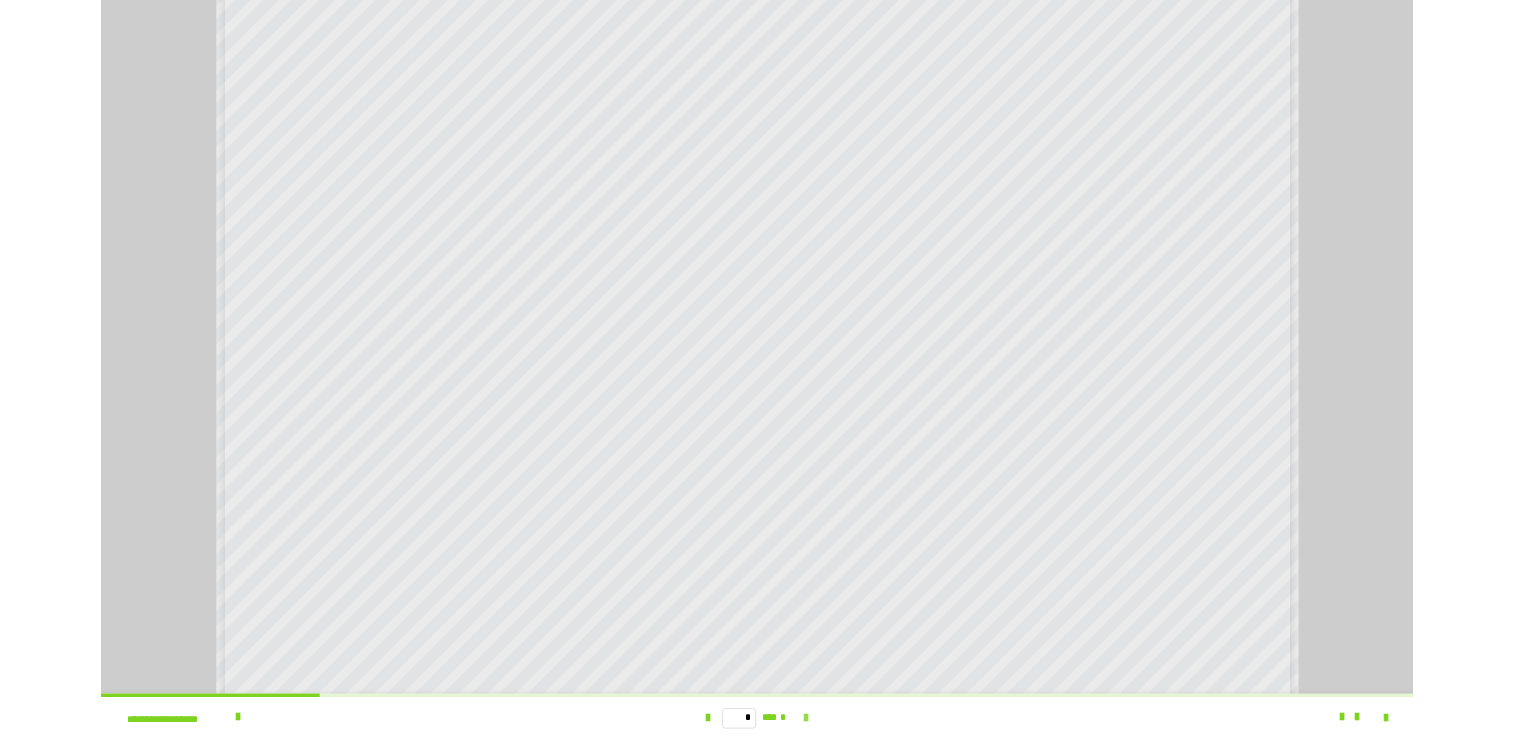 scroll, scrollTop: 0, scrollLeft: 0, axis: both 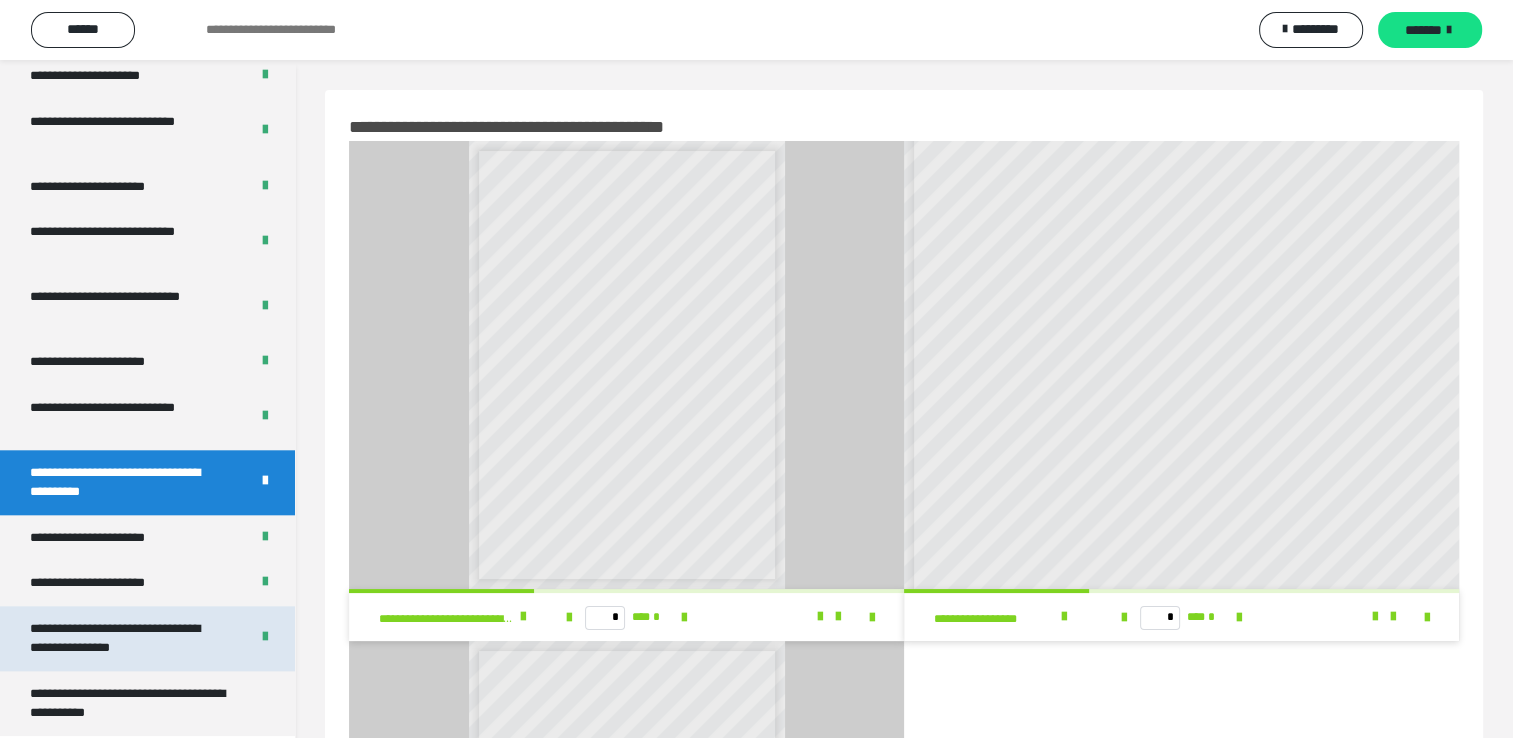 click on "**********" at bounding box center (124, 638) 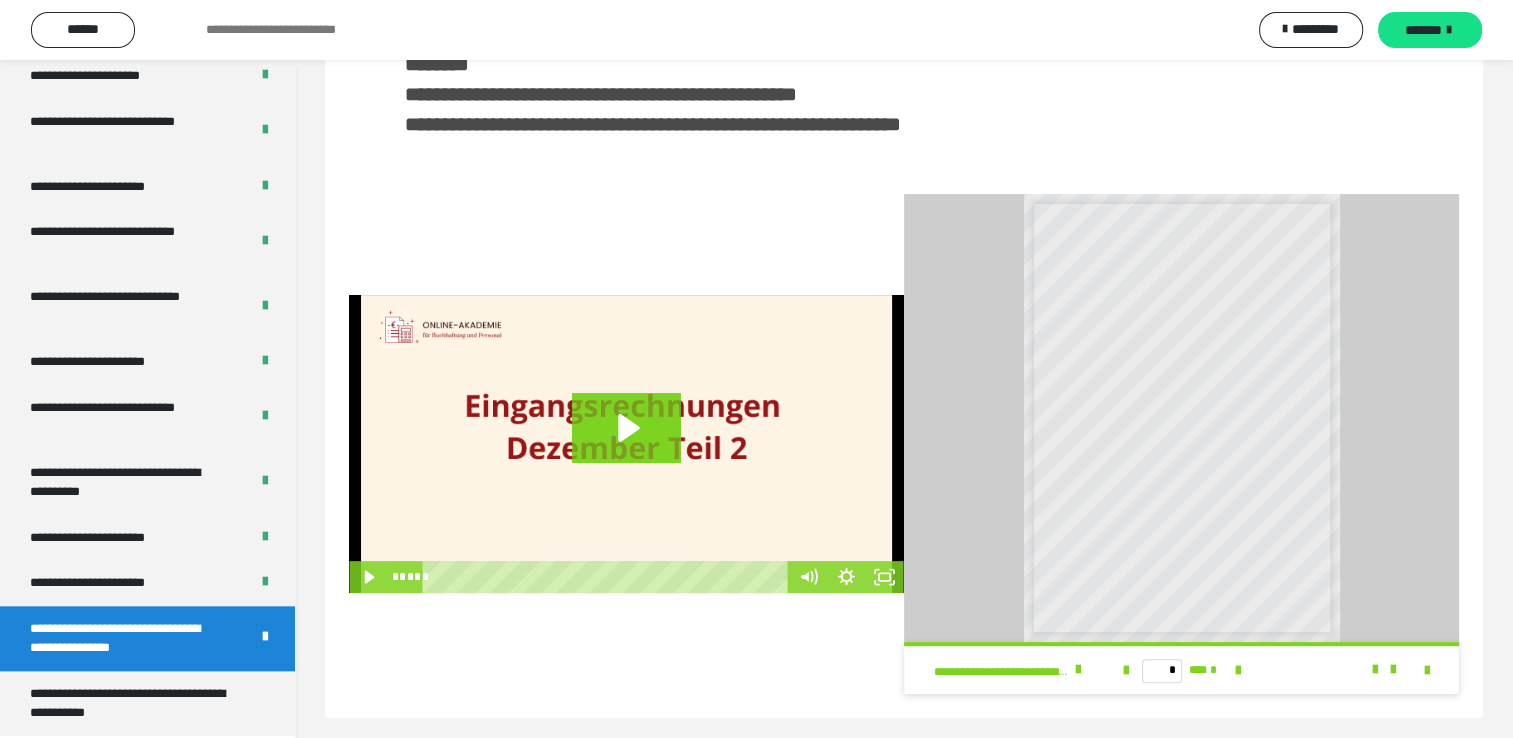 scroll, scrollTop: 469, scrollLeft: 0, axis: vertical 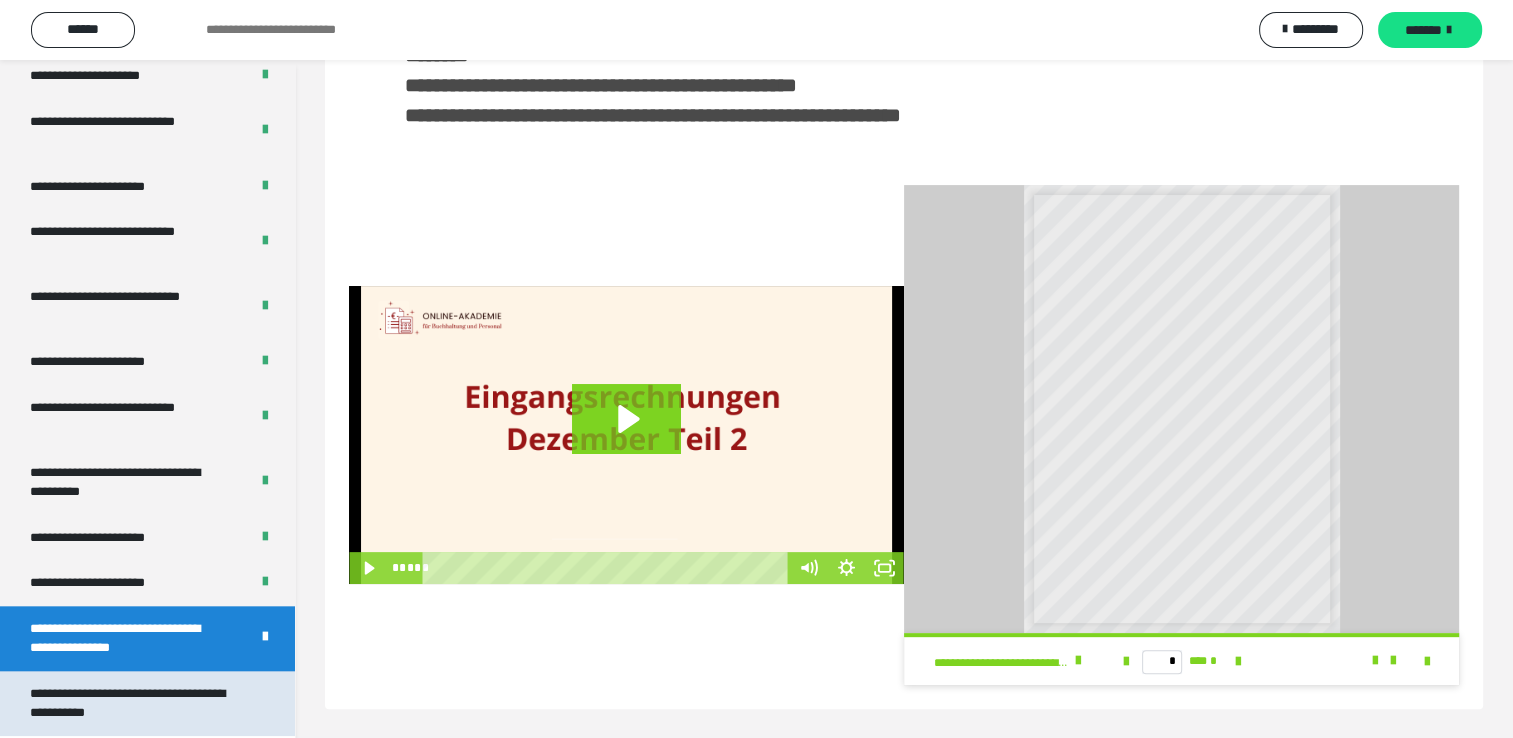 click on "**********" at bounding box center [132, 703] 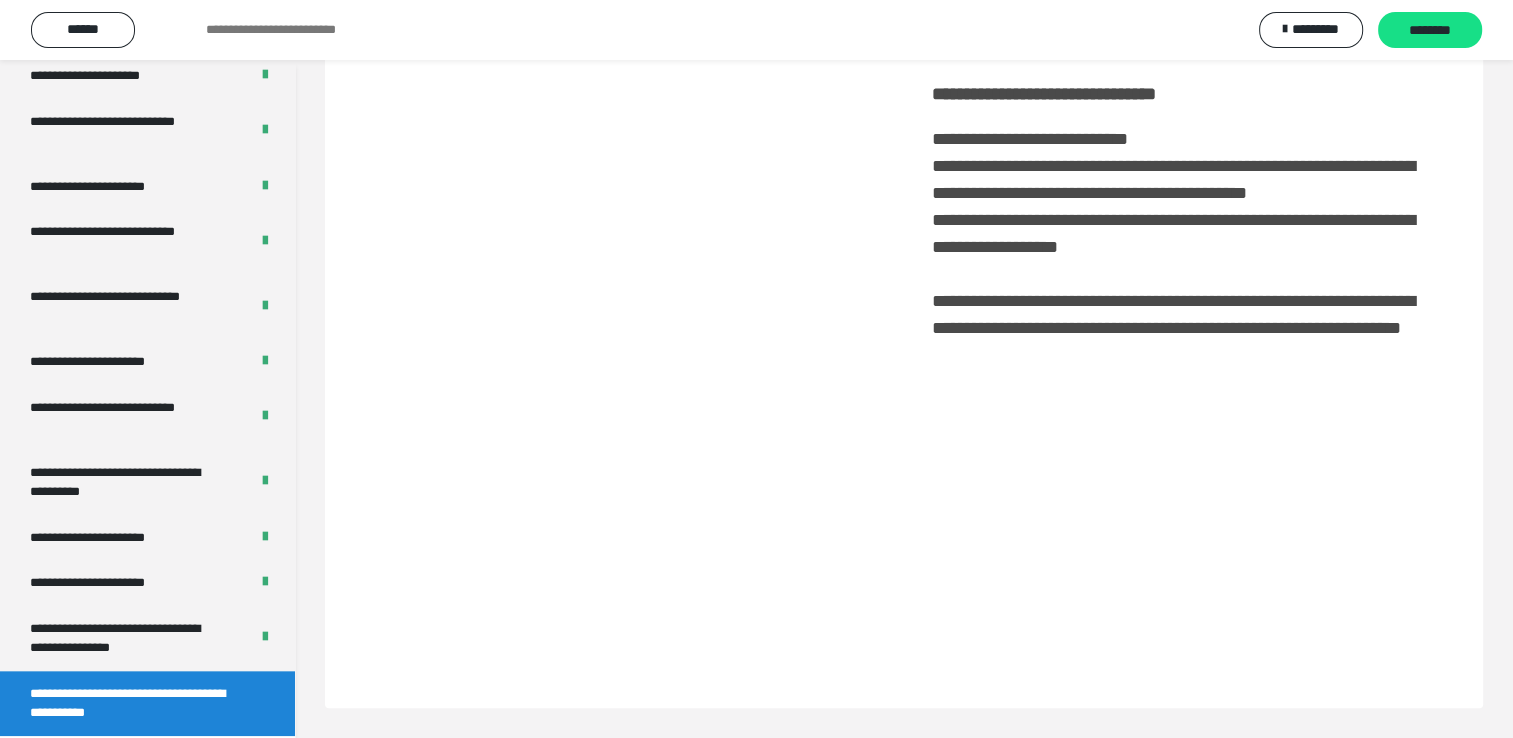 scroll, scrollTop: 60, scrollLeft: 0, axis: vertical 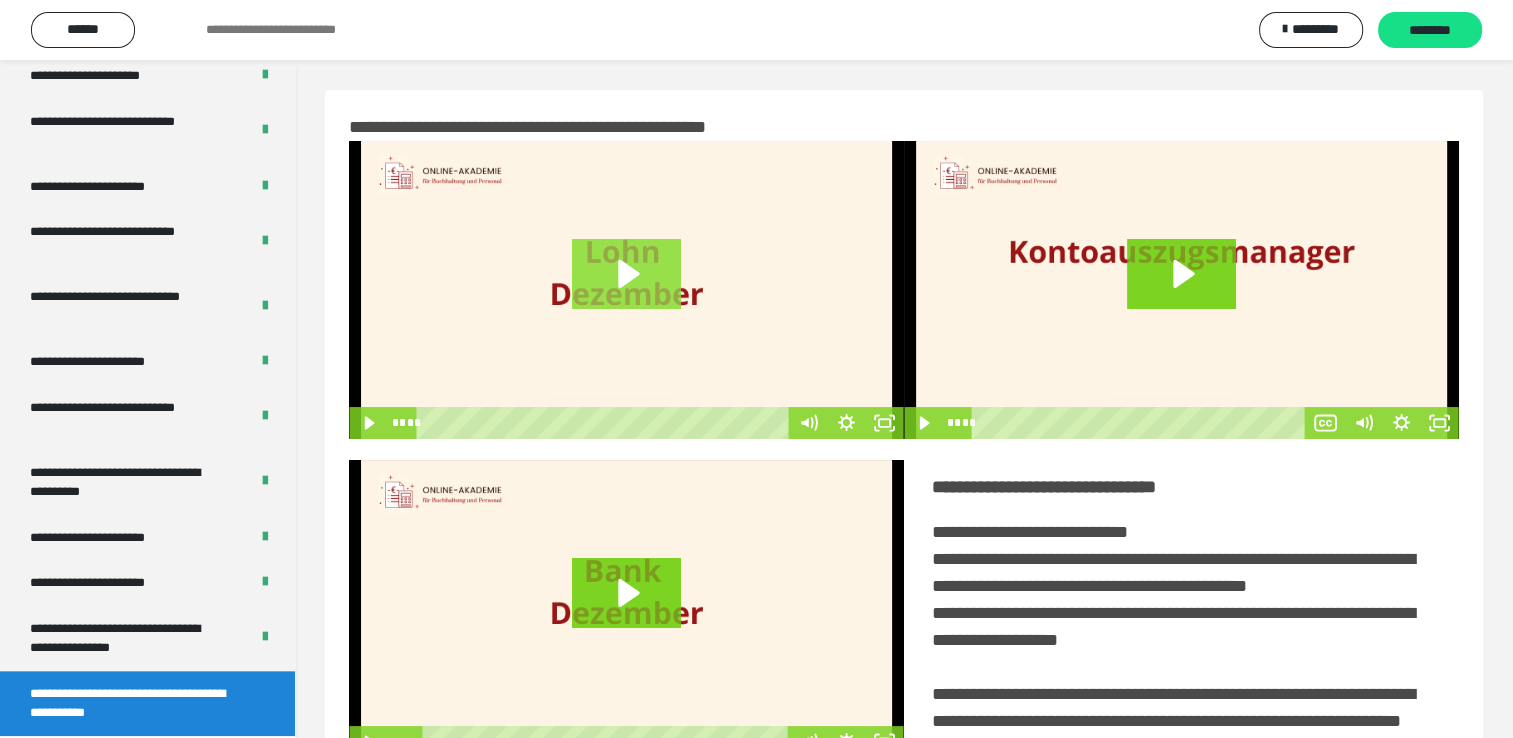 click 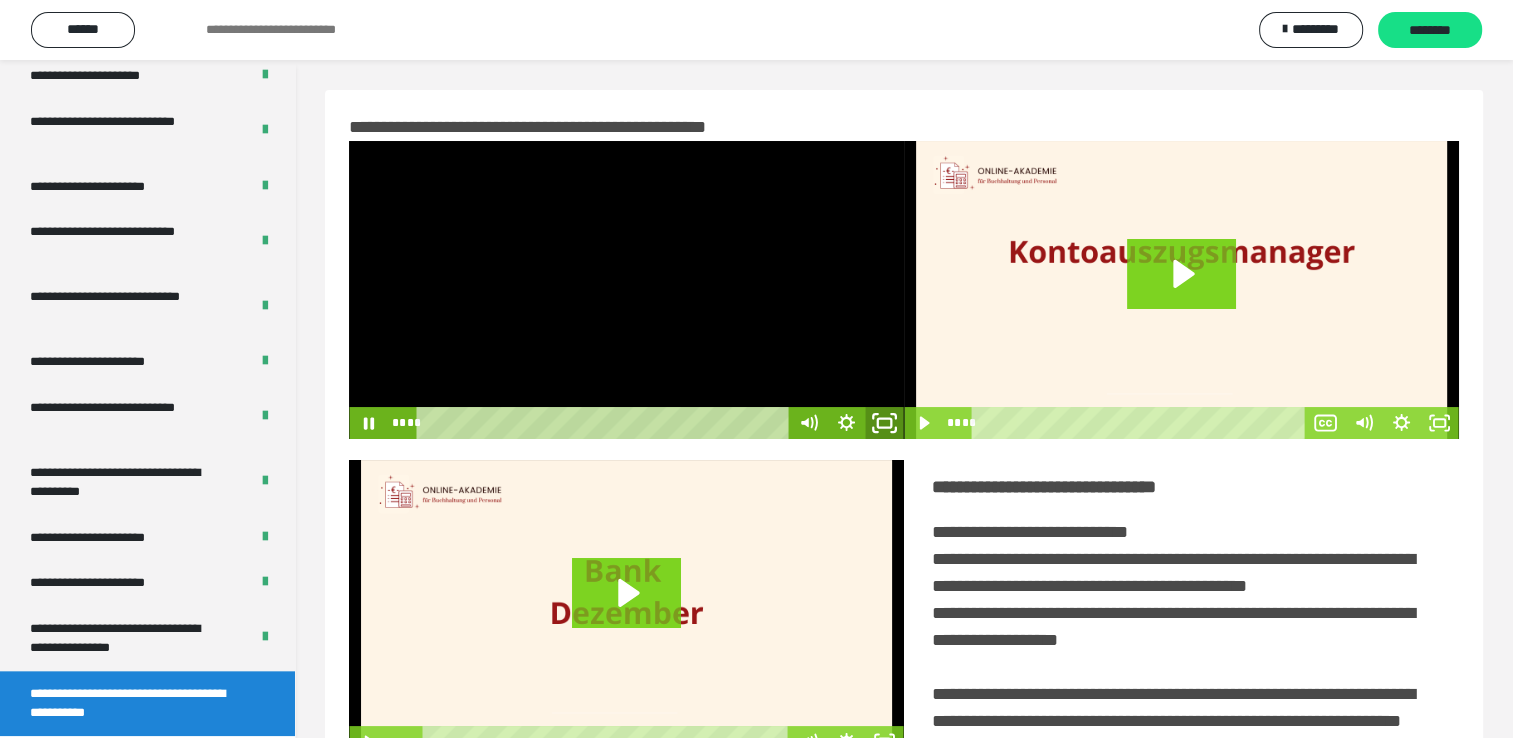 click 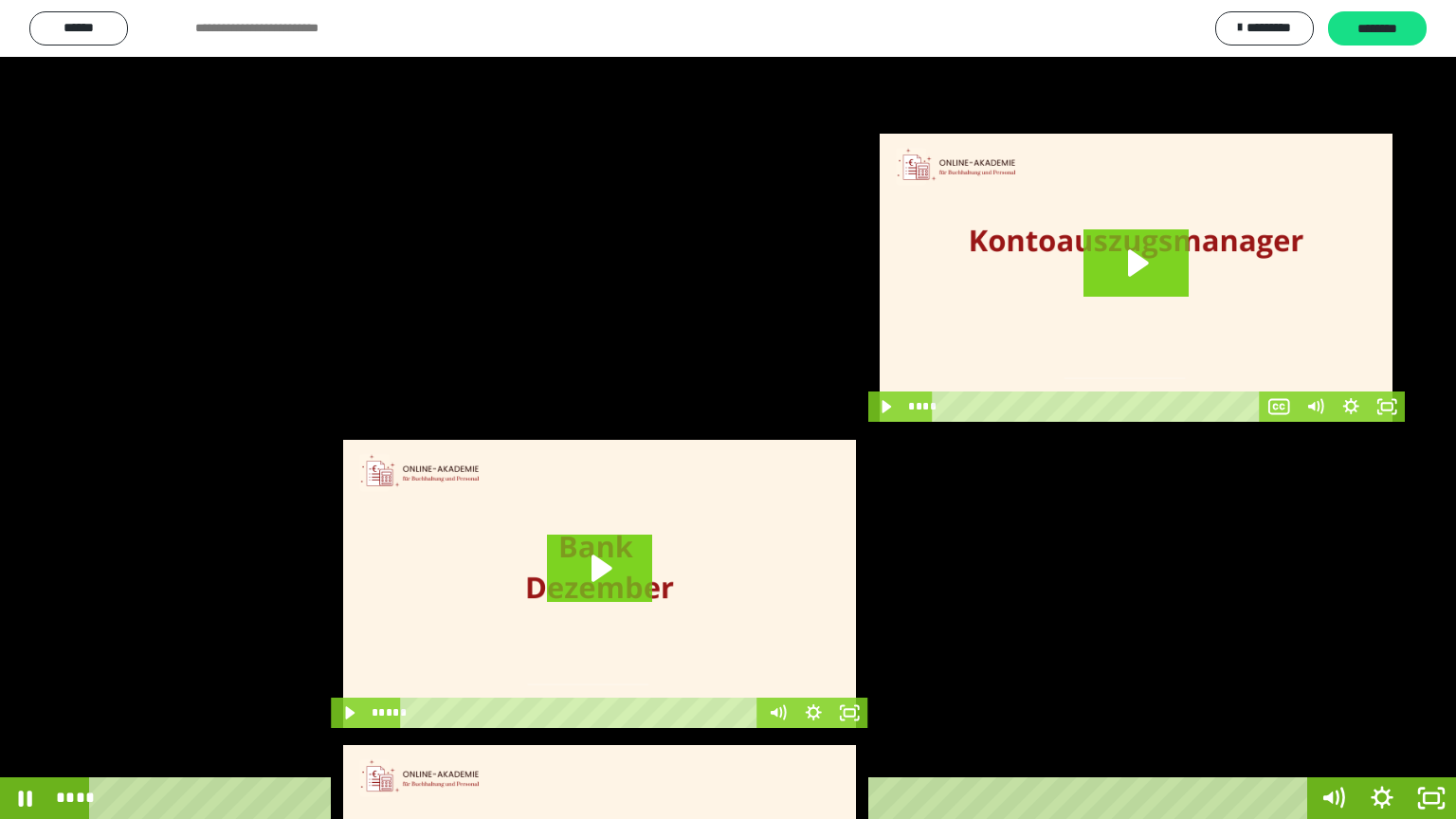 click at bounding box center (728, 410) 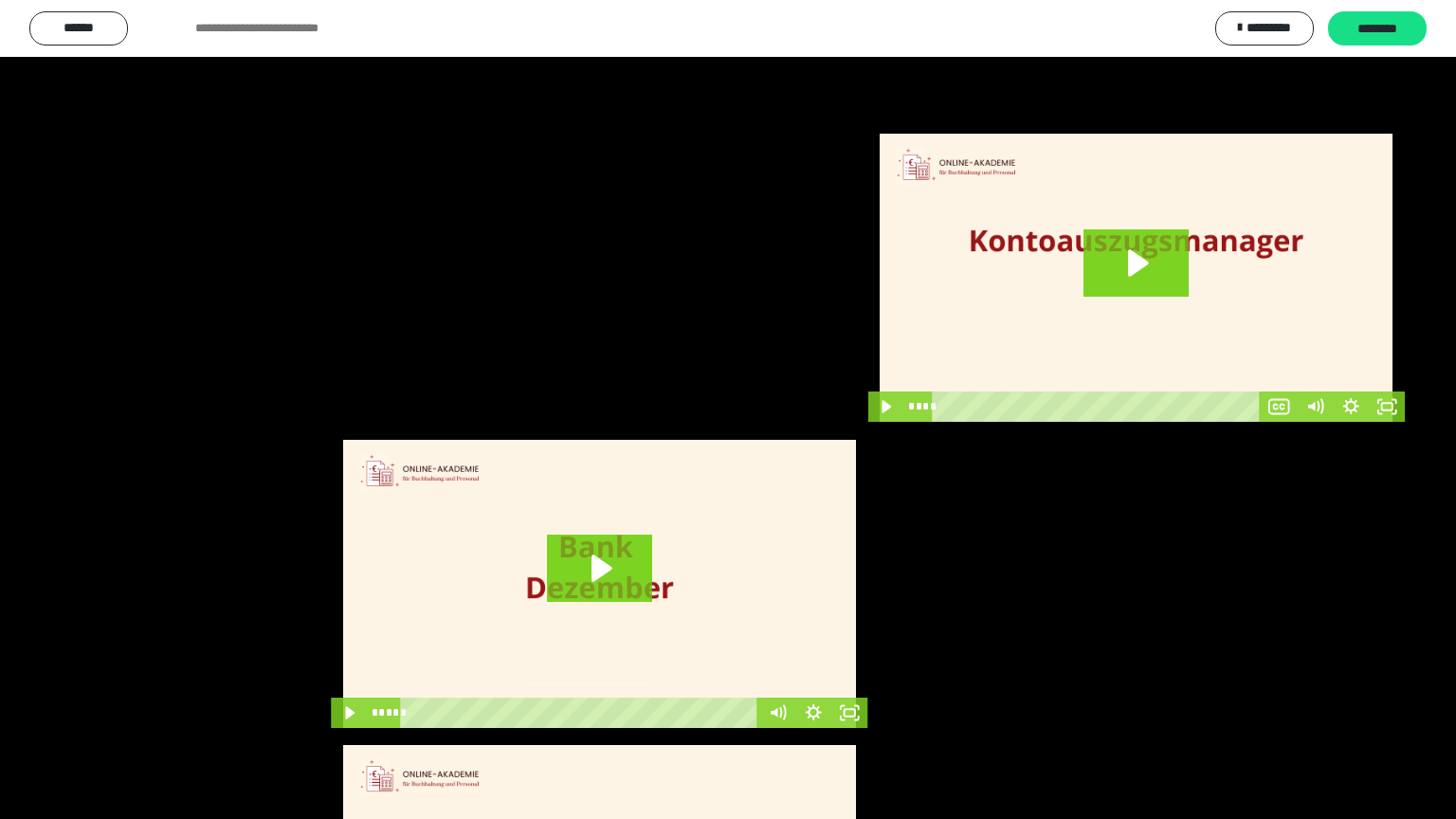 click at bounding box center (728, 410) 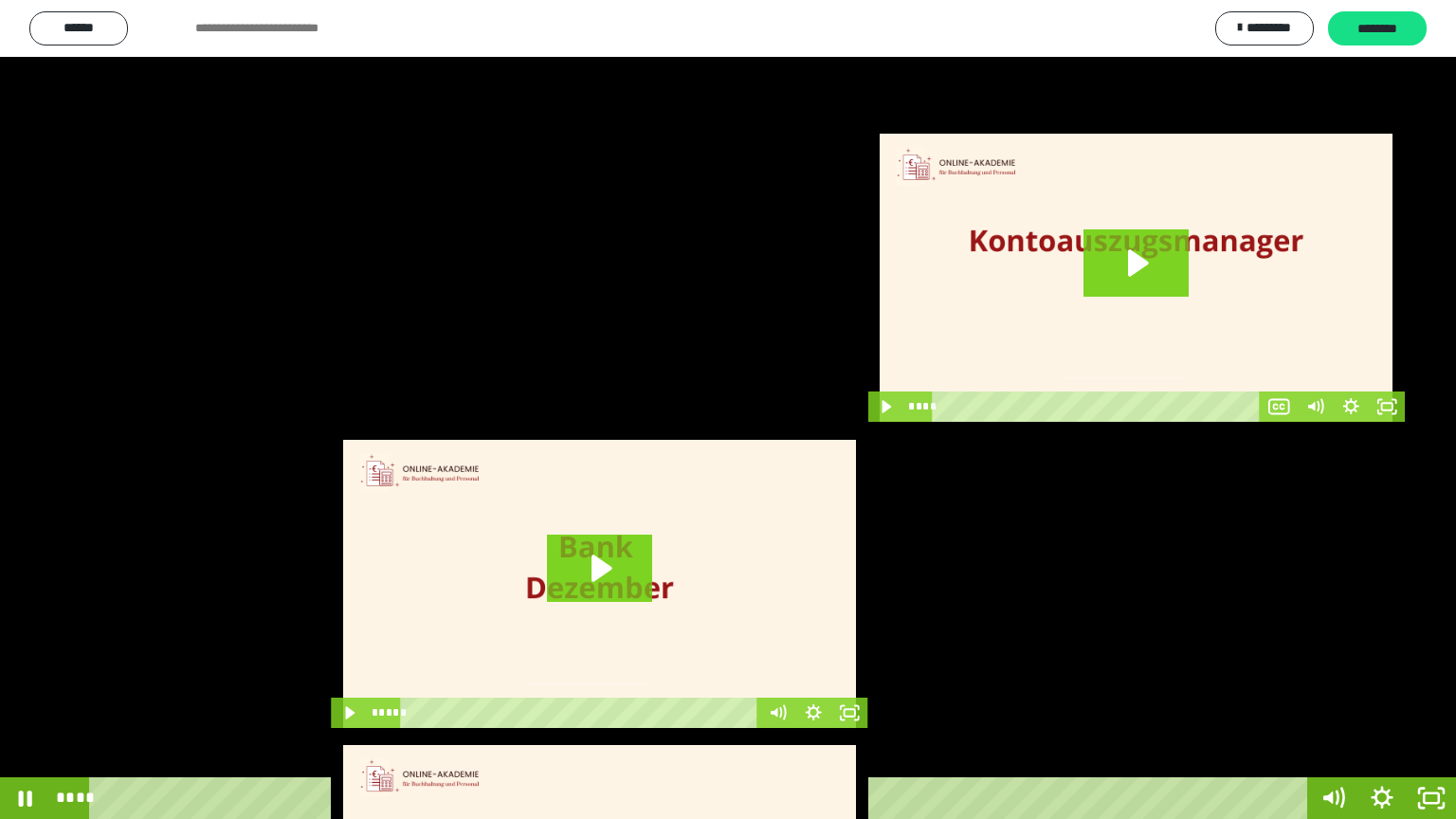 click at bounding box center (728, 410) 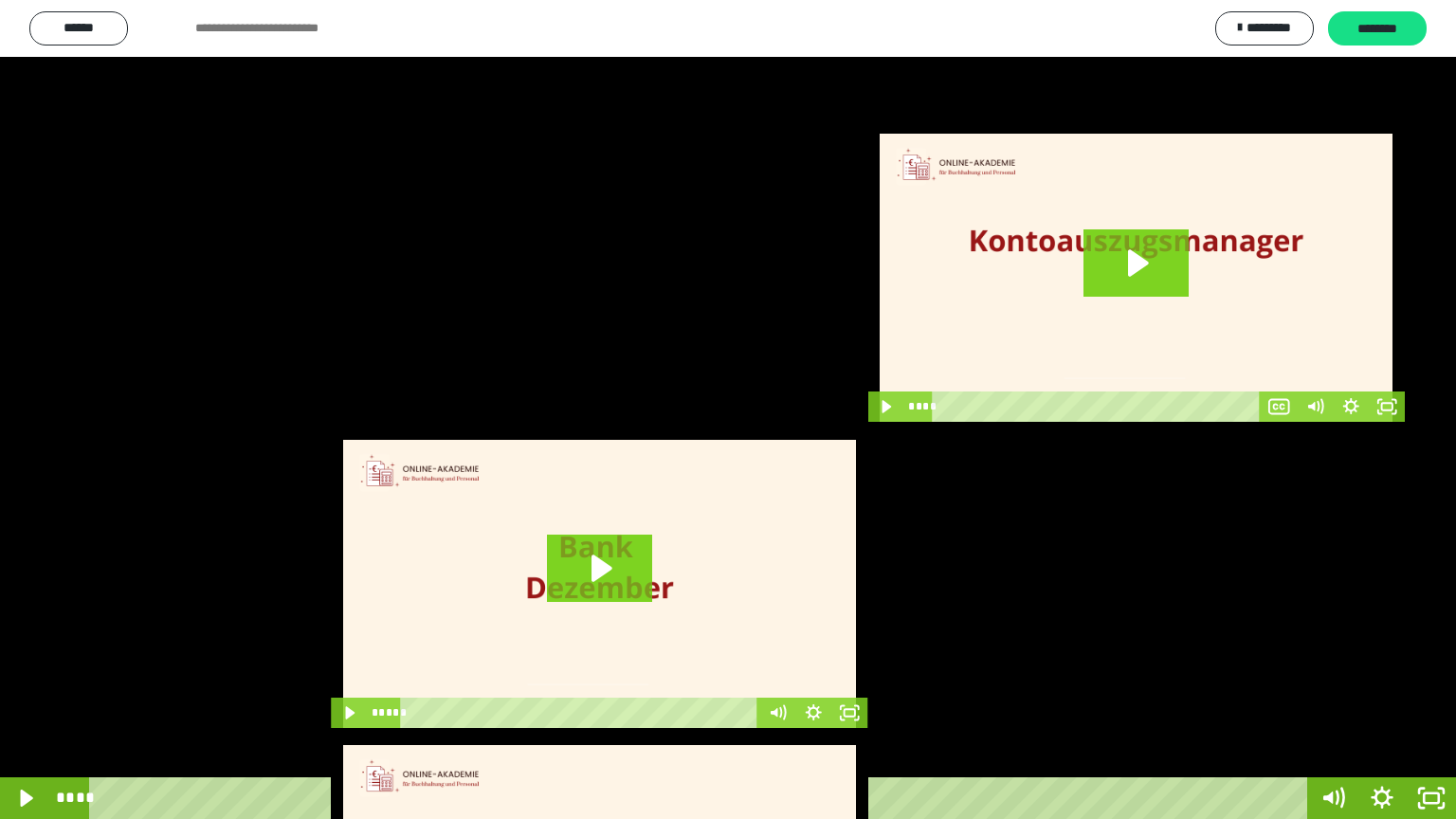 click at bounding box center [728, 410] 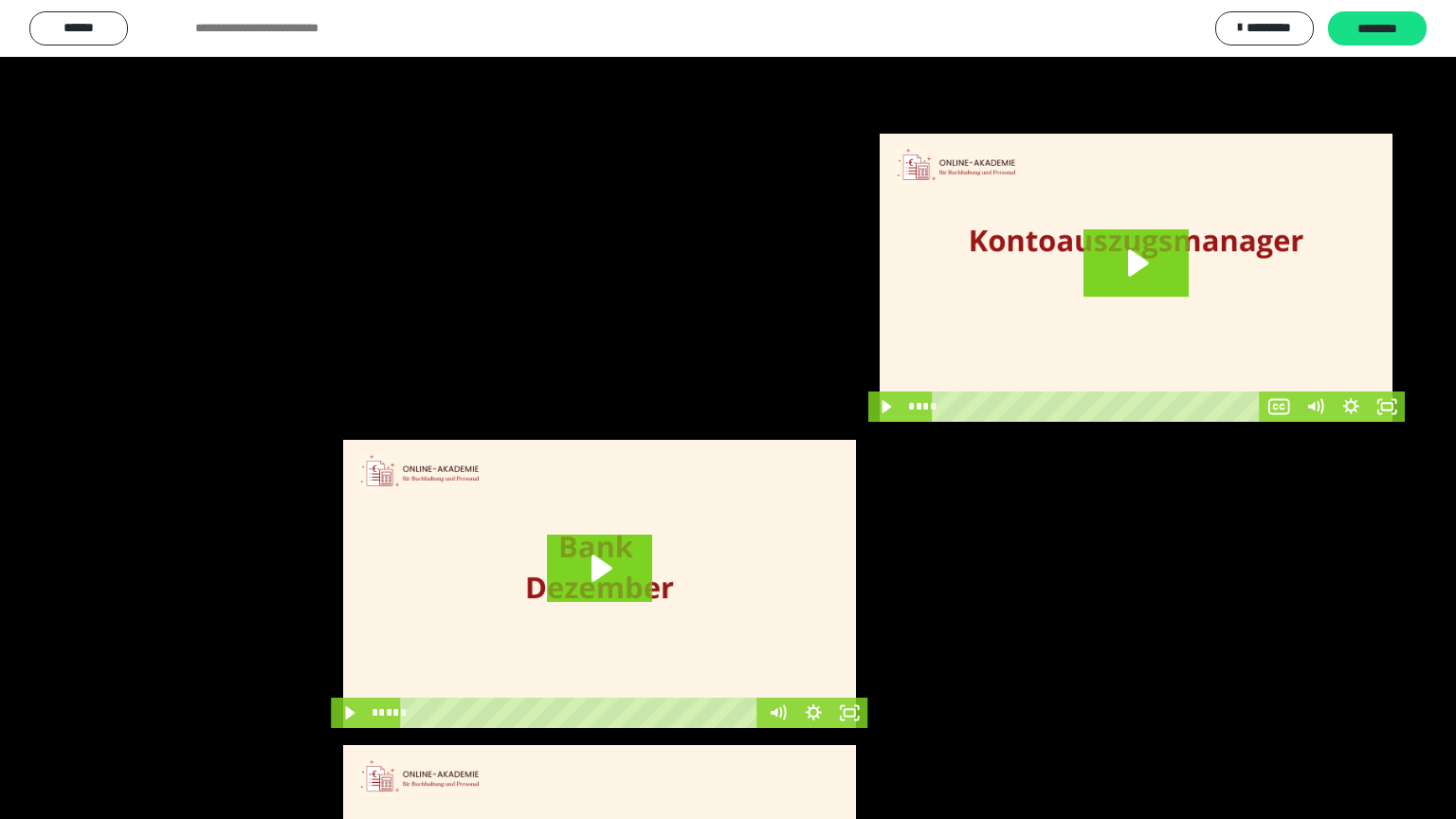 click at bounding box center (728, 410) 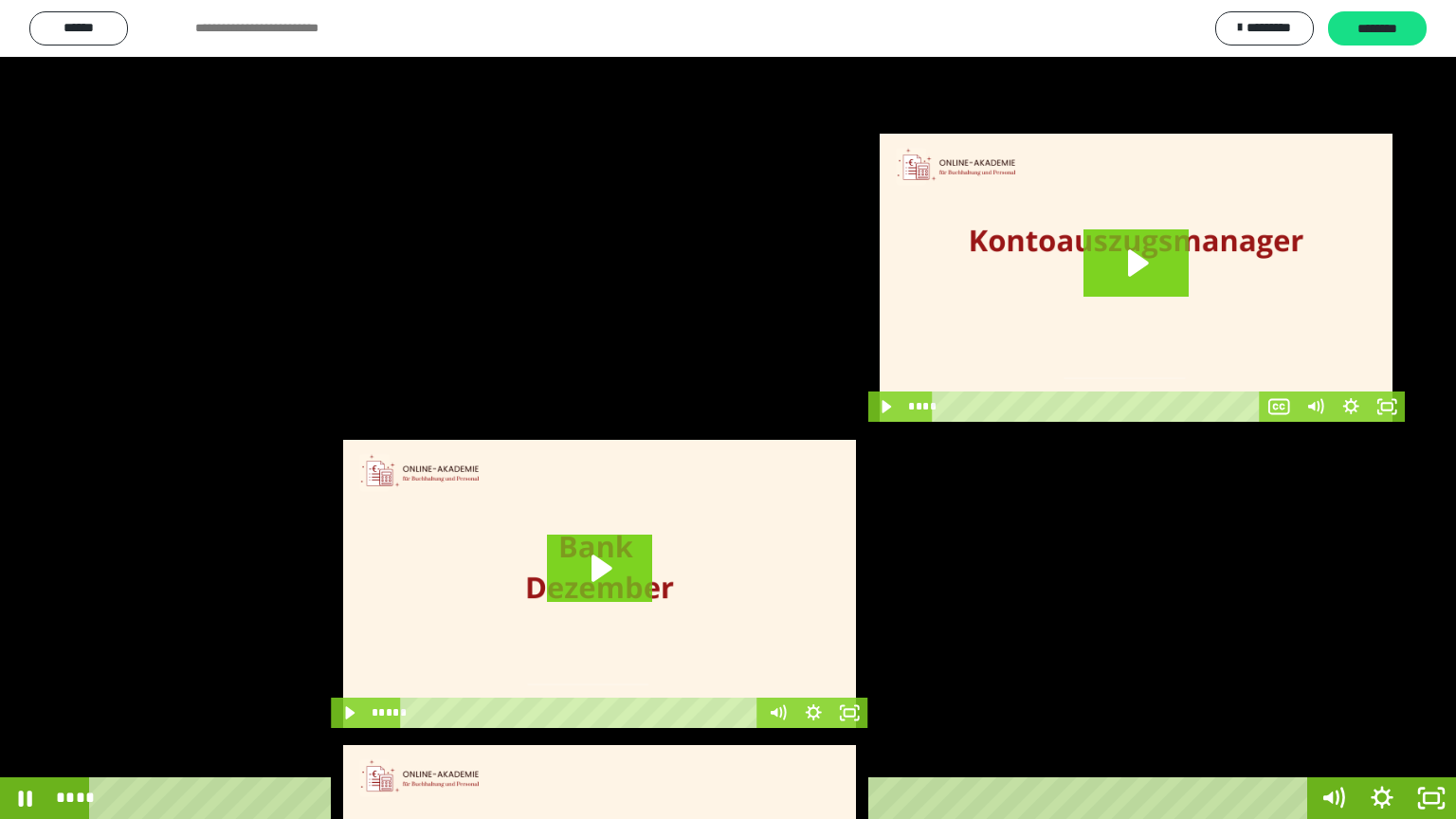 click at bounding box center [728, 410] 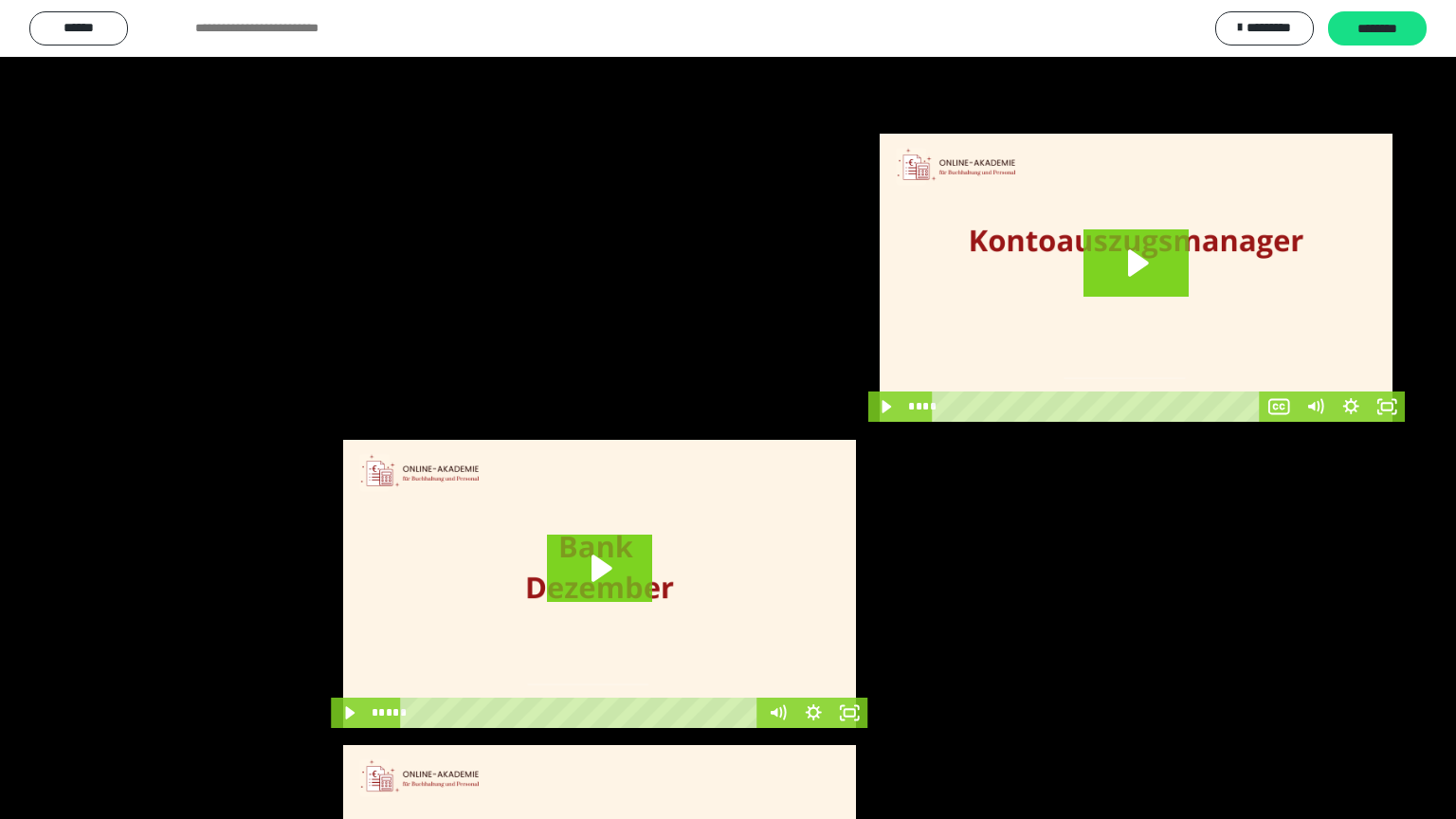 click at bounding box center (728, 410) 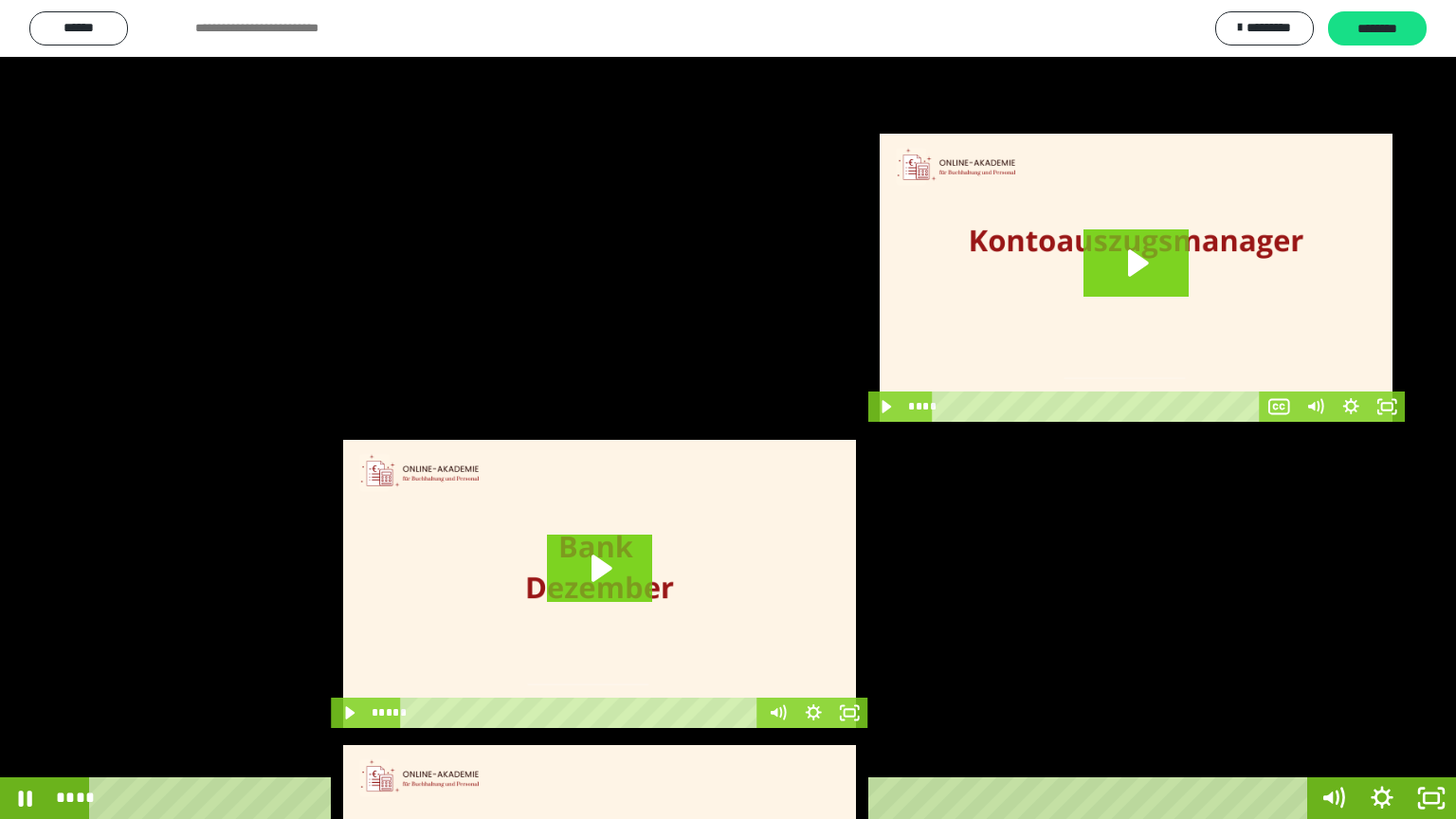 click at bounding box center (728, 410) 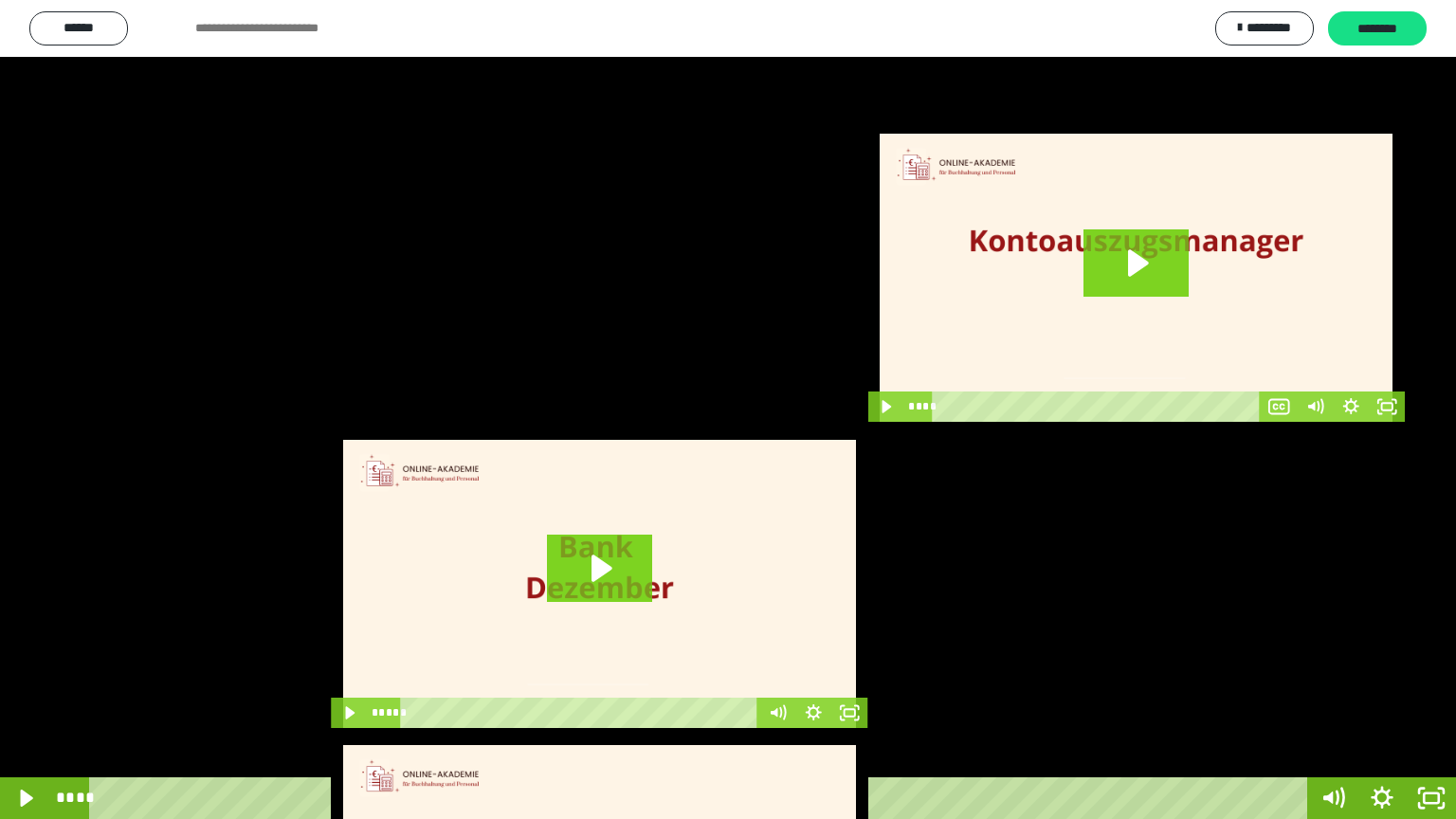 click at bounding box center (728, 410) 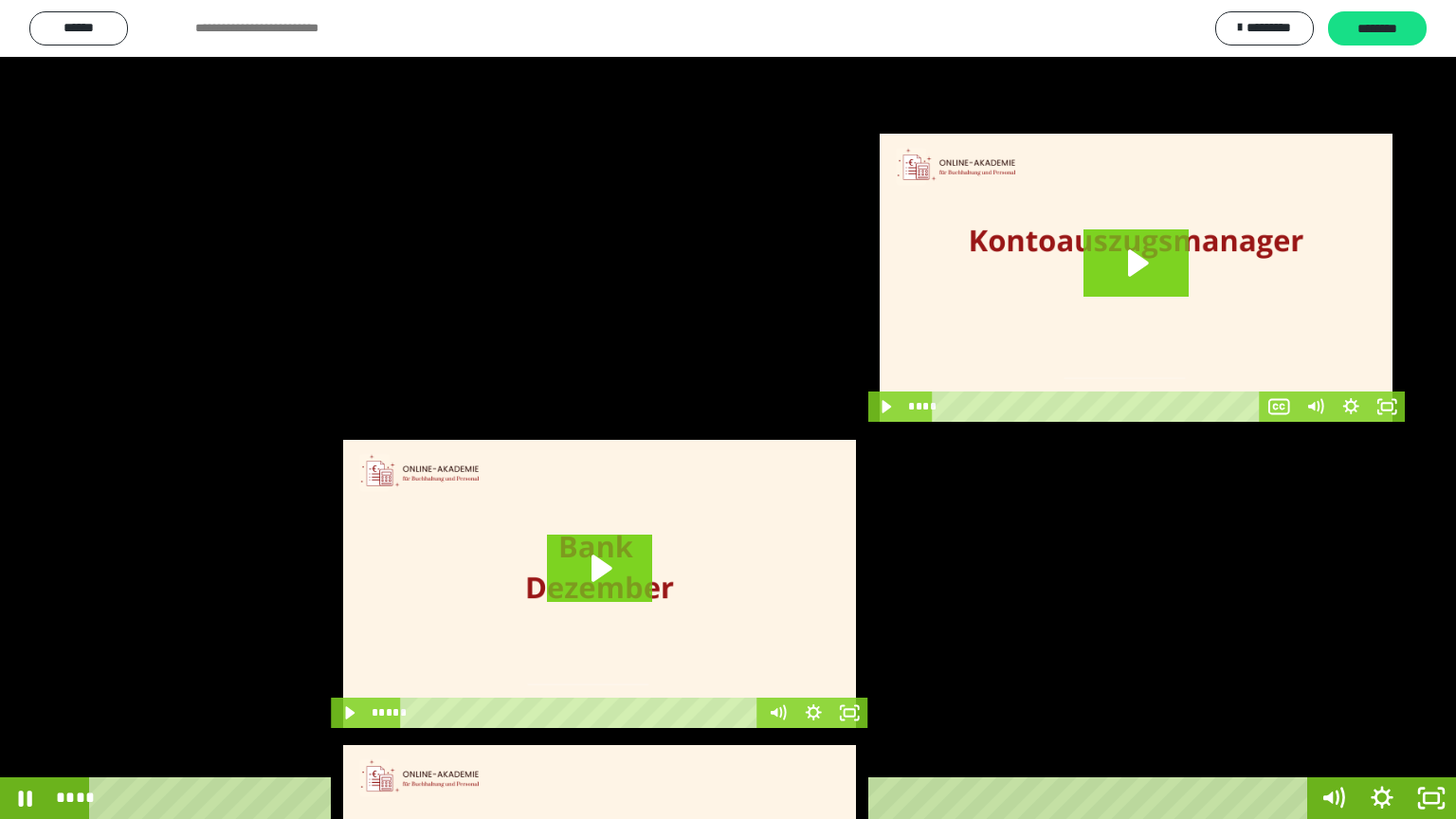 click at bounding box center (728, 410) 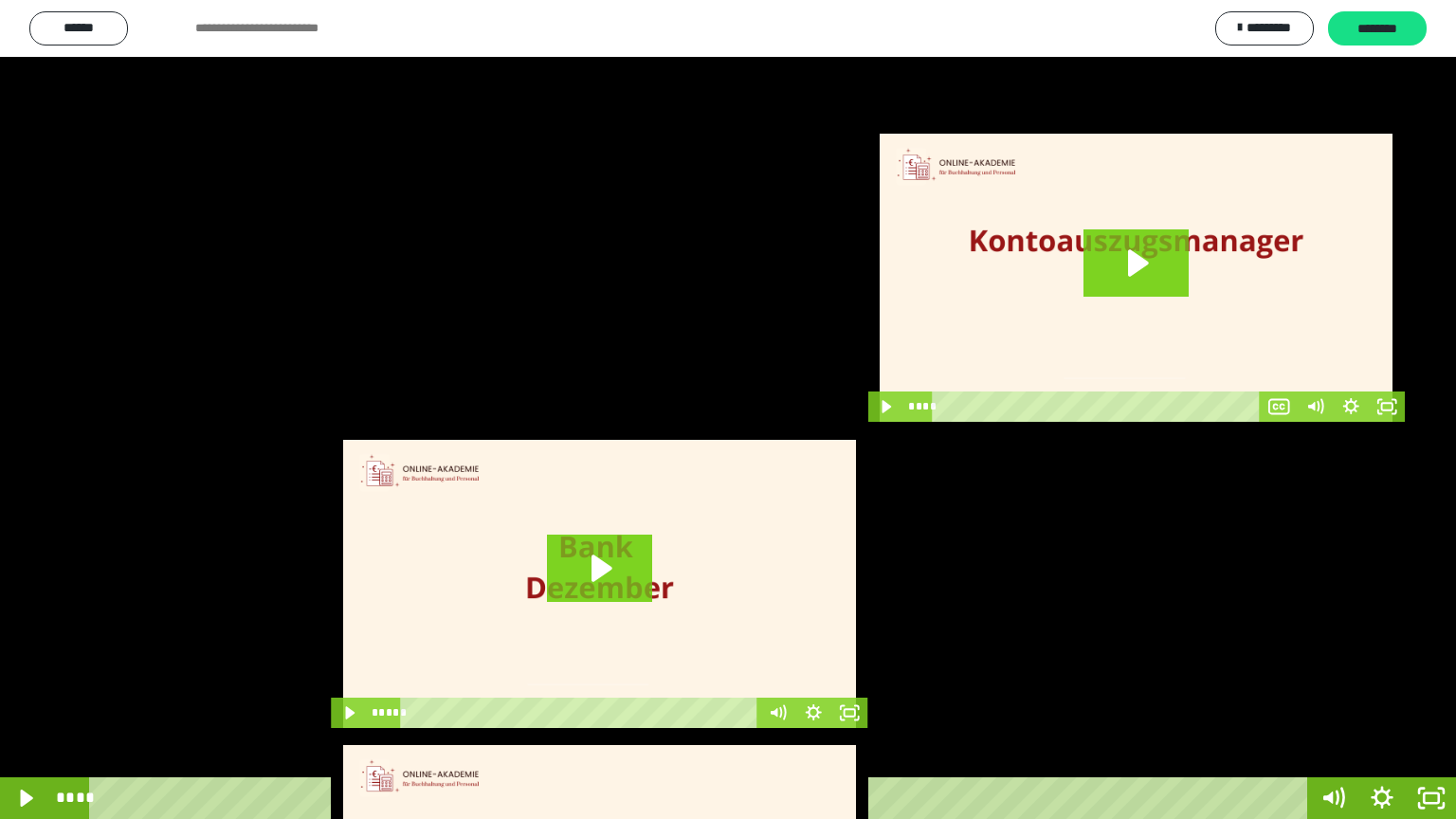 click at bounding box center [728, 410] 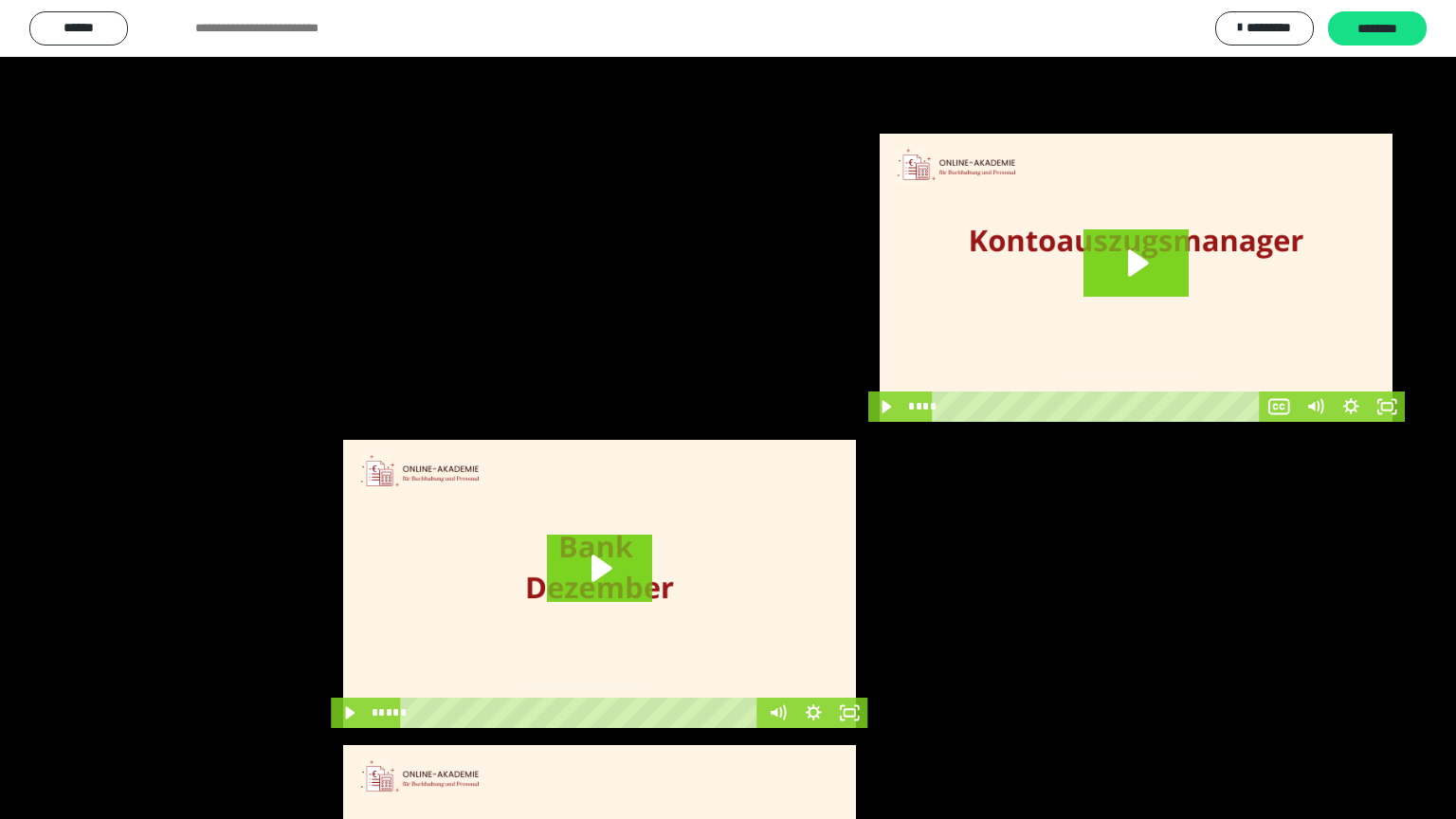 click at bounding box center [728, 410] 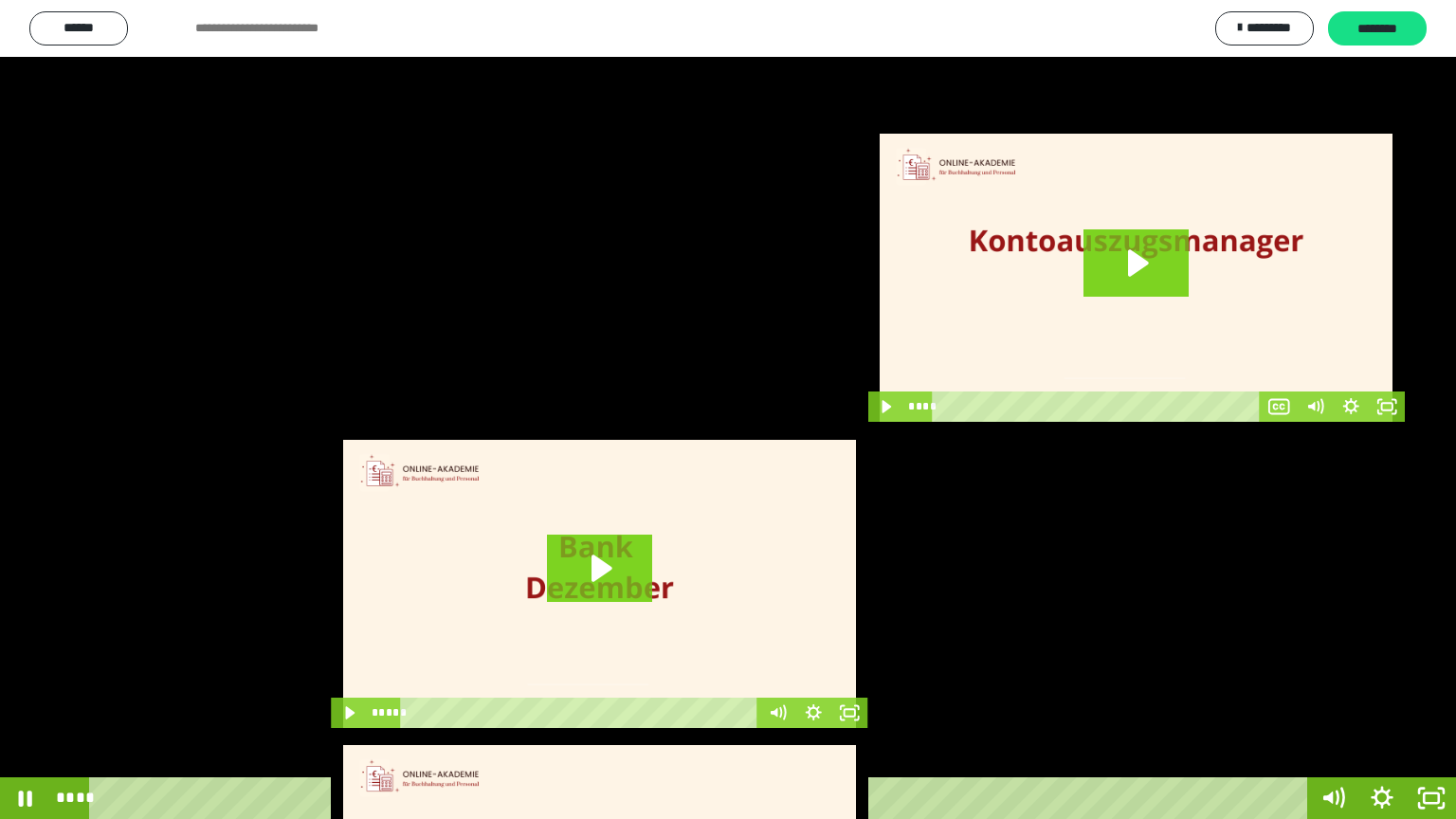 click at bounding box center [728, 410] 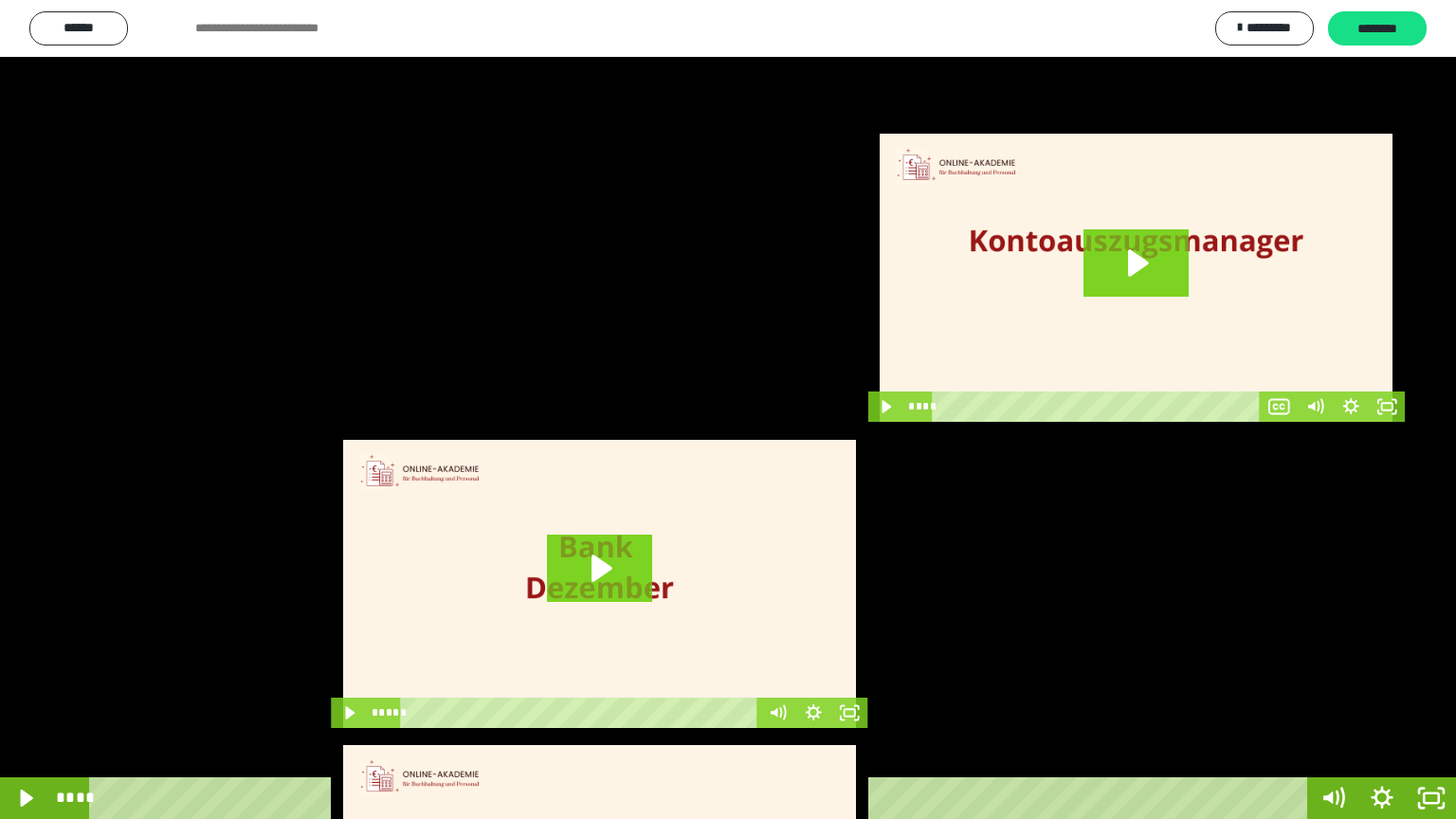 click at bounding box center (728, 410) 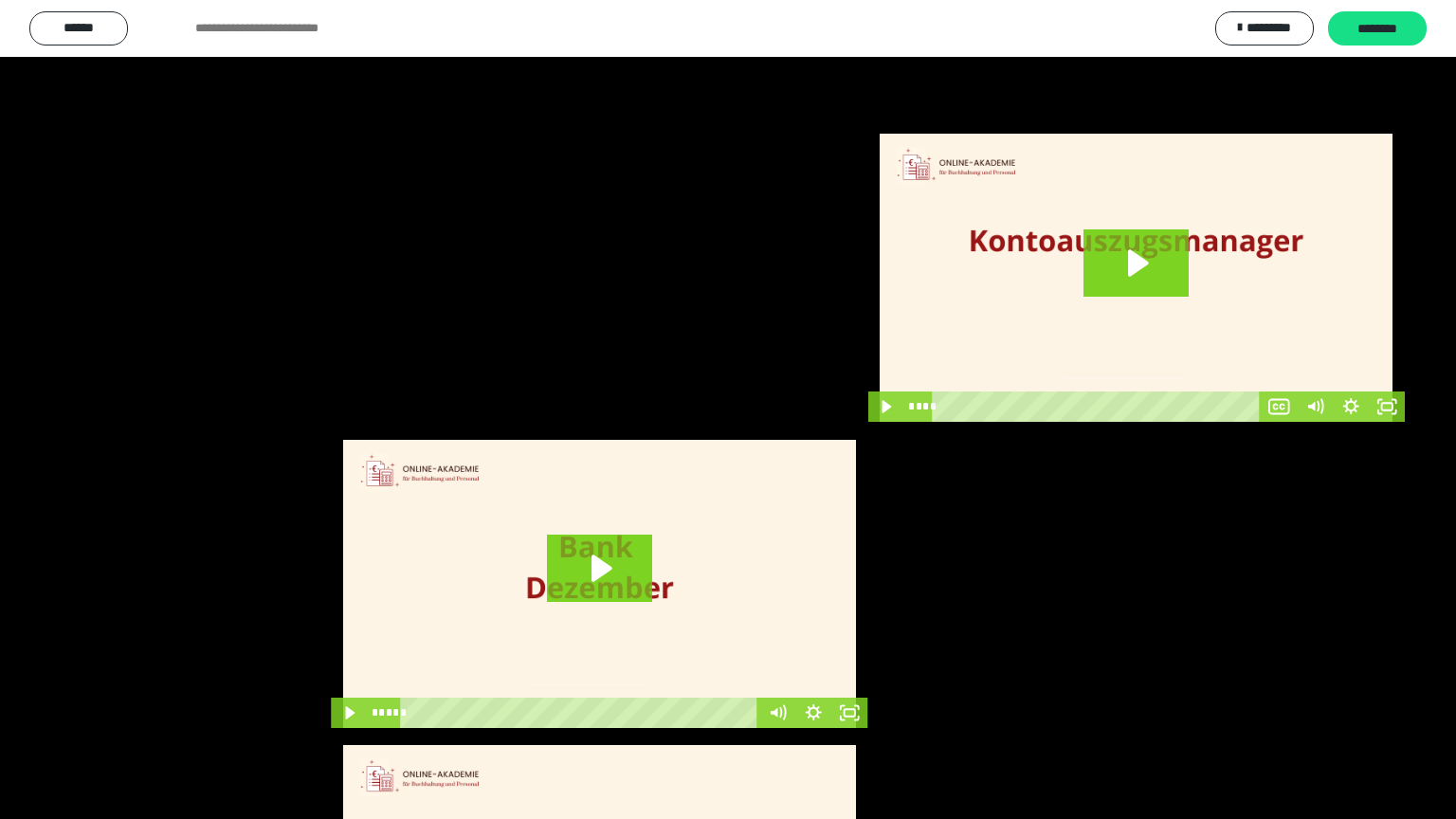 click at bounding box center (728, 410) 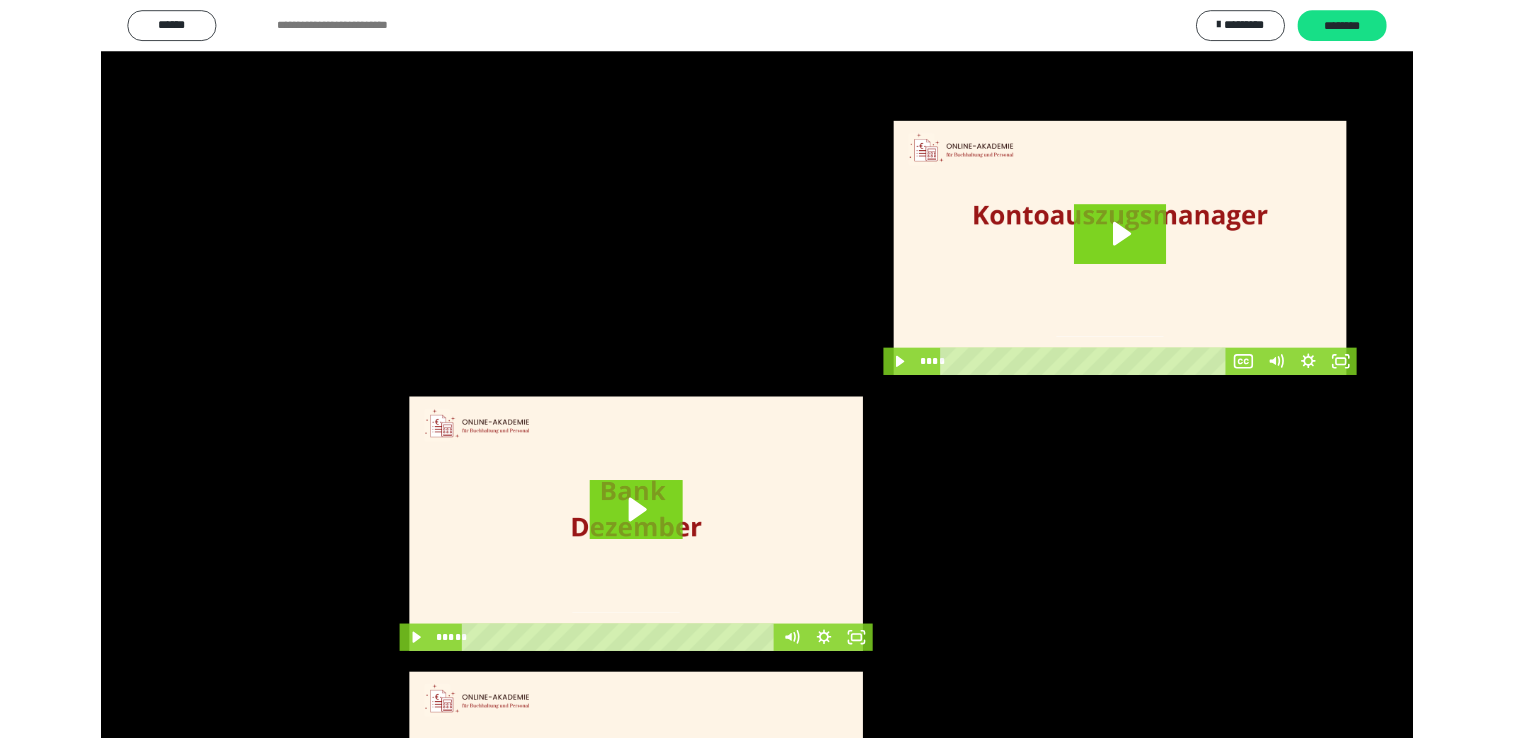 scroll, scrollTop: 1979, scrollLeft: 0, axis: vertical 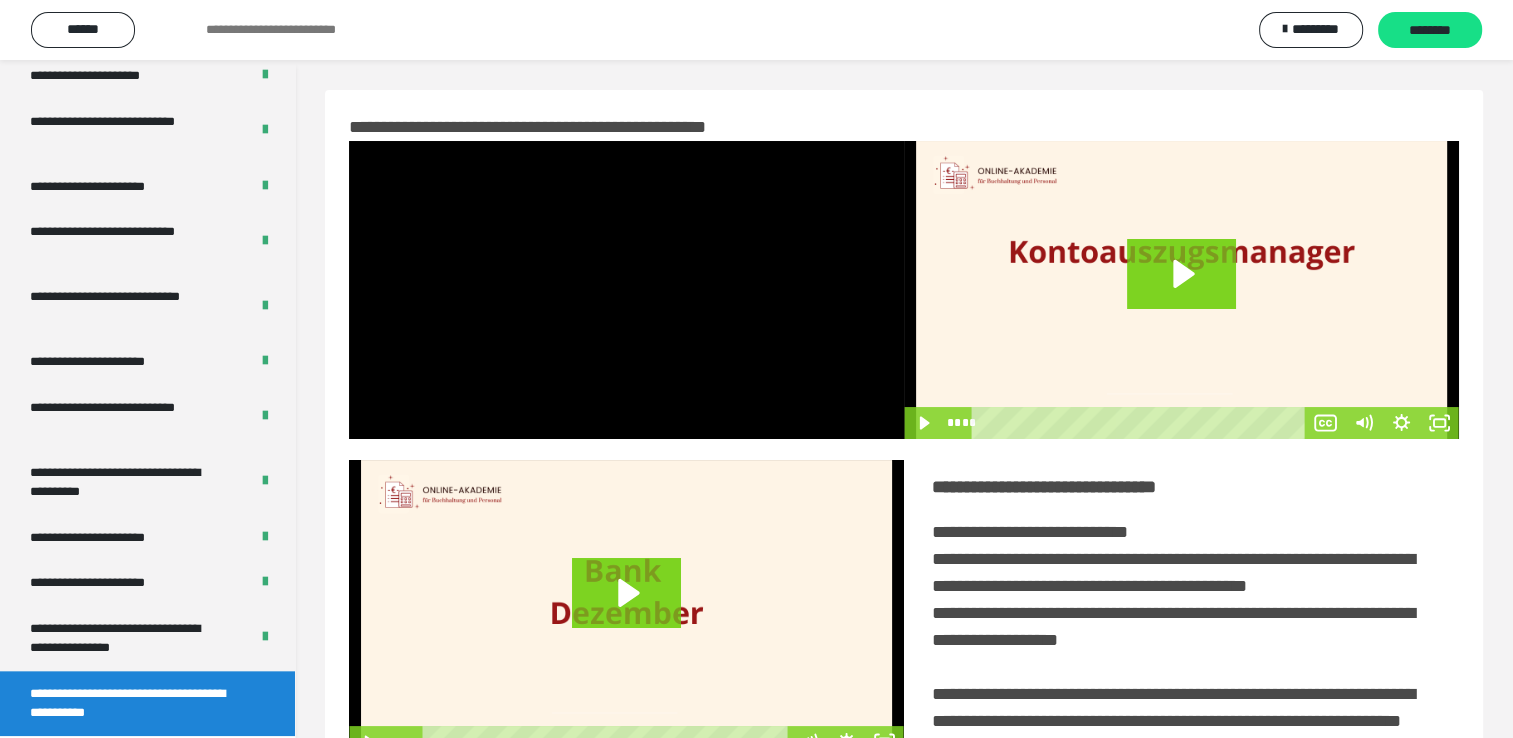 drag, startPoint x: 1502, startPoint y: 116, endPoint x: 1522, endPoint y: 160, distance: 48.332184 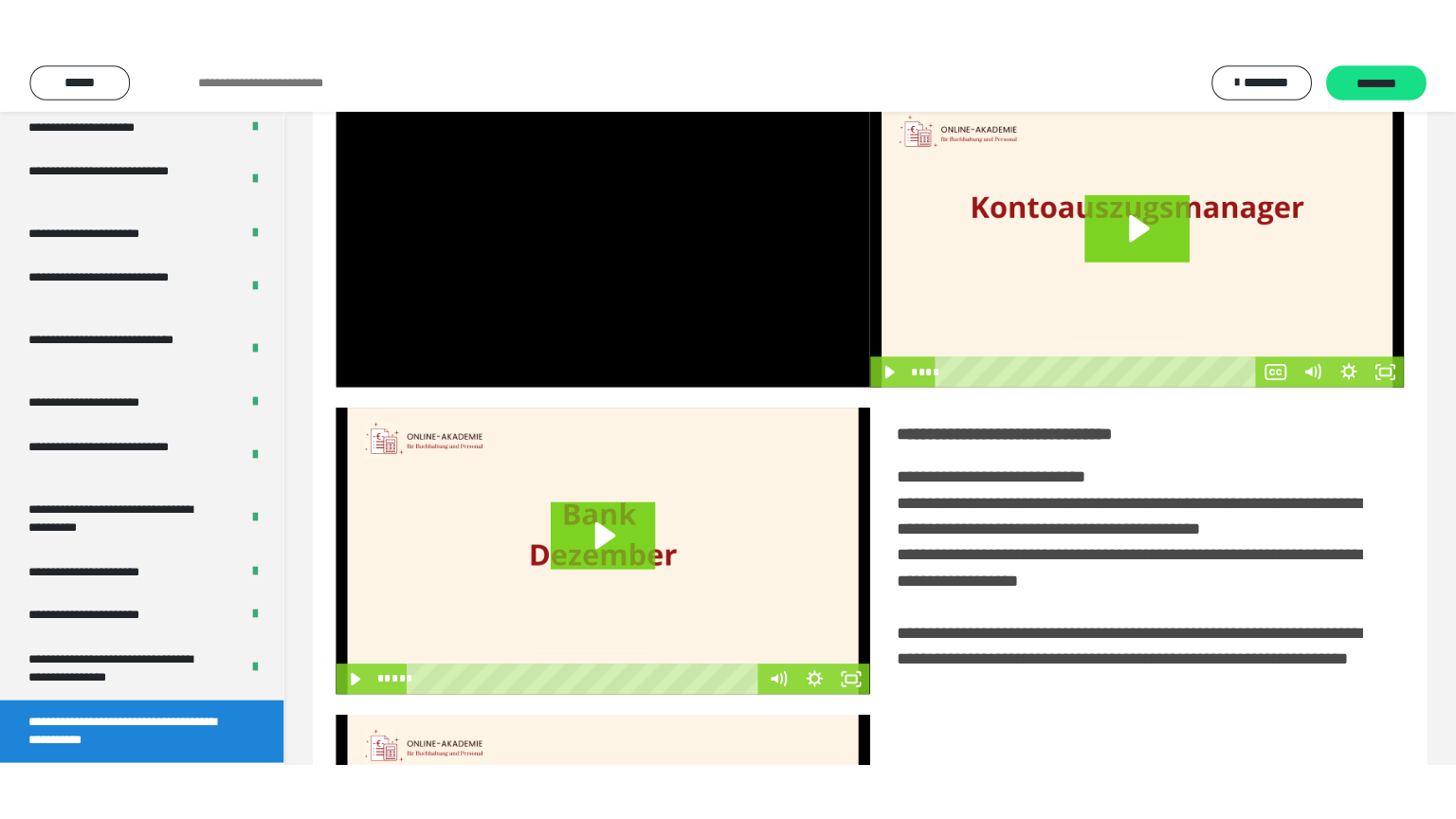 scroll, scrollTop: 0, scrollLeft: 0, axis: both 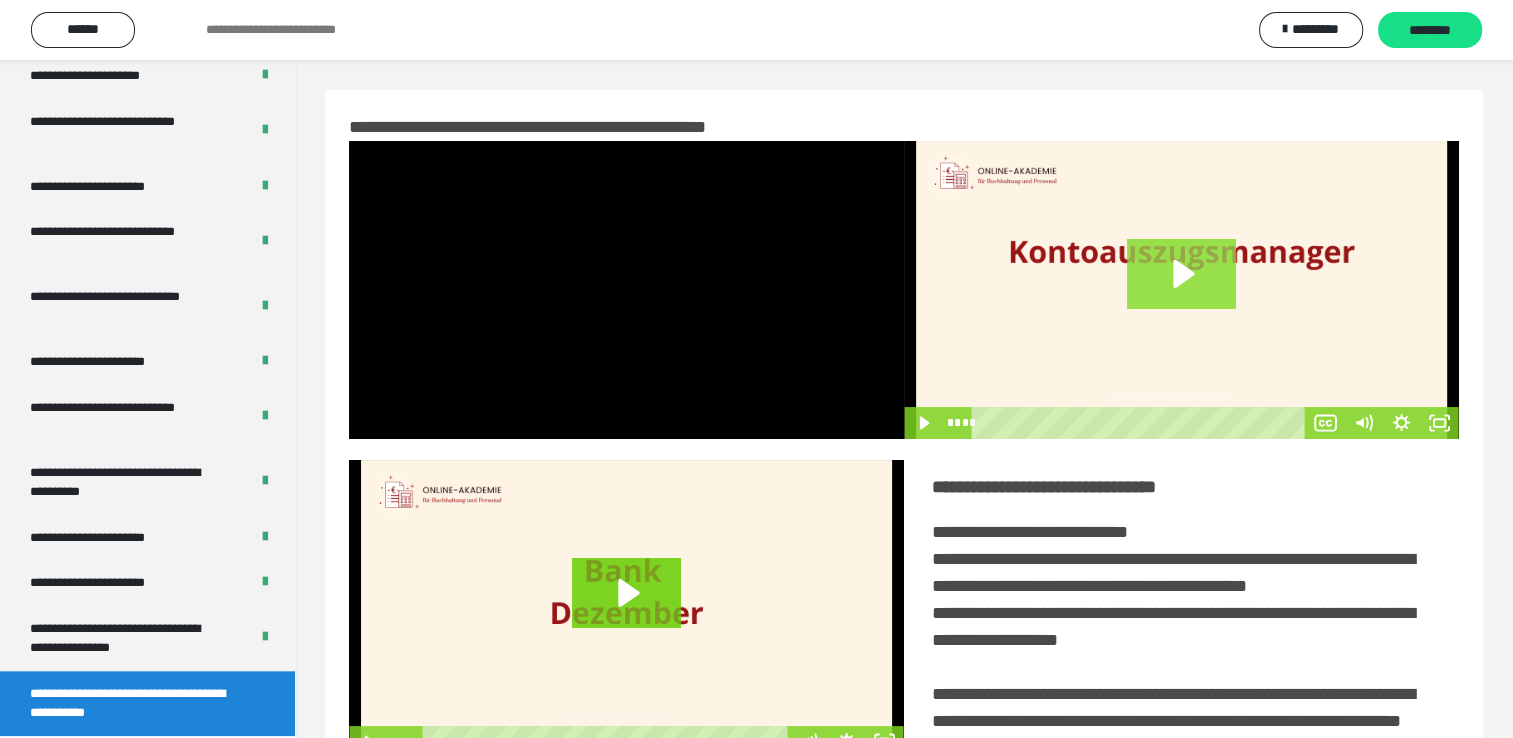 click 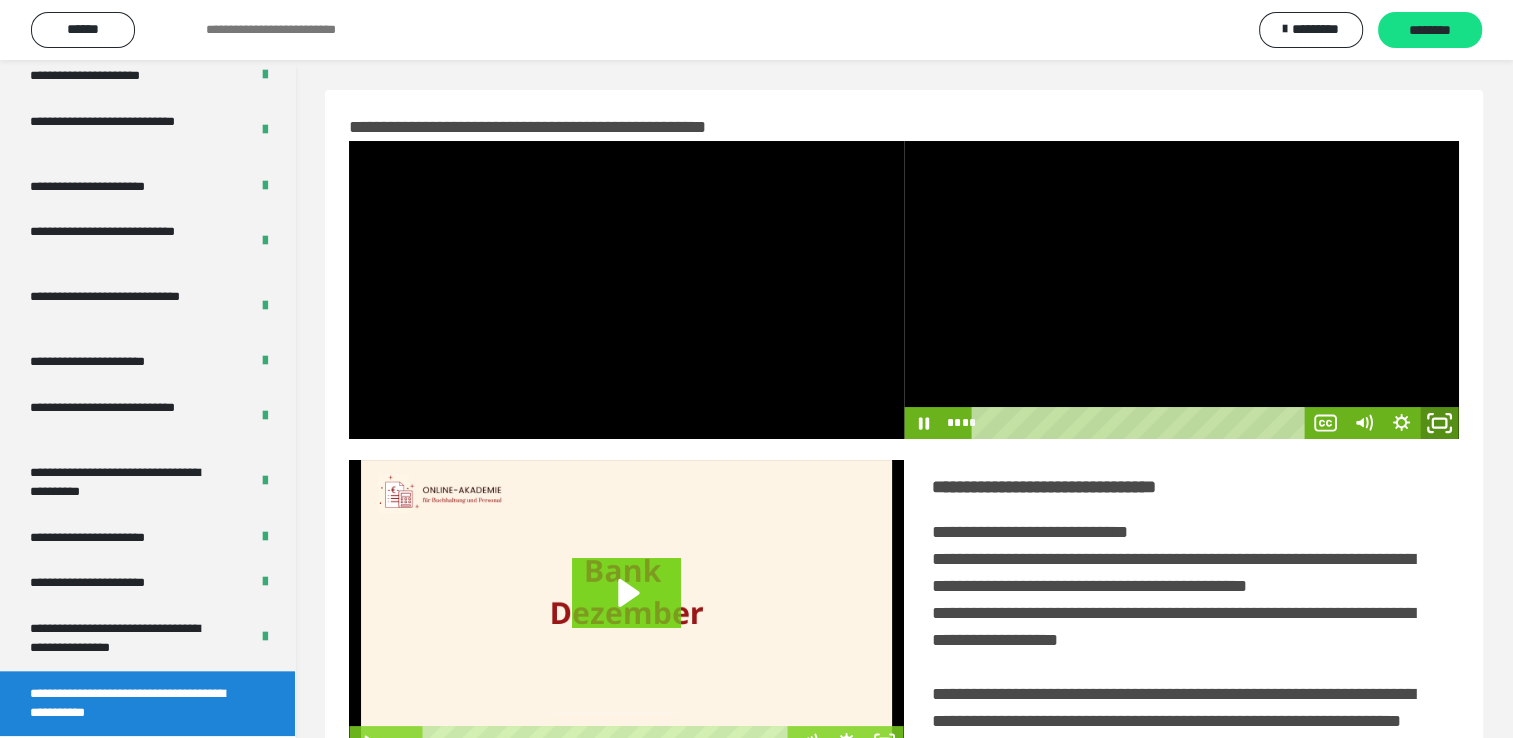 click 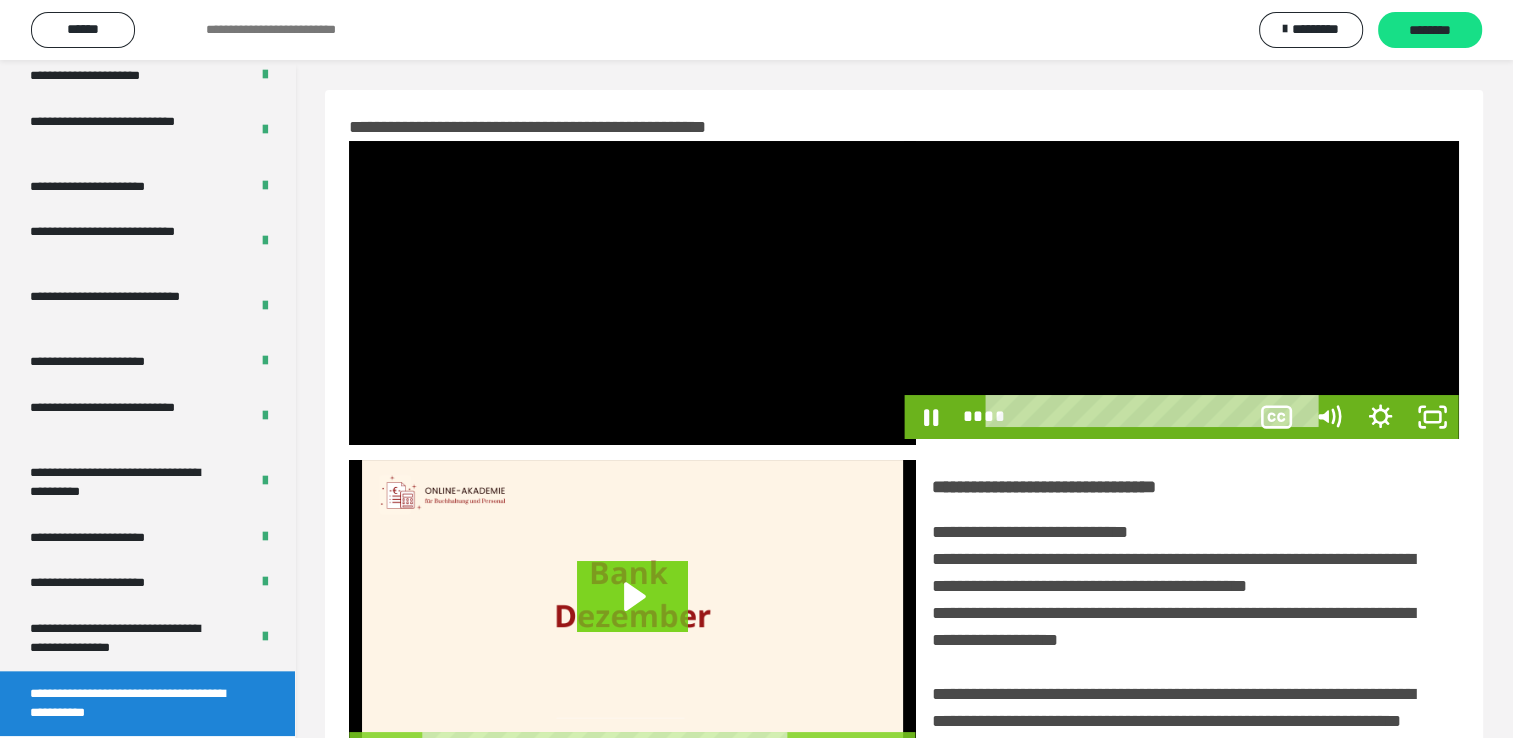 scroll, scrollTop: 1853, scrollLeft: 0, axis: vertical 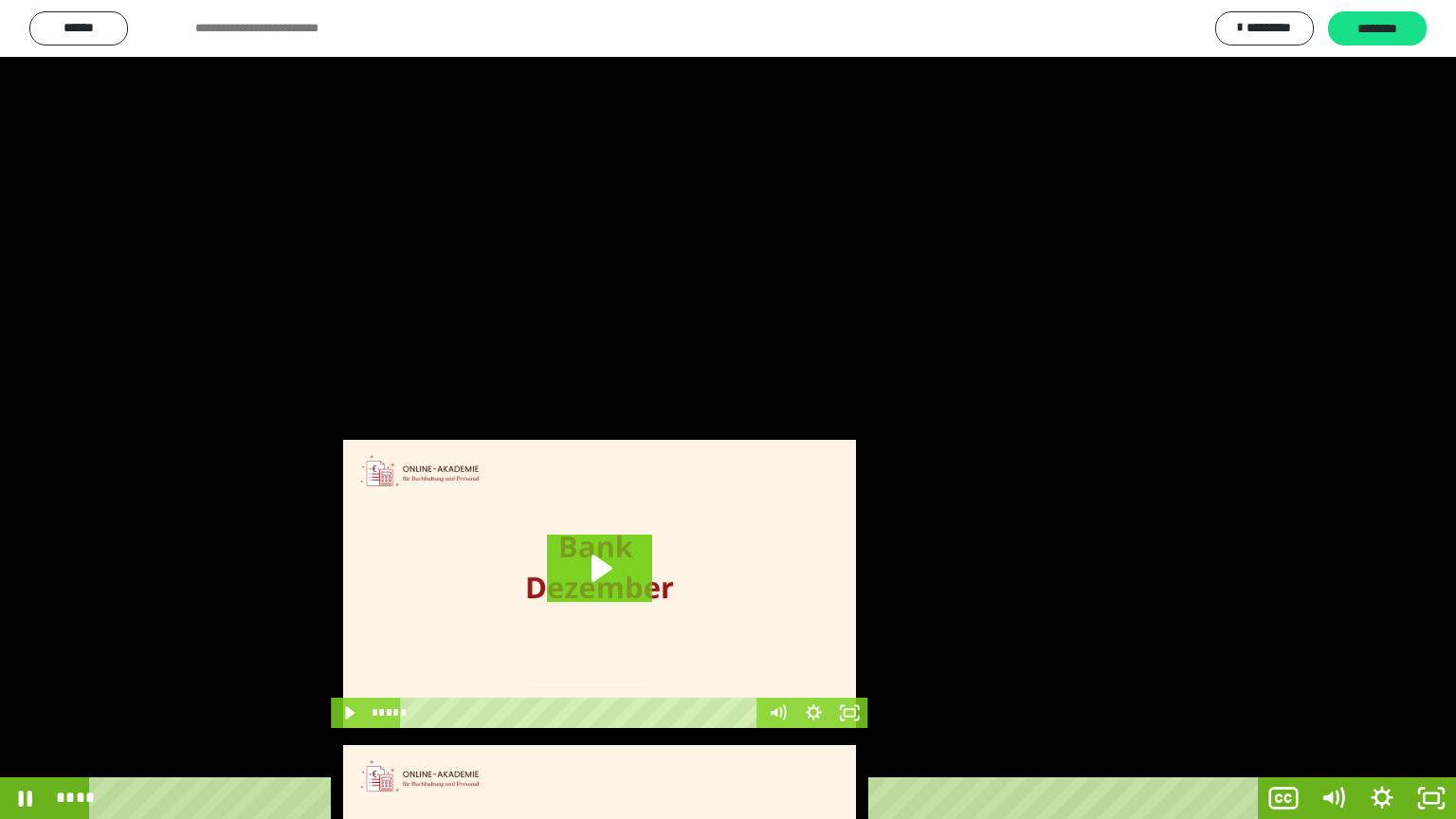 click at bounding box center [728, 410] 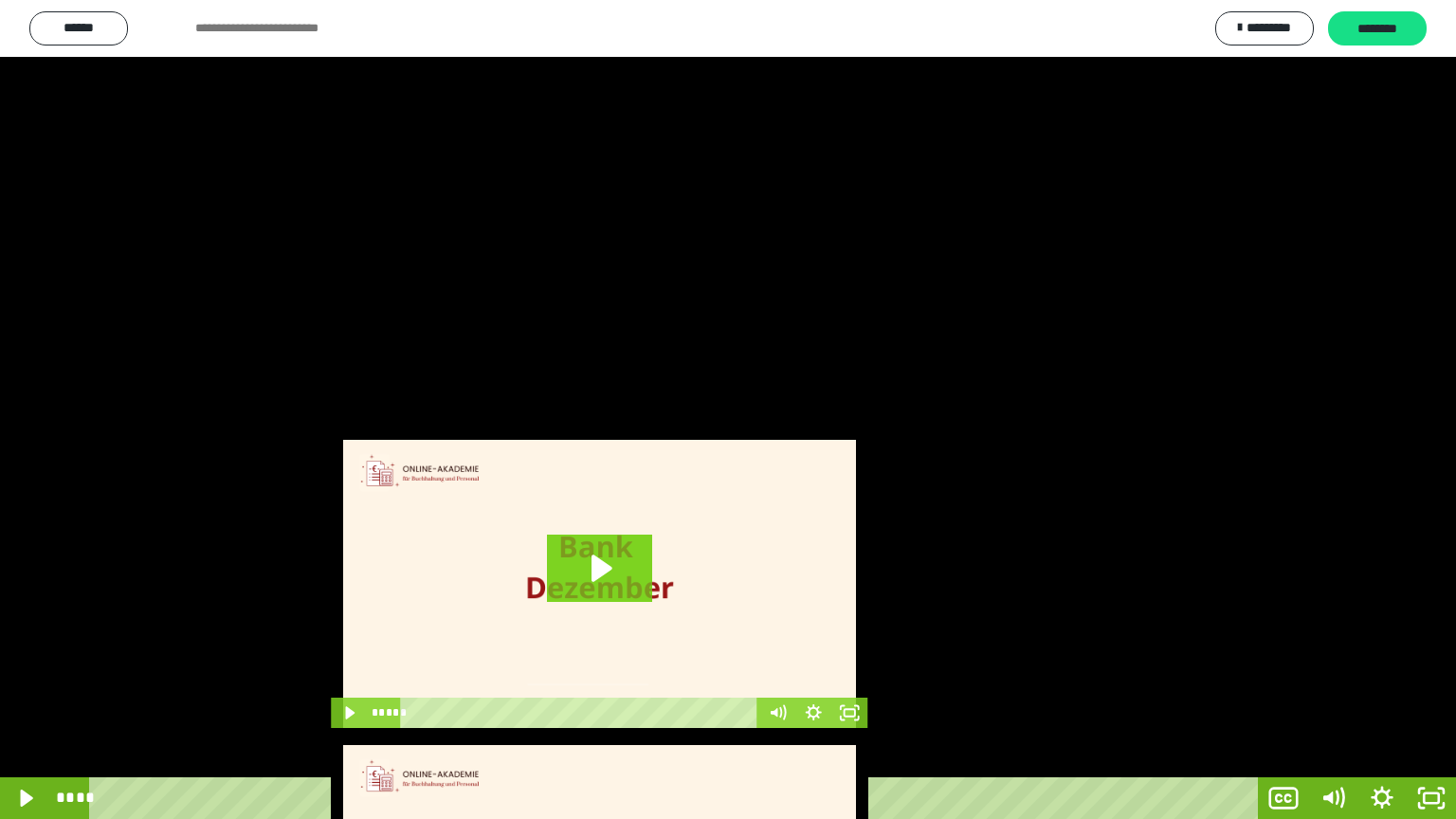 click at bounding box center [728, 410] 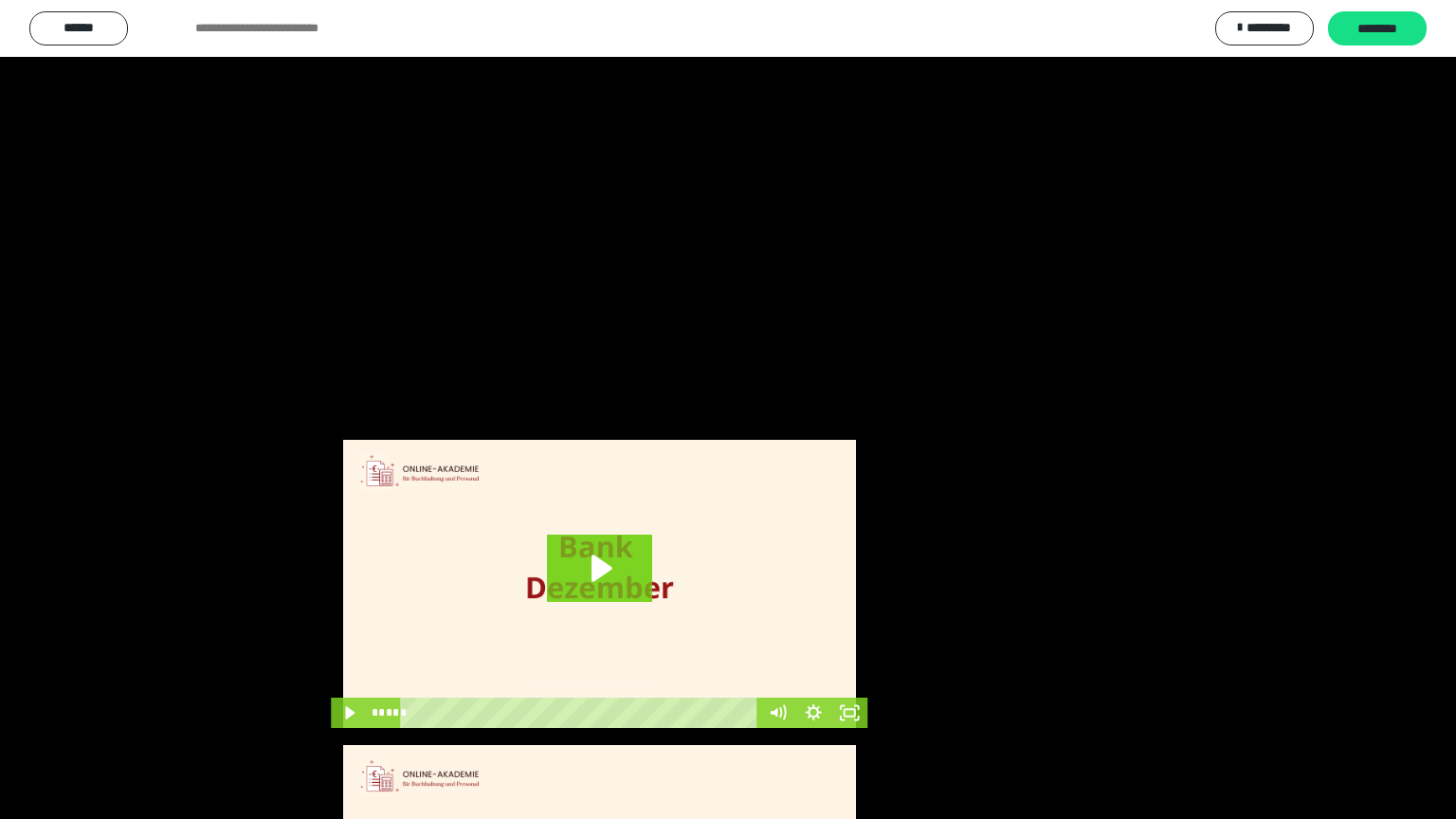 click at bounding box center [728, 410] 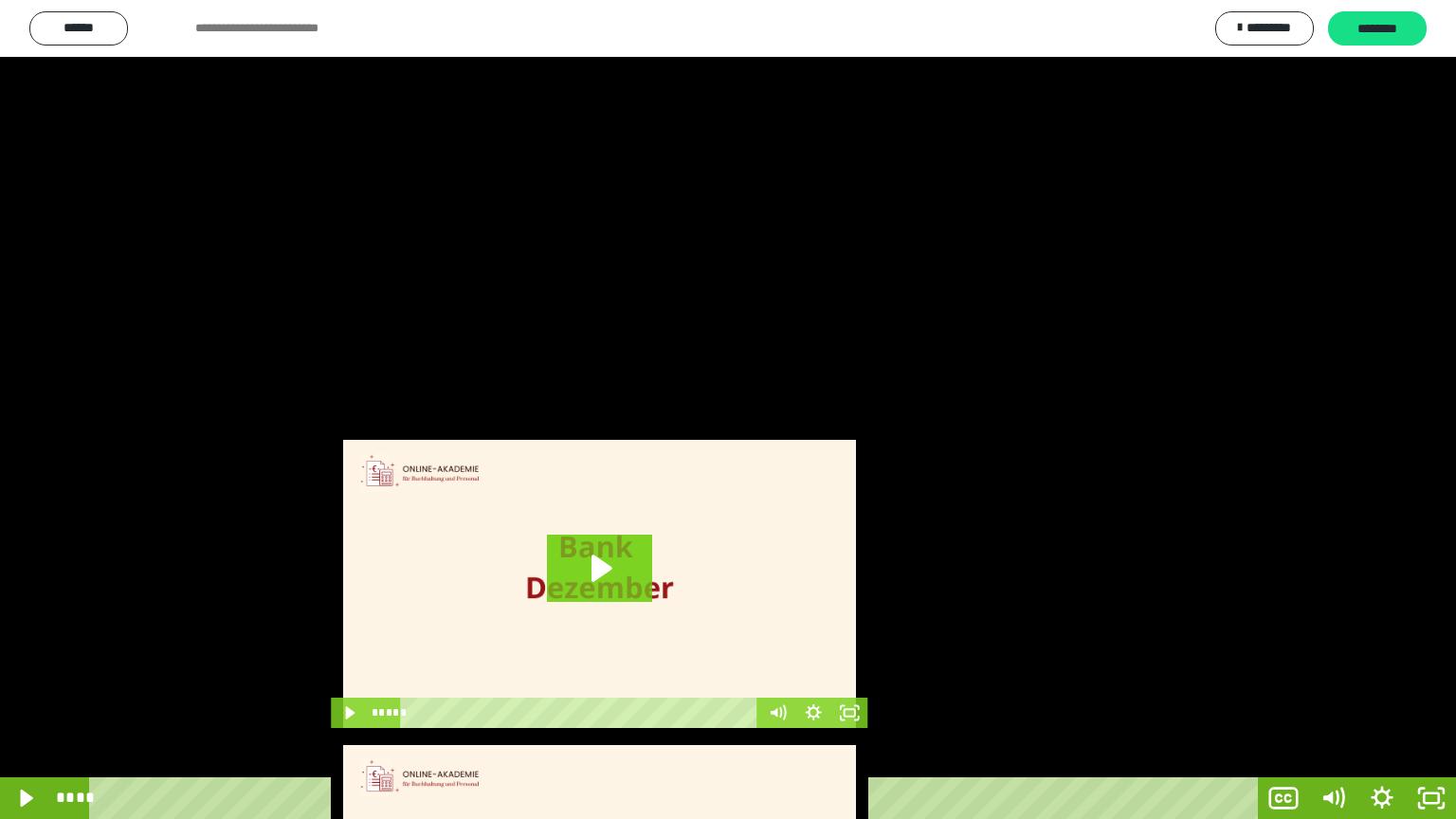 click at bounding box center (728, 410) 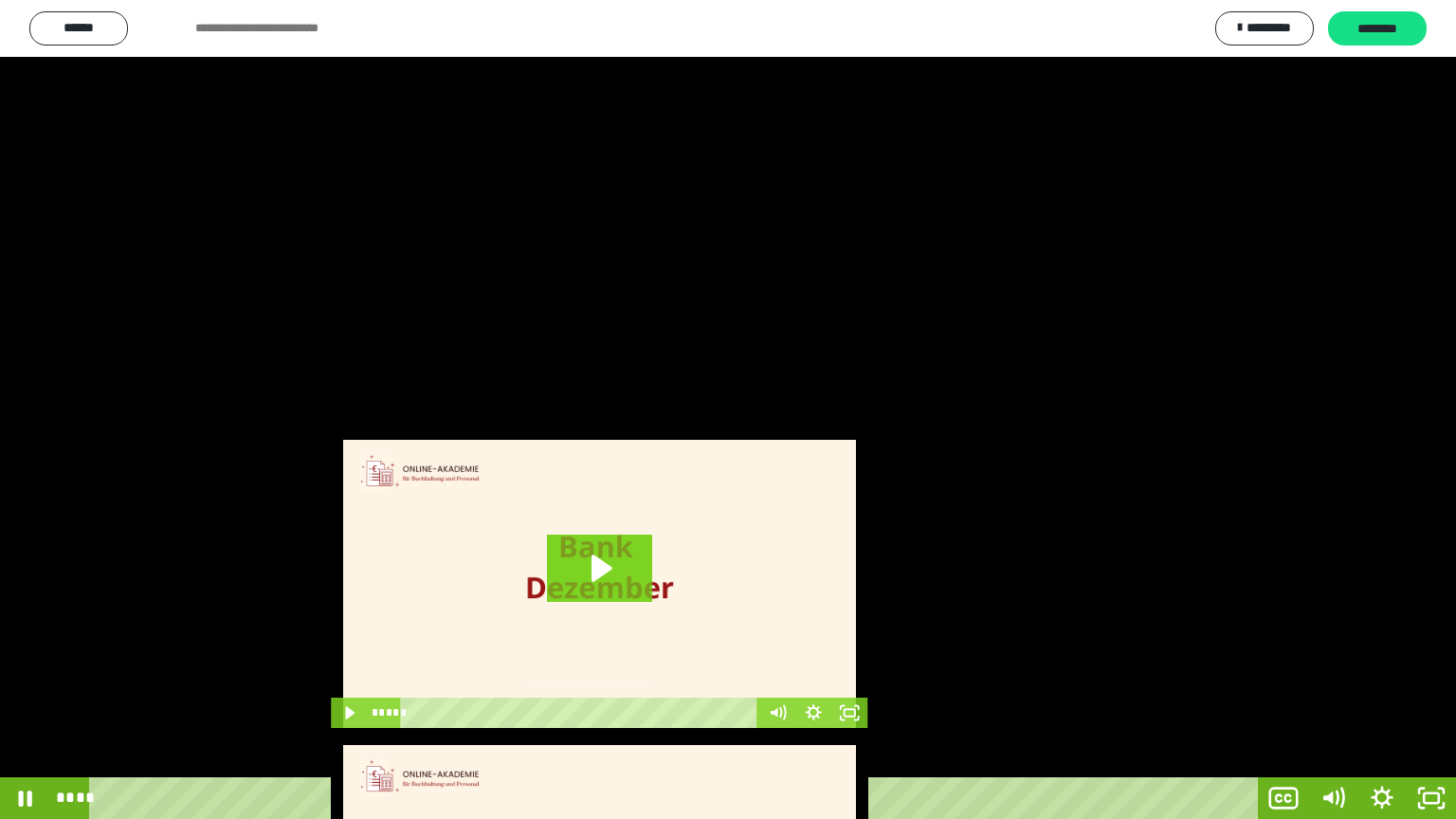 click at bounding box center (728, 410) 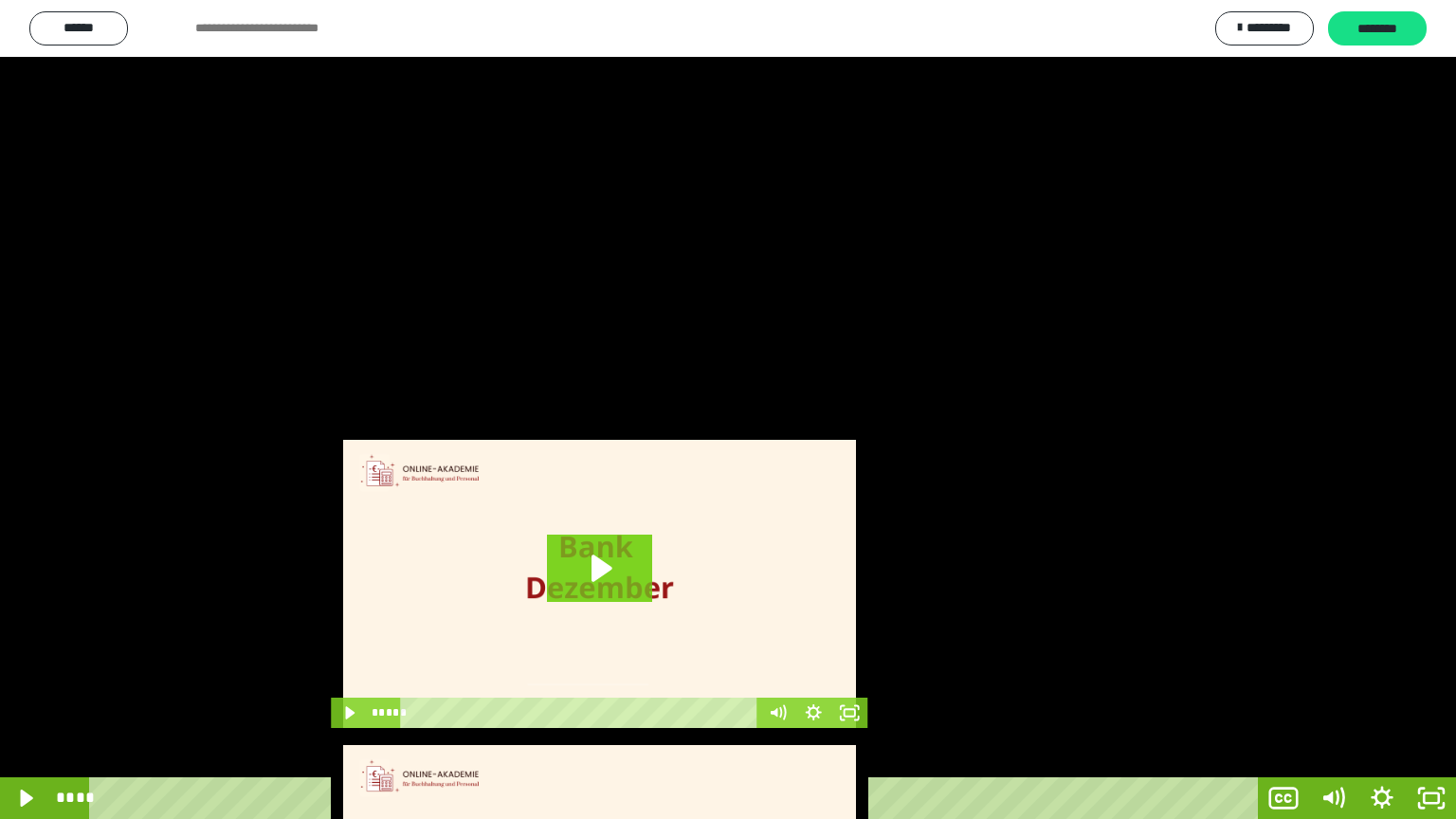 click at bounding box center [728, 410] 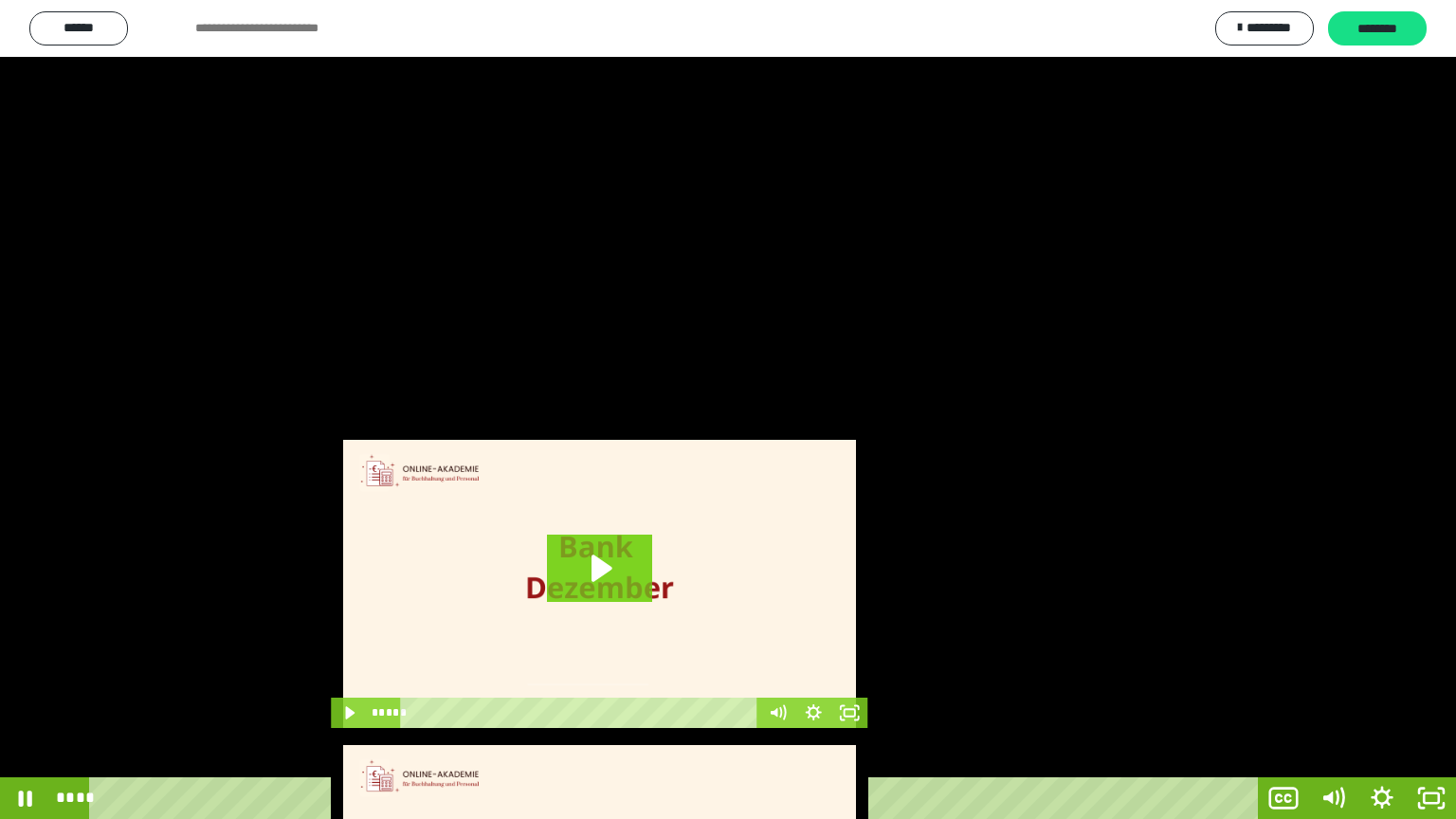 click at bounding box center [728, 410] 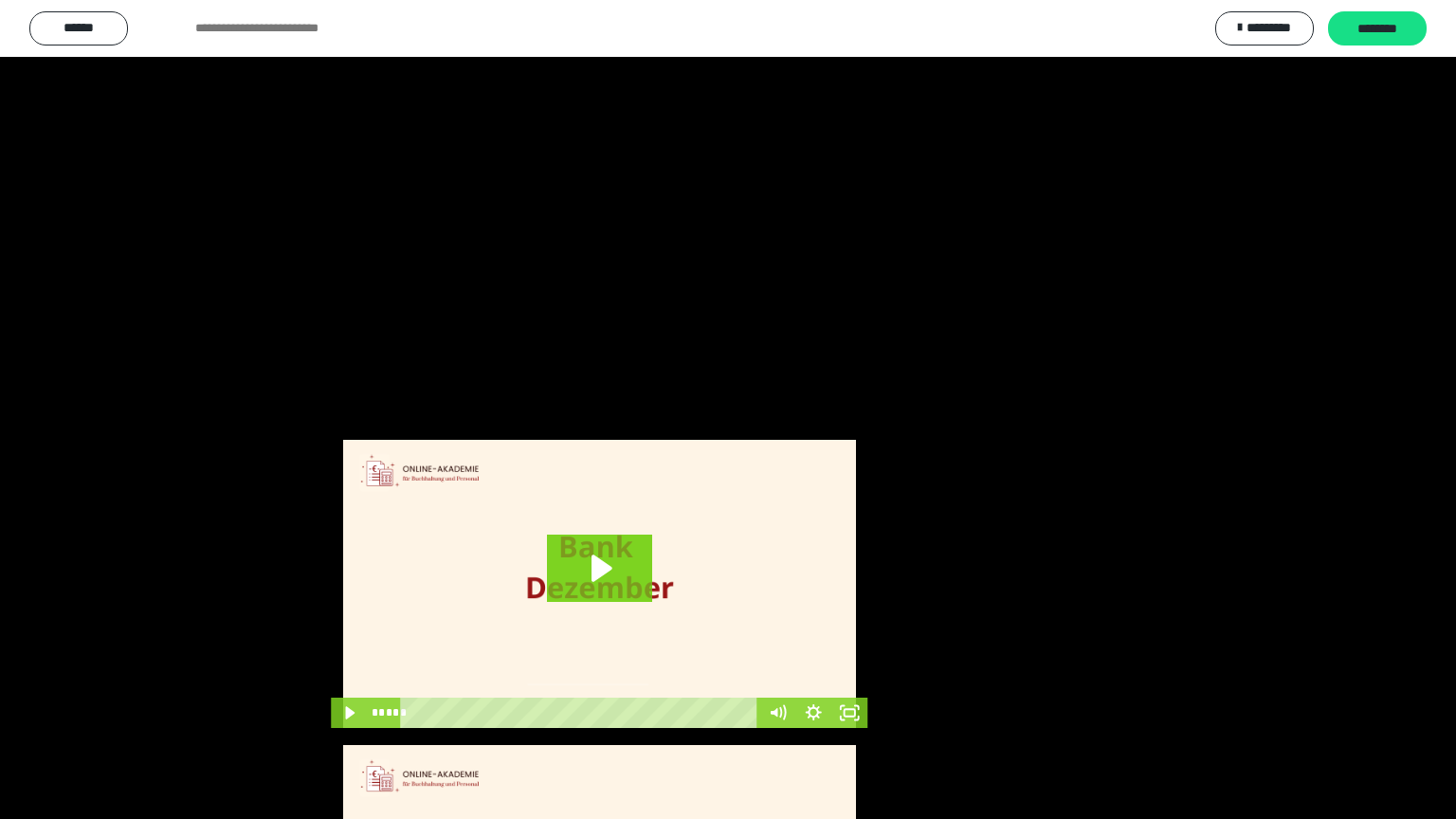 click at bounding box center [728, 410] 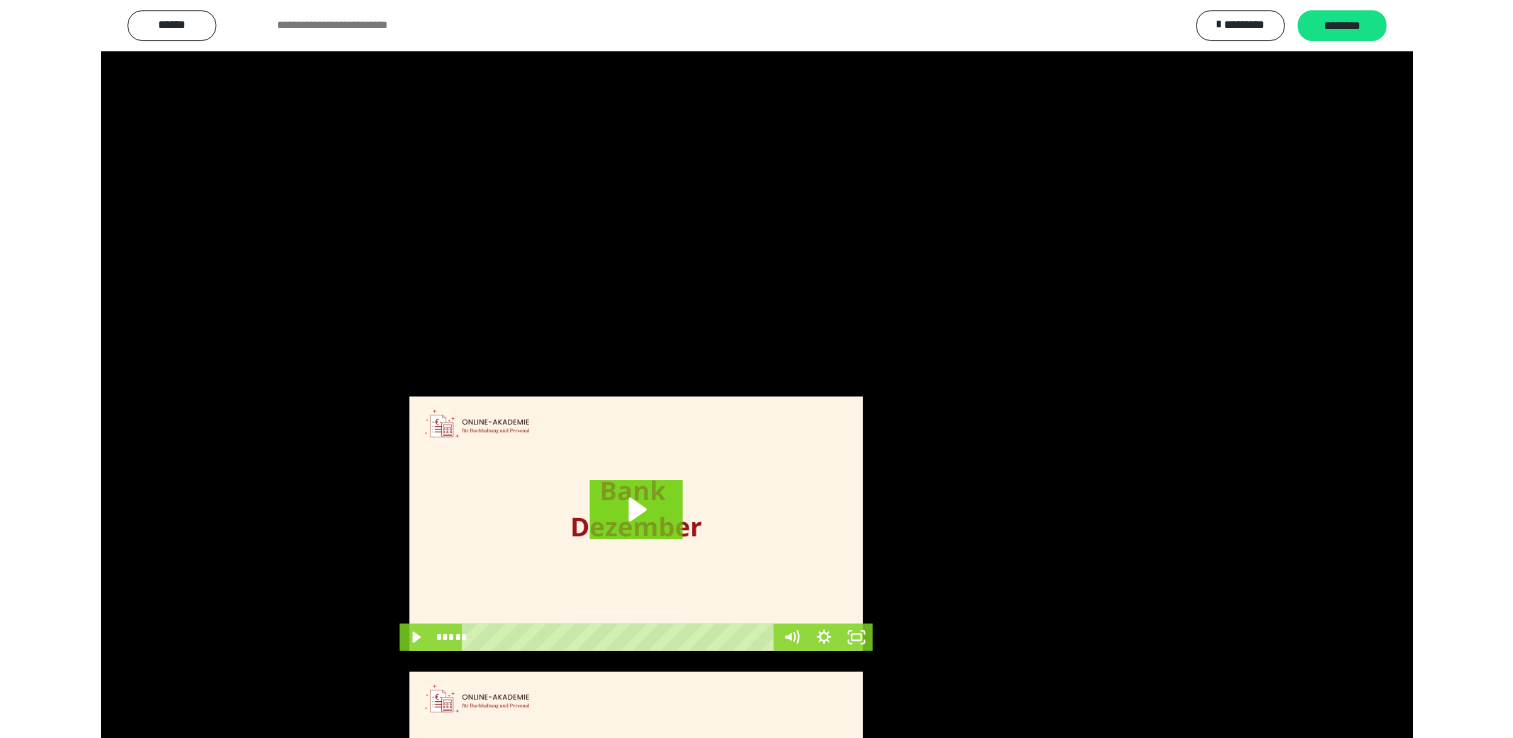 scroll, scrollTop: 1979, scrollLeft: 0, axis: vertical 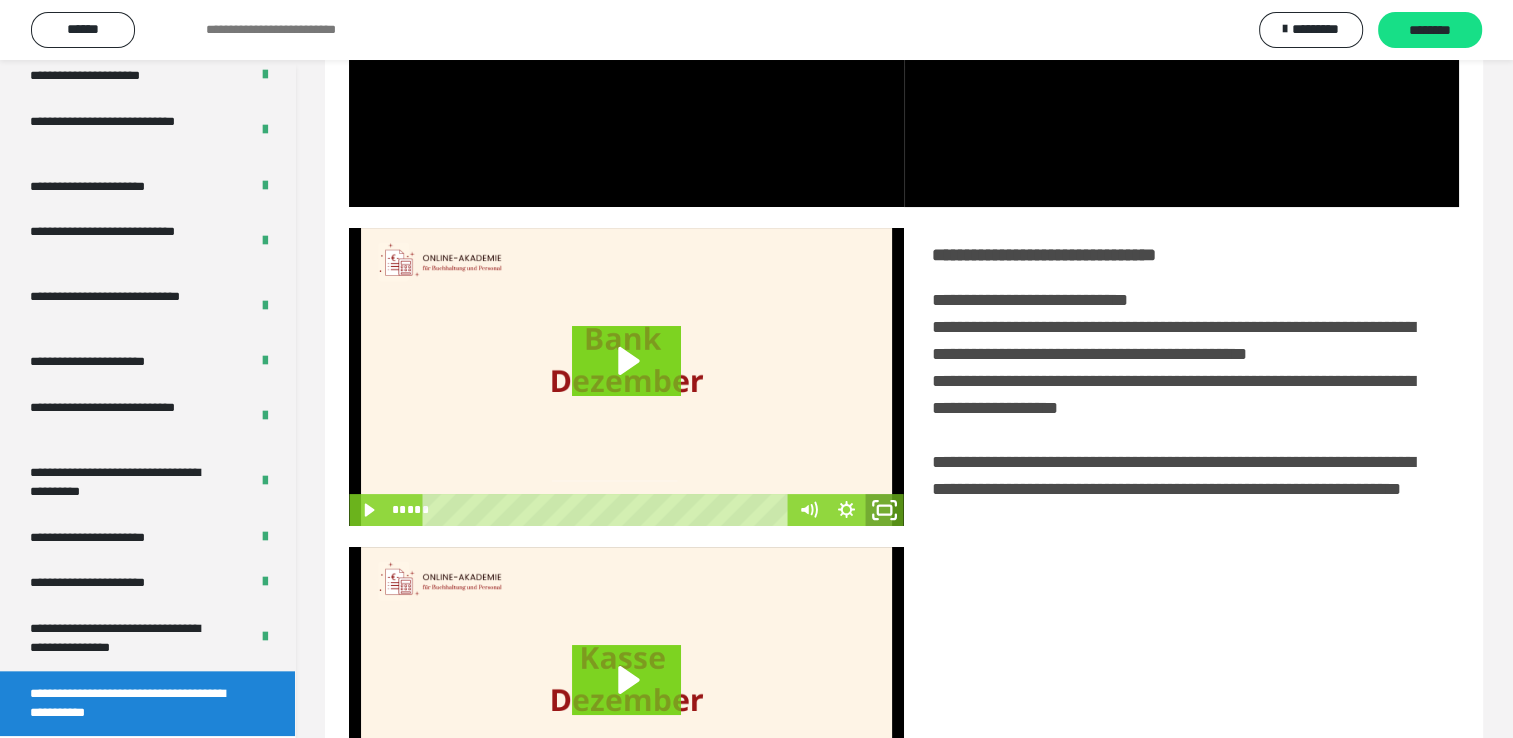 click 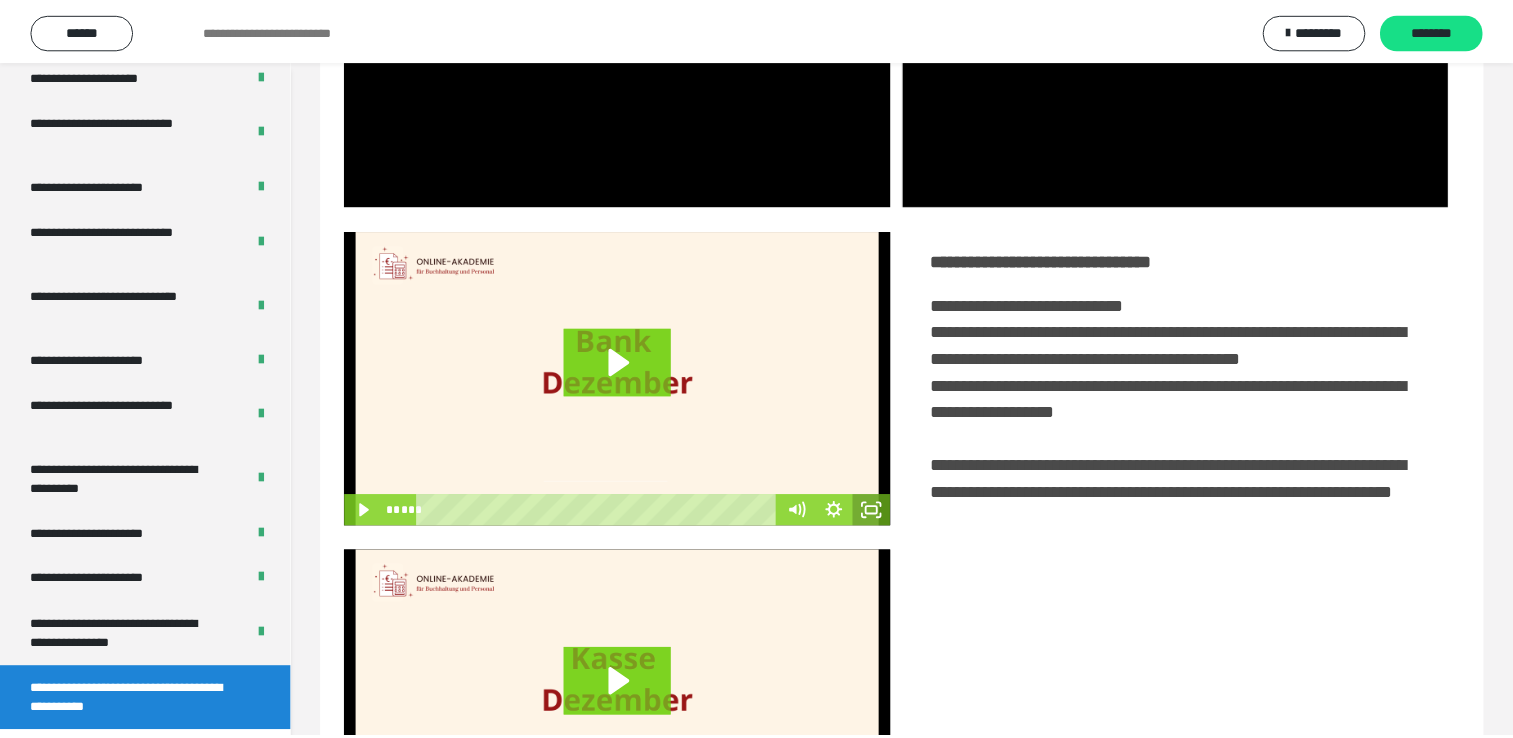 scroll, scrollTop: 1853, scrollLeft: 0, axis: vertical 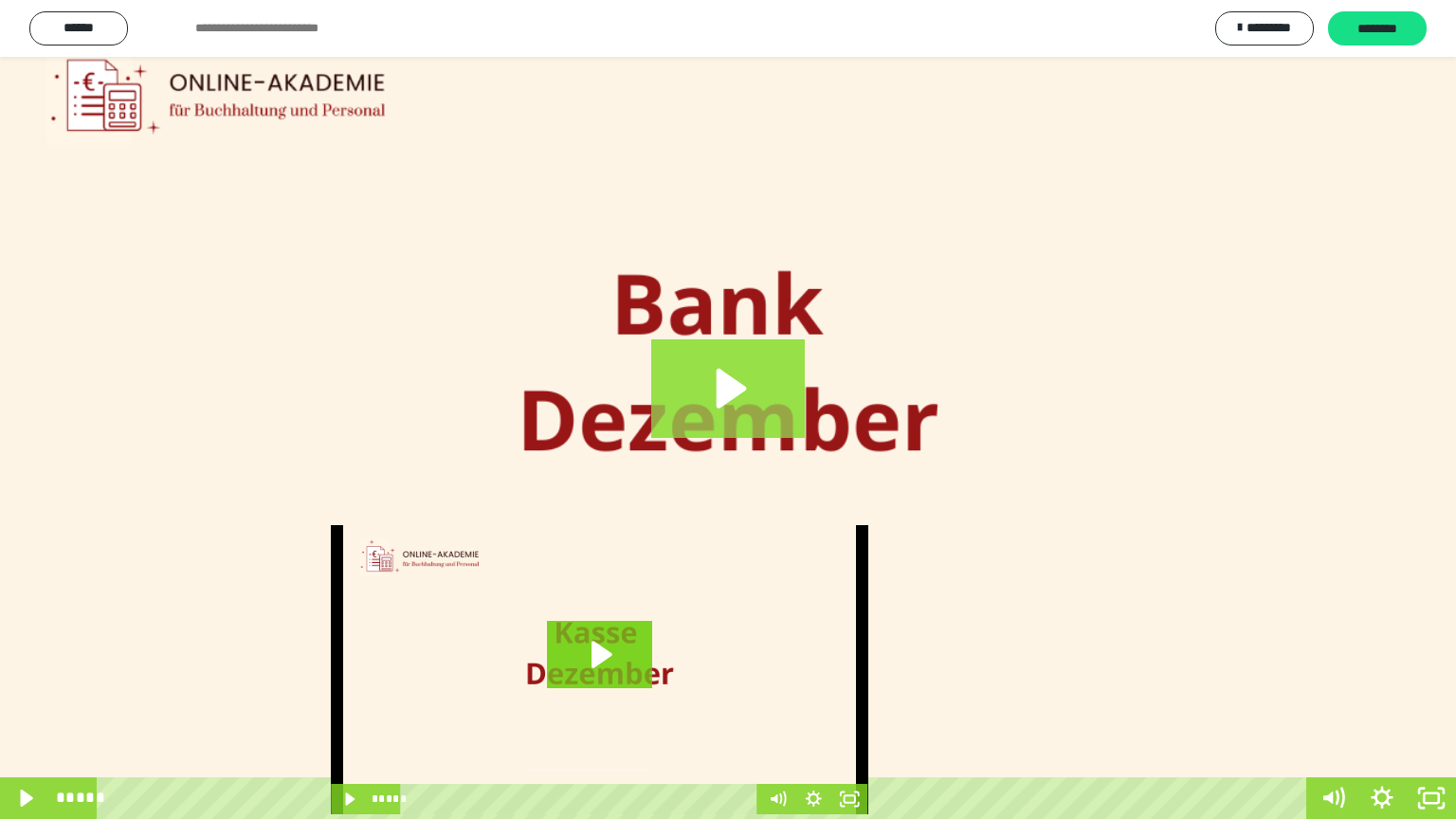 click 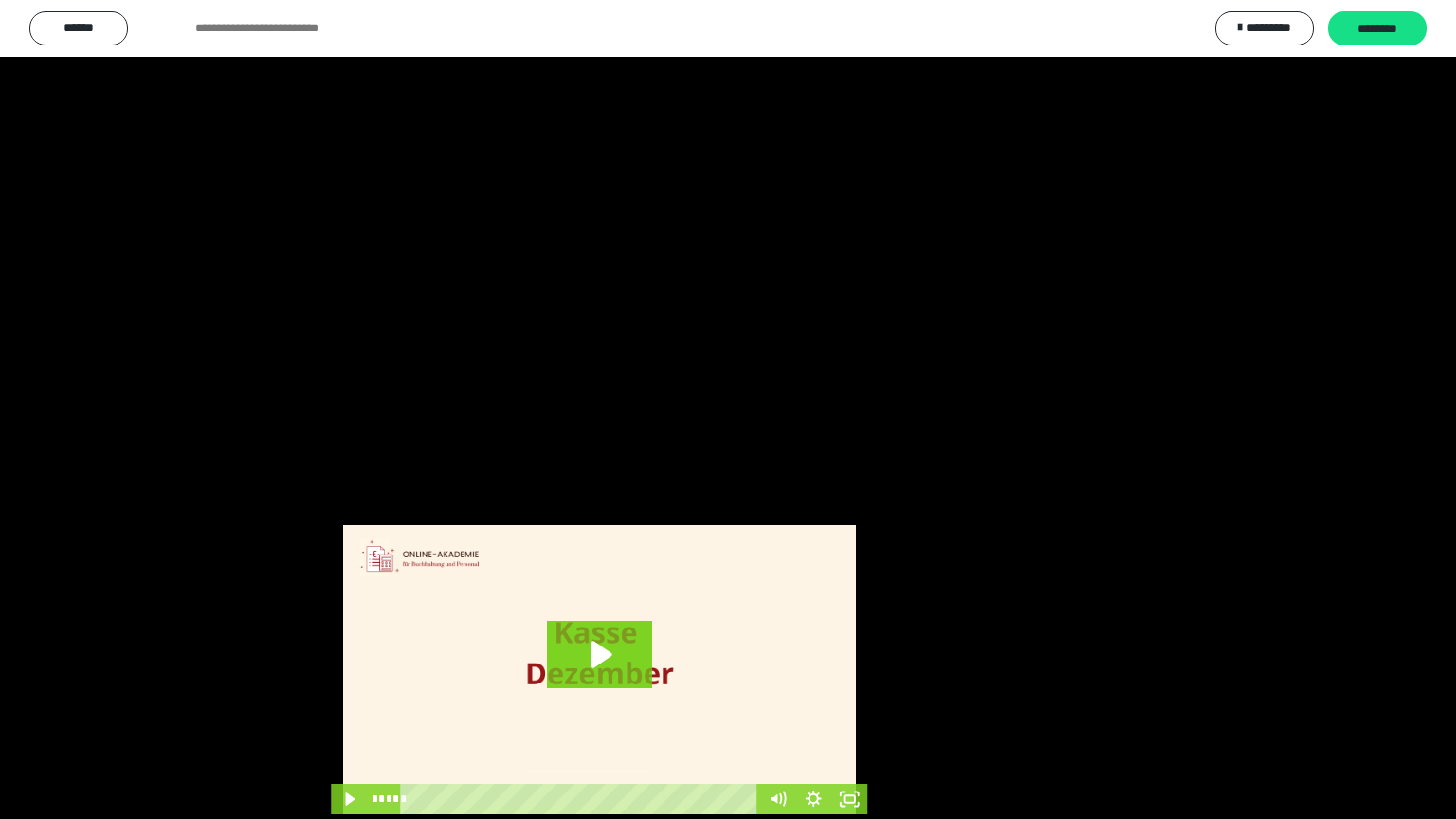 click at bounding box center (728, 410) 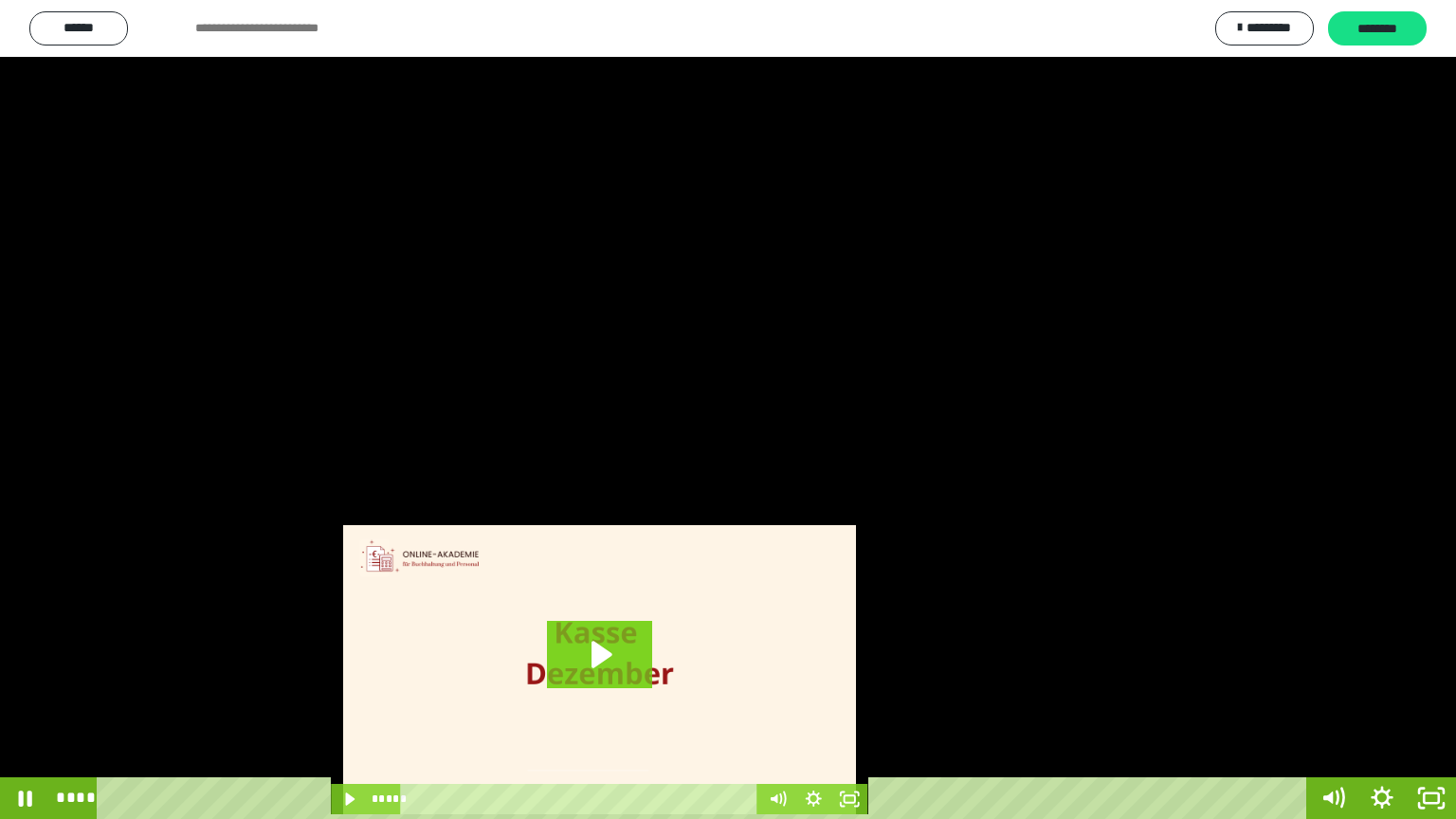 type 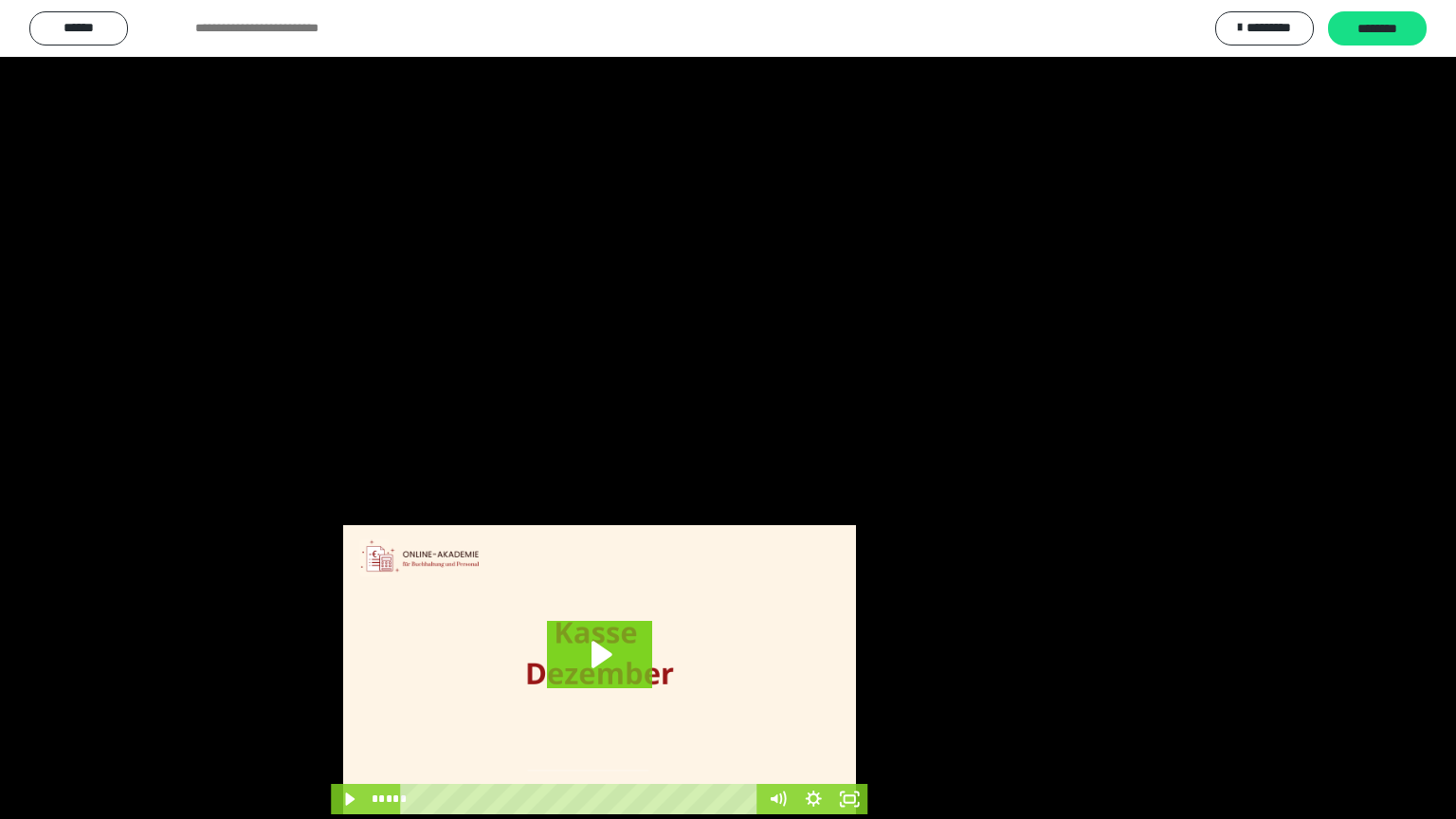 click at bounding box center (728, 410) 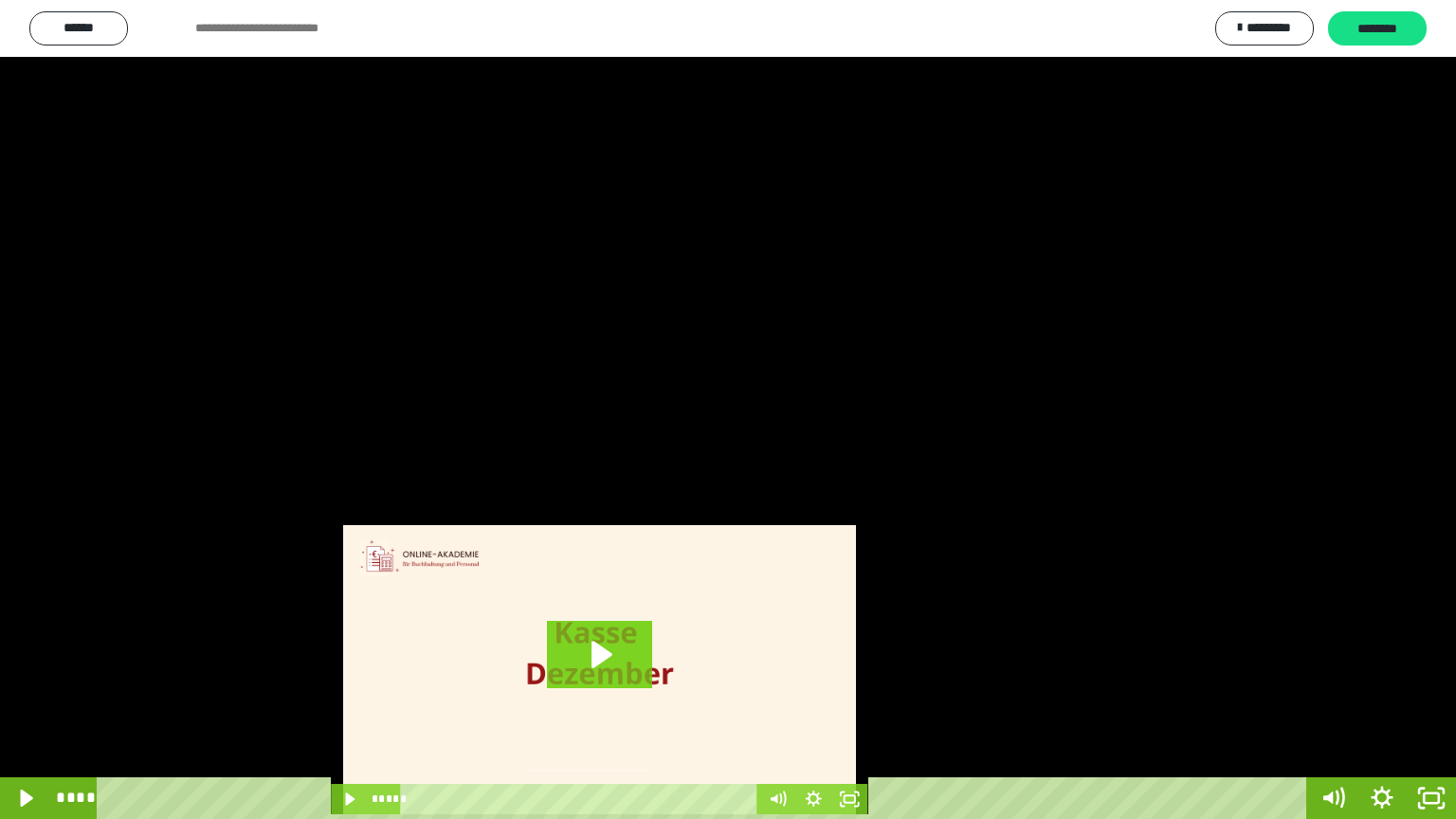 click at bounding box center (728, 410) 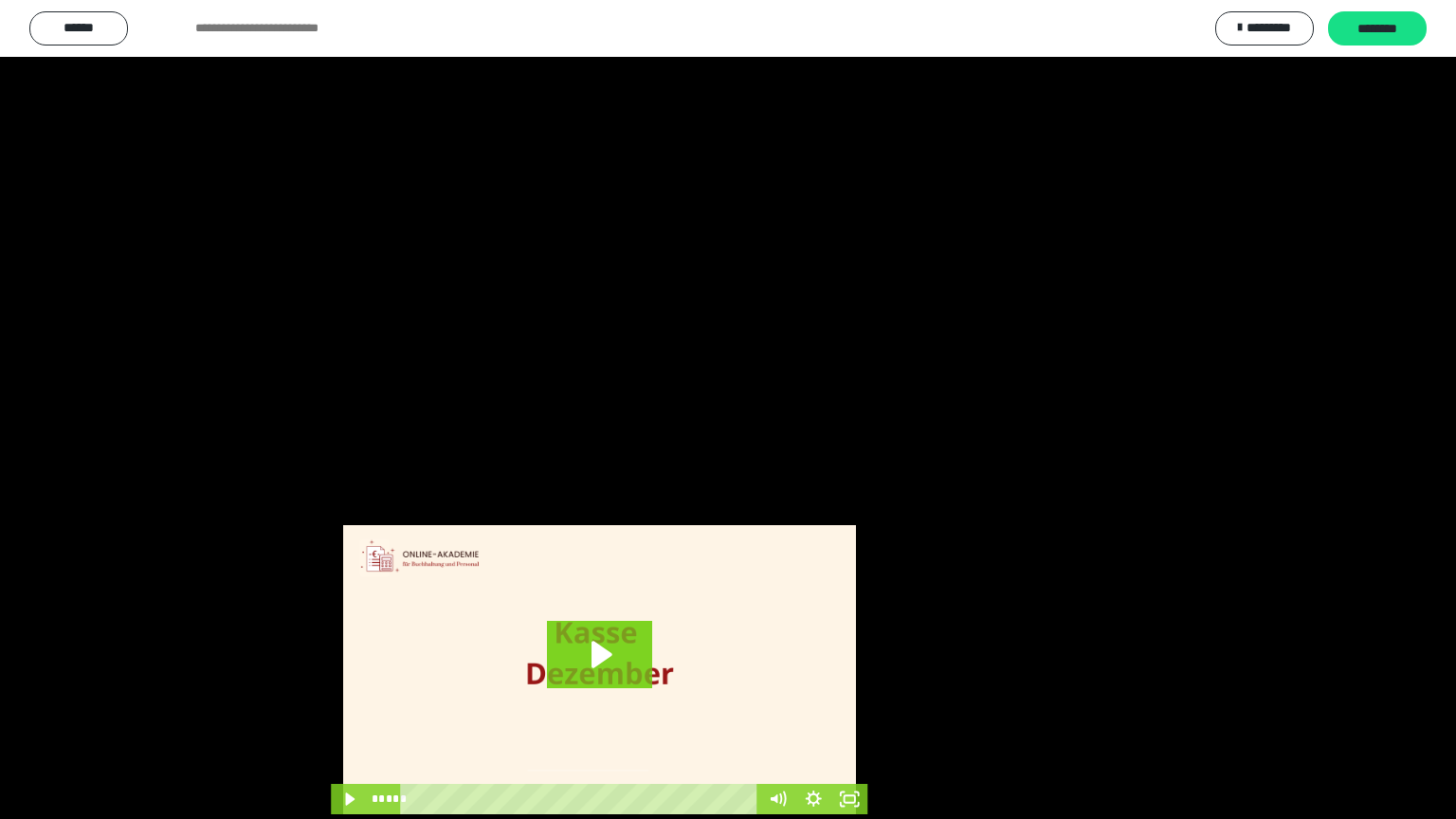click at bounding box center [728, 410] 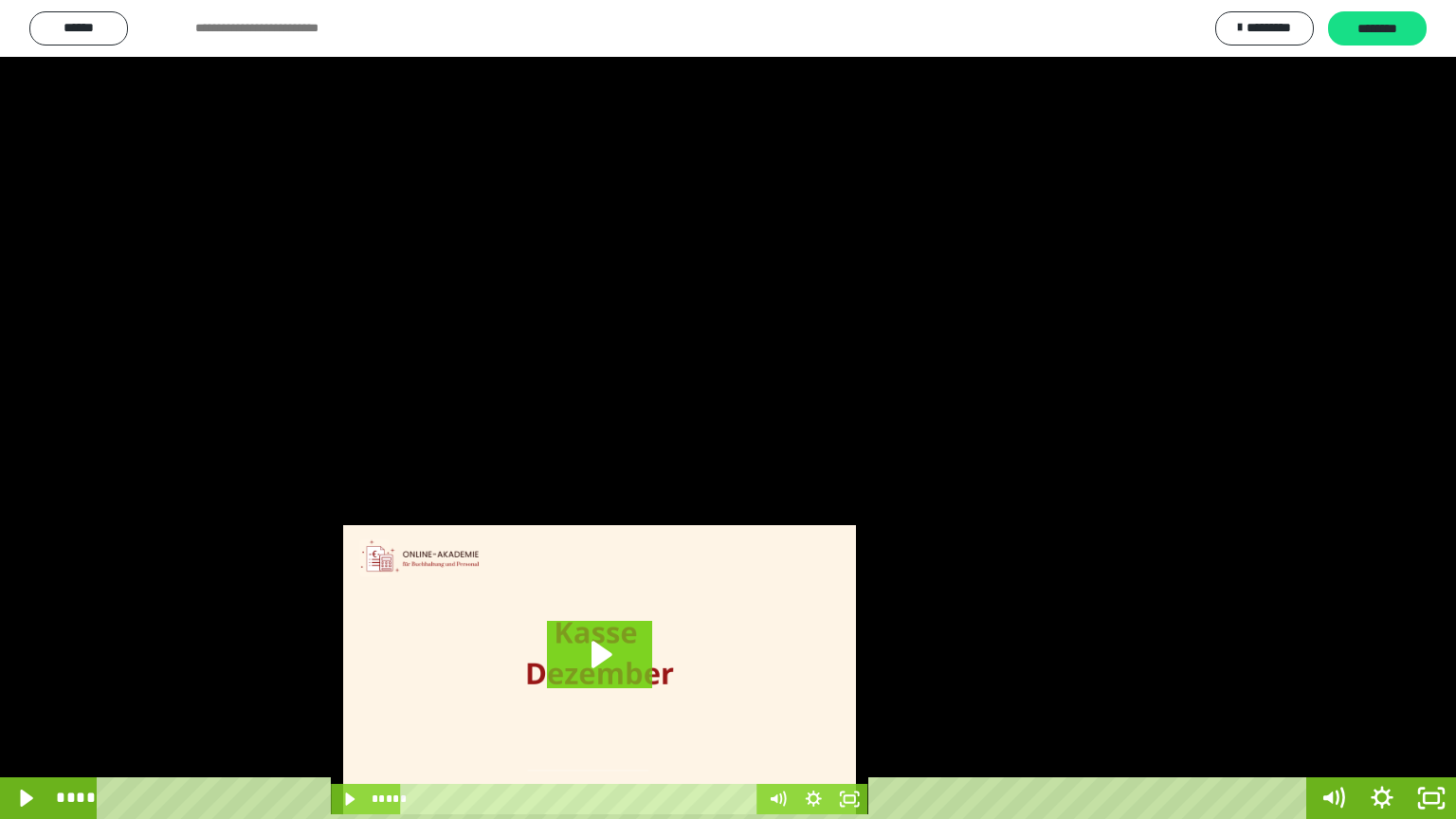 click at bounding box center [728, 410] 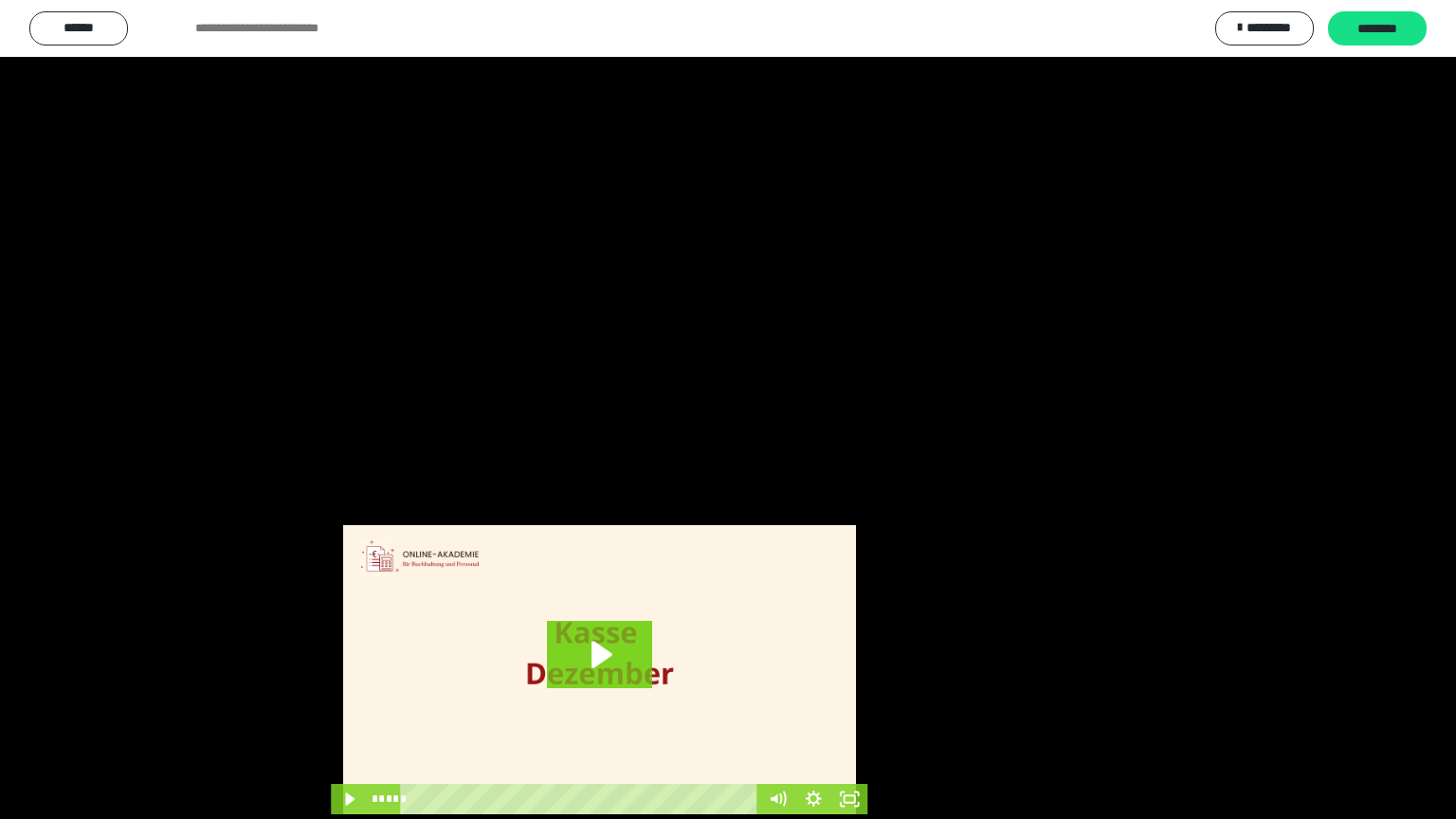 click at bounding box center [728, 410] 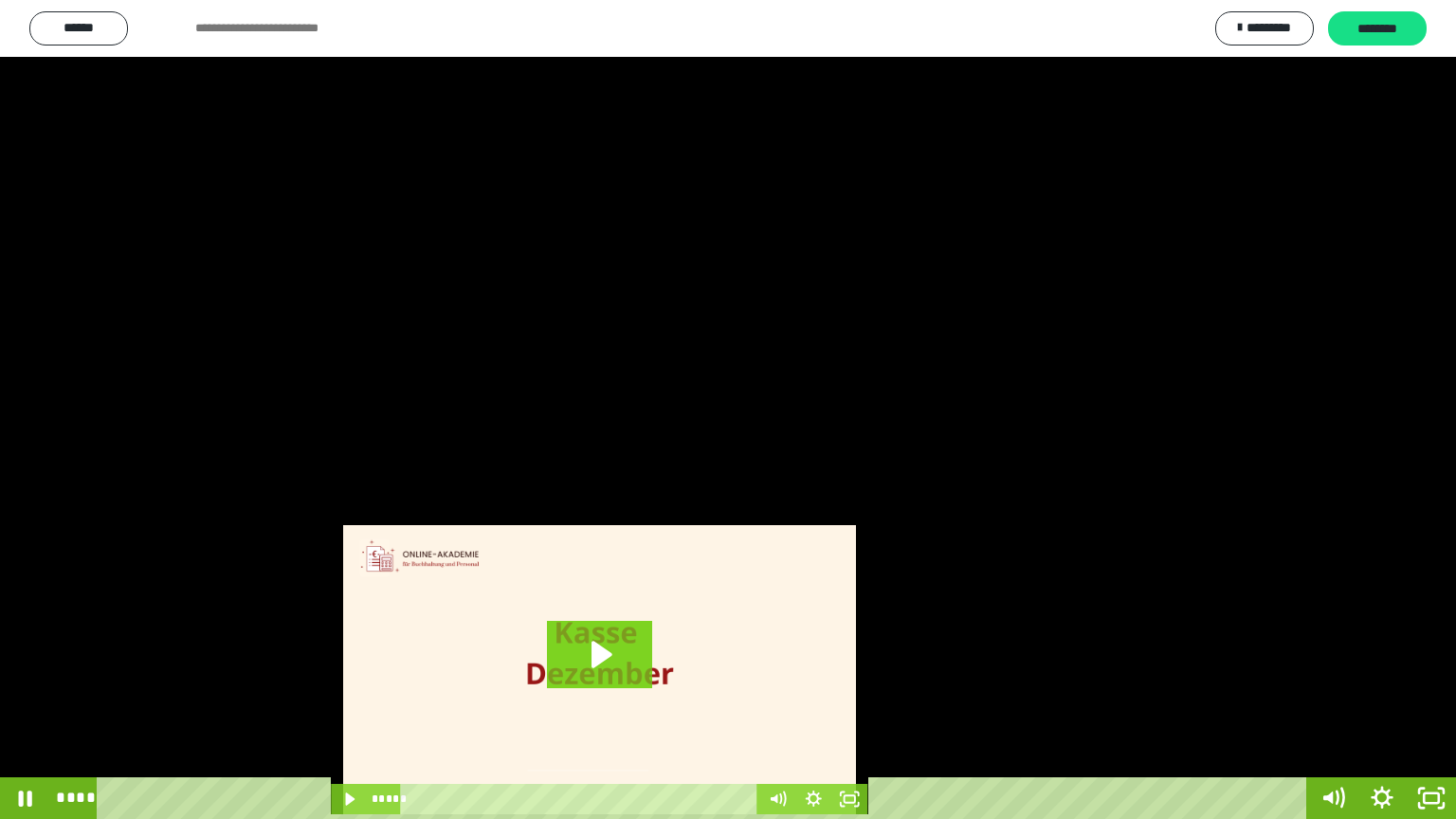 click at bounding box center (728, 410) 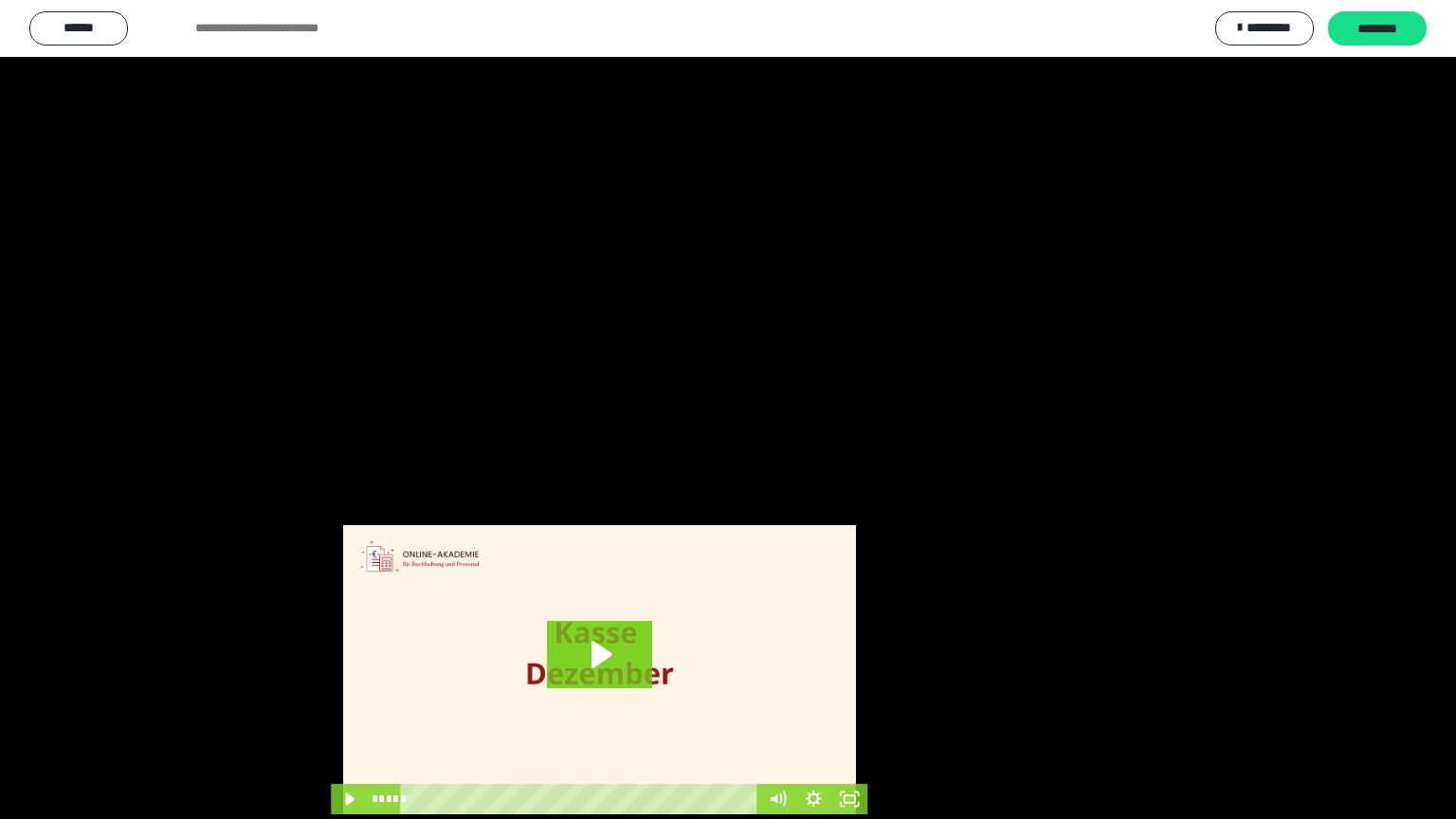 click at bounding box center (728, 410) 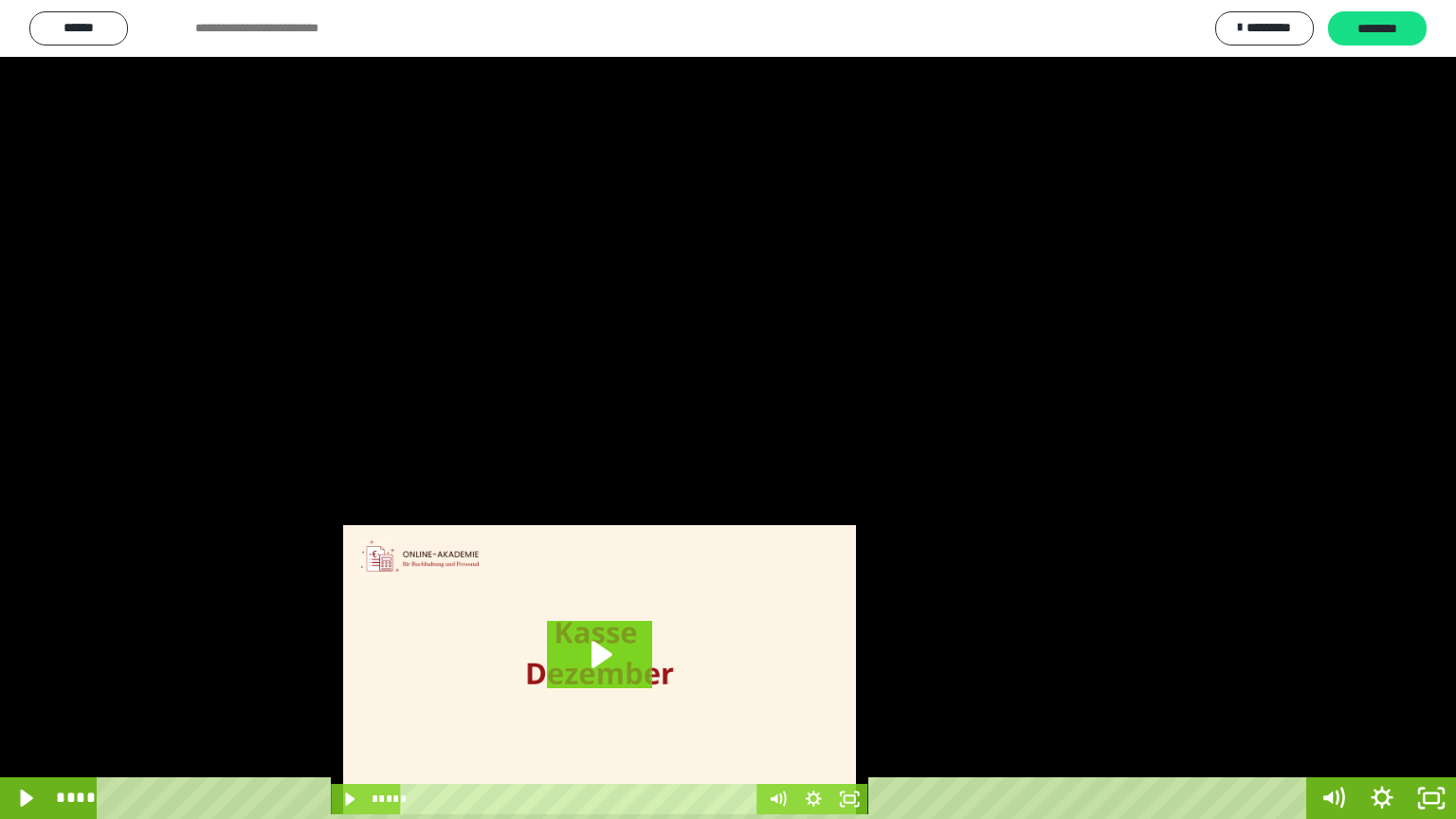 click at bounding box center (728, 410) 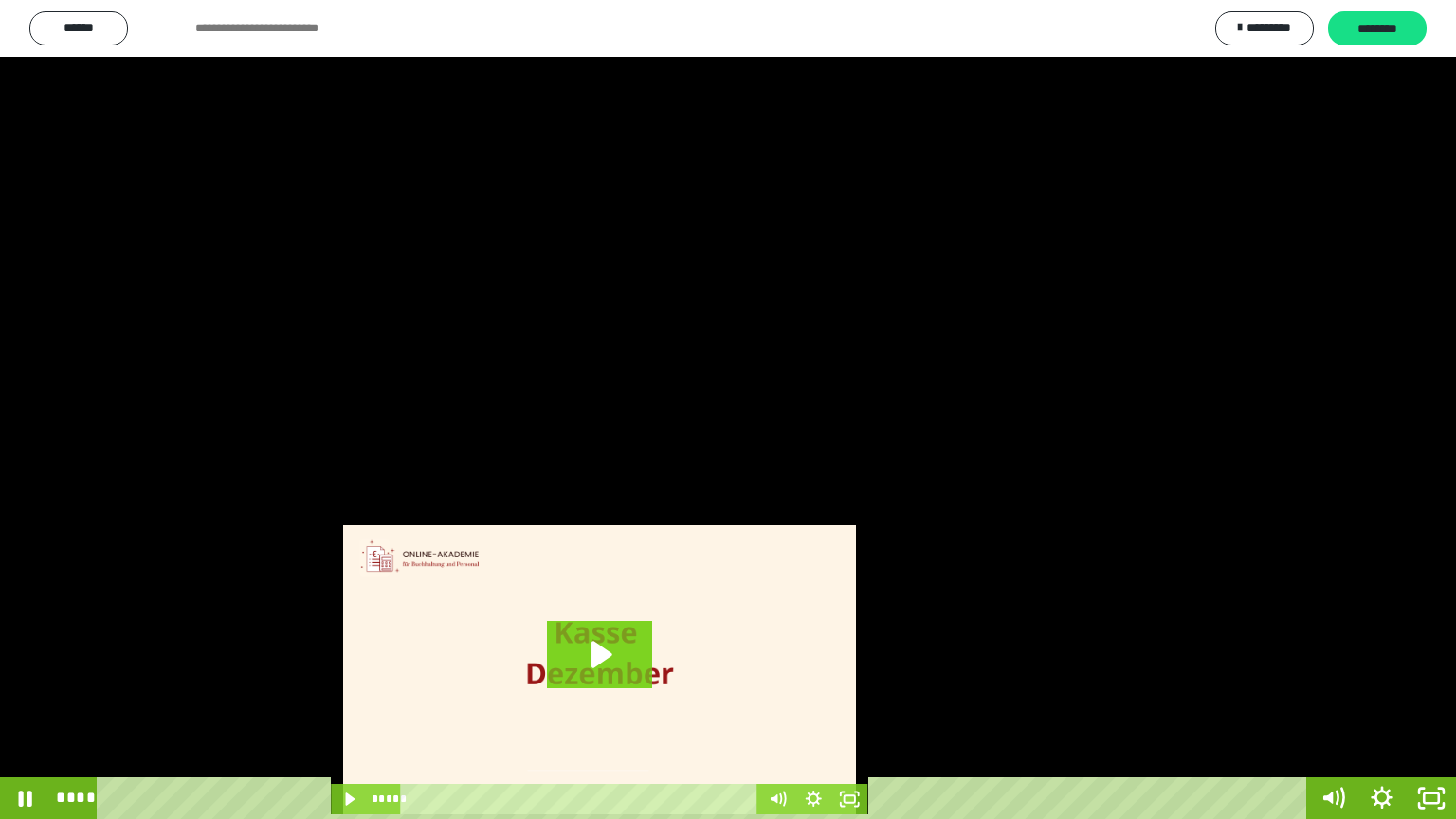 click at bounding box center (728, 410) 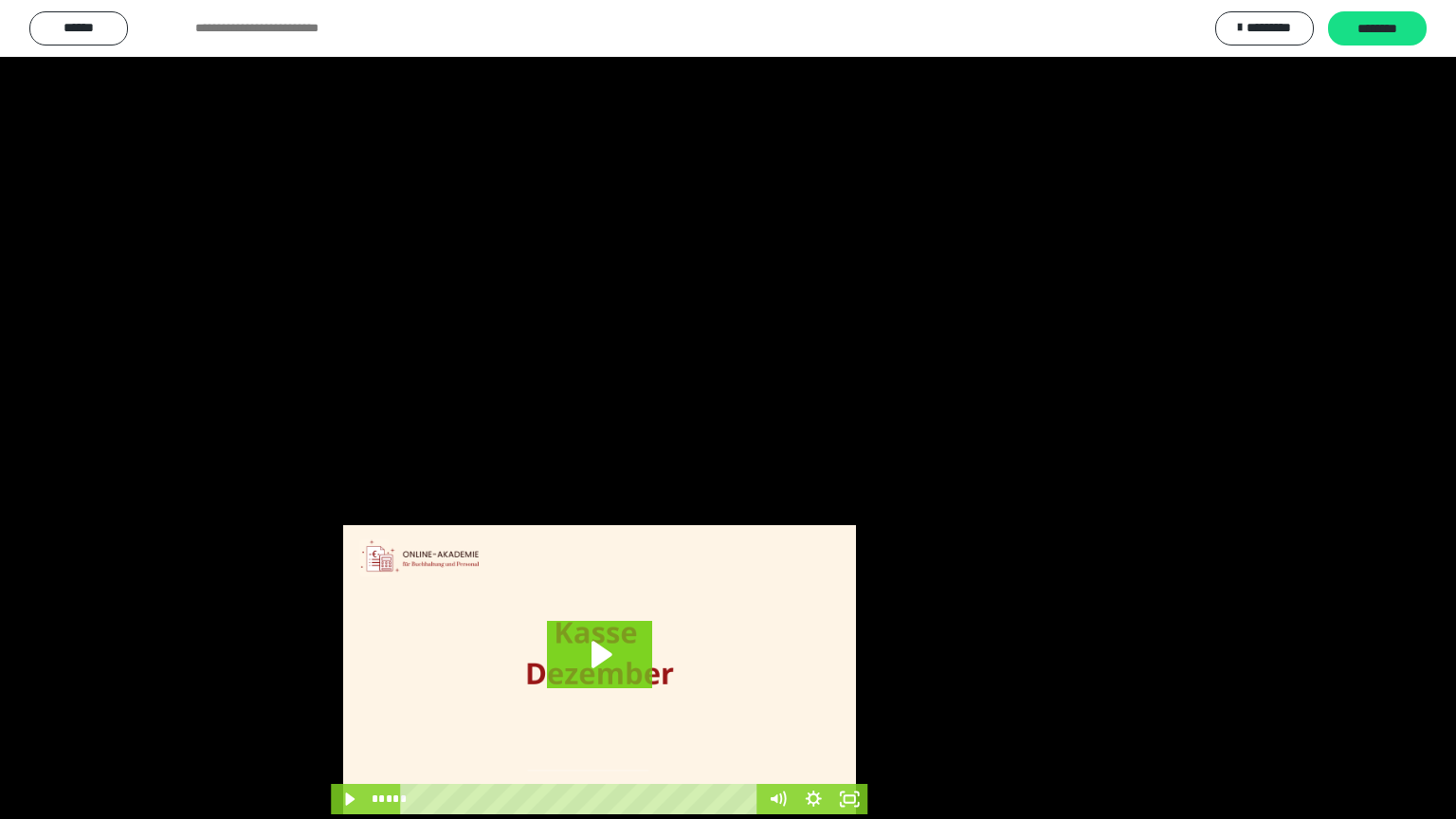 click at bounding box center (728, 410) 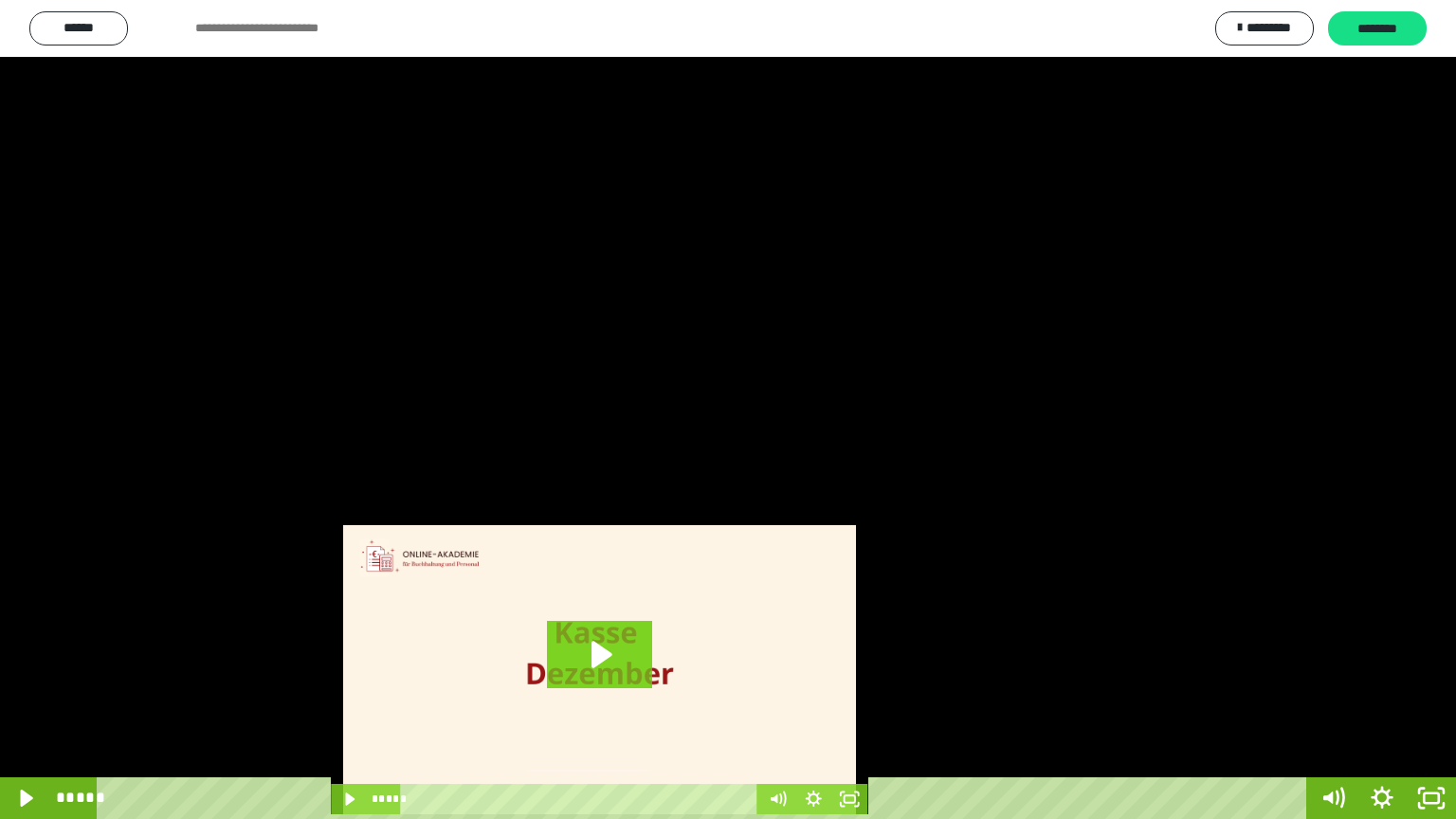 click at bounding box center [728, 410] 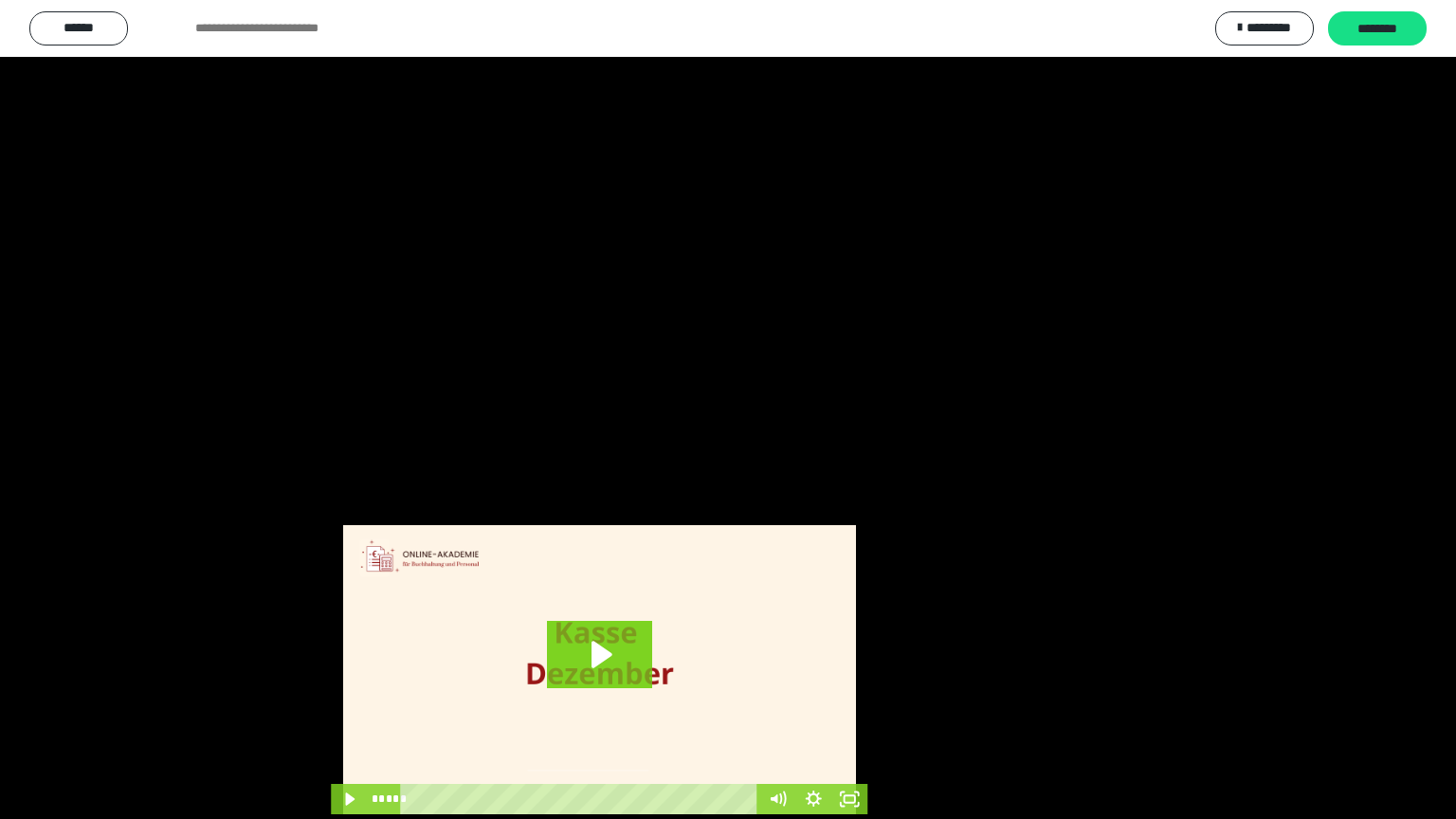 click at bounding box center [728, 410] 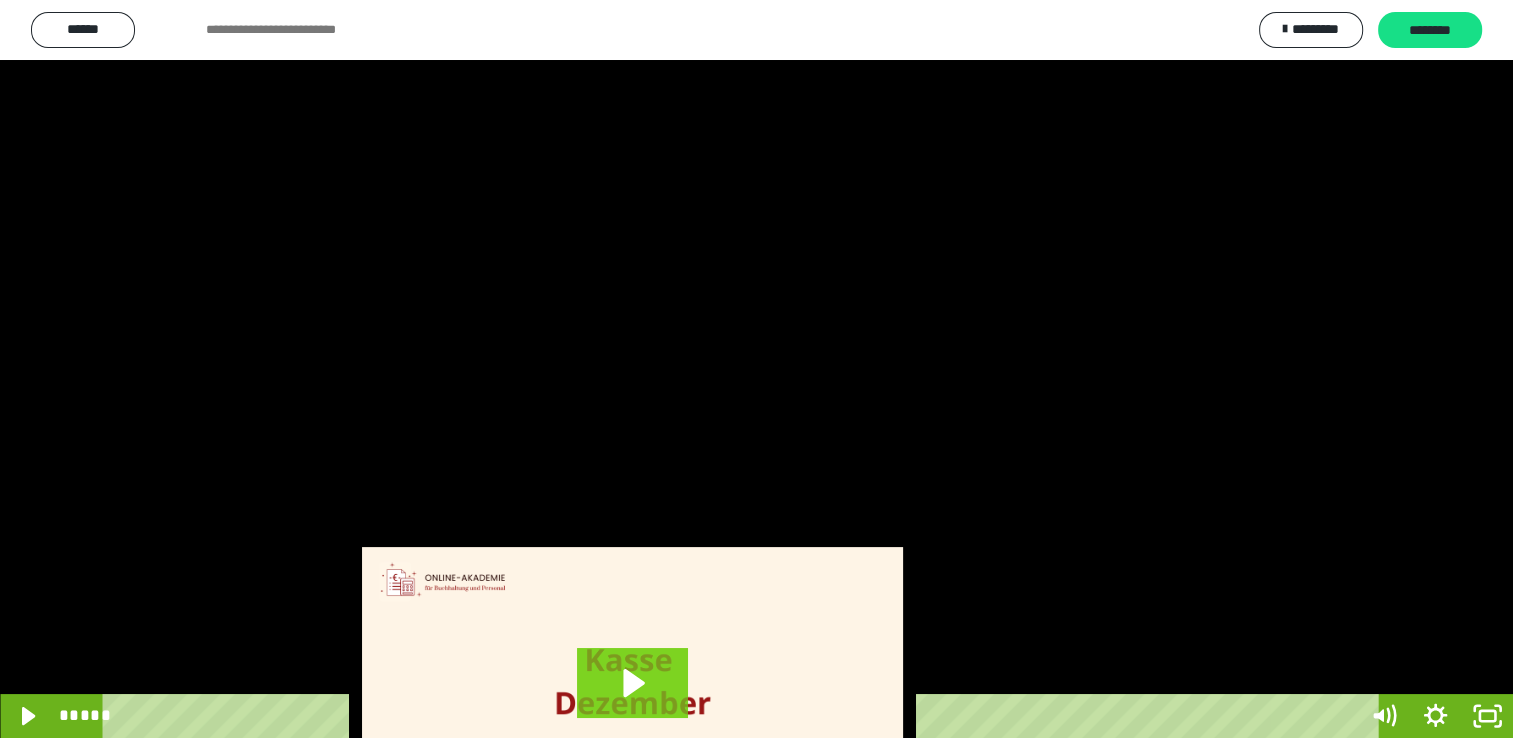 scroll, scrollTop: 1979, scrollLeft: 0, axis: vertical 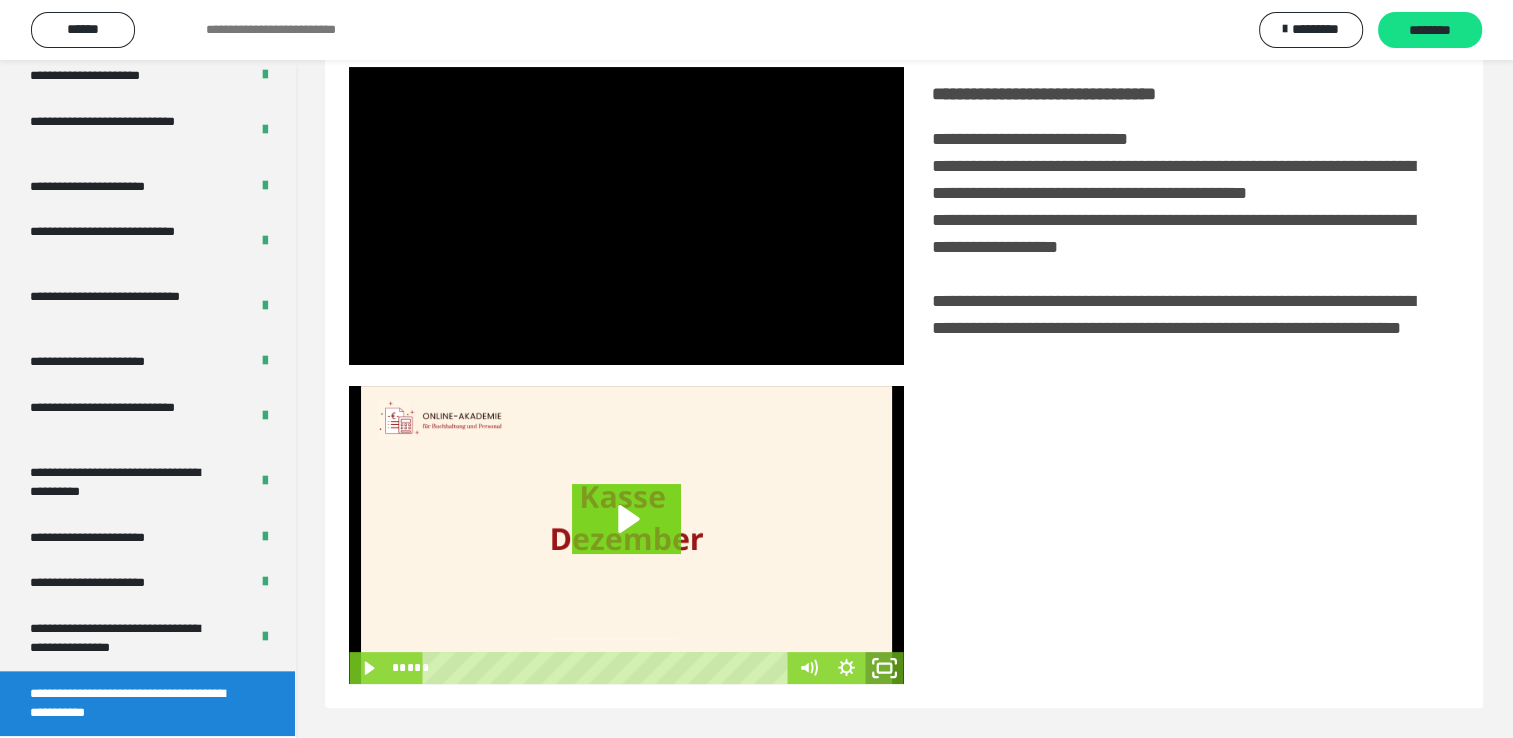 click 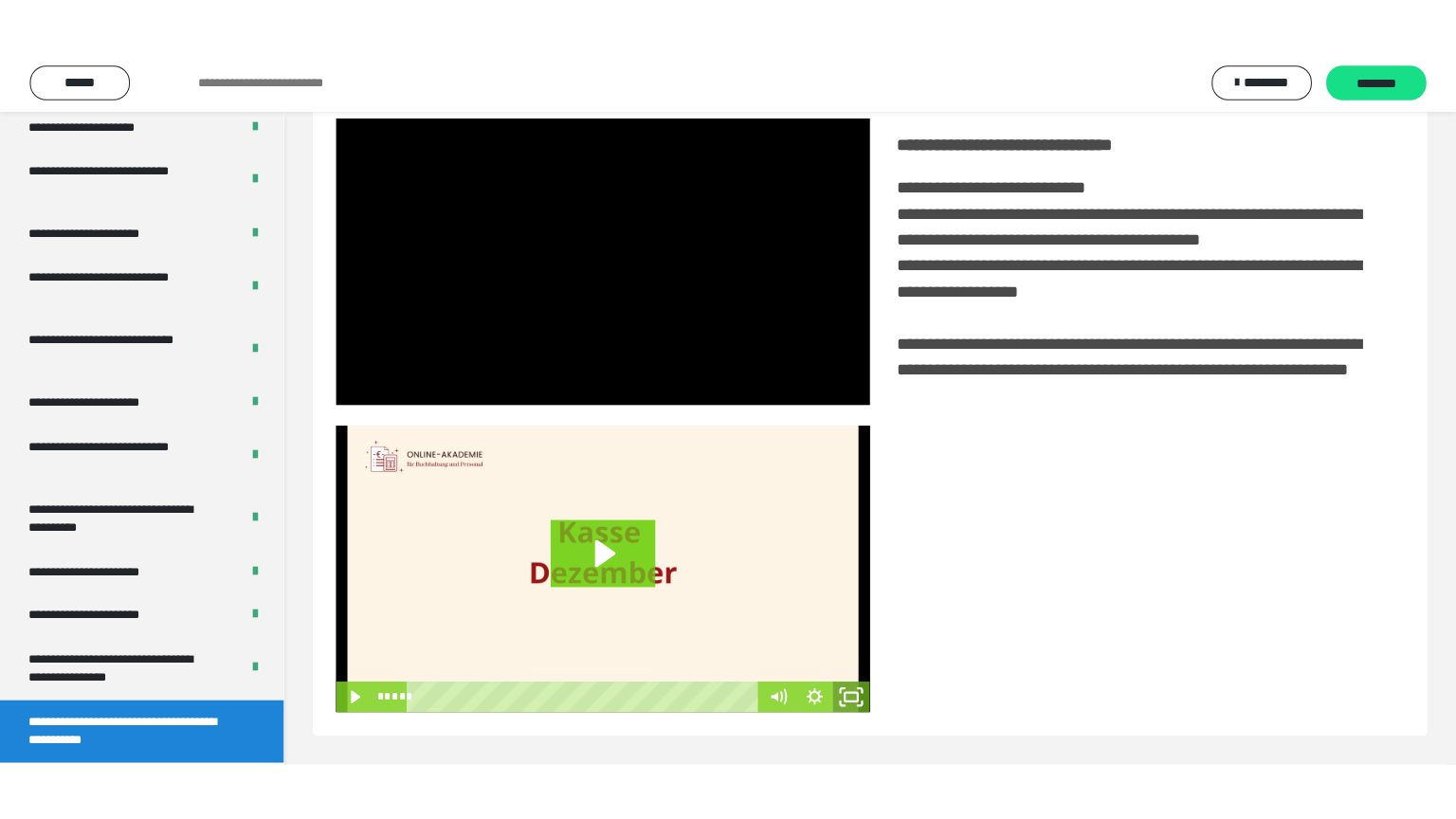 scroll, scrollTop: 317, scrollLeft: 0, axis: vertical 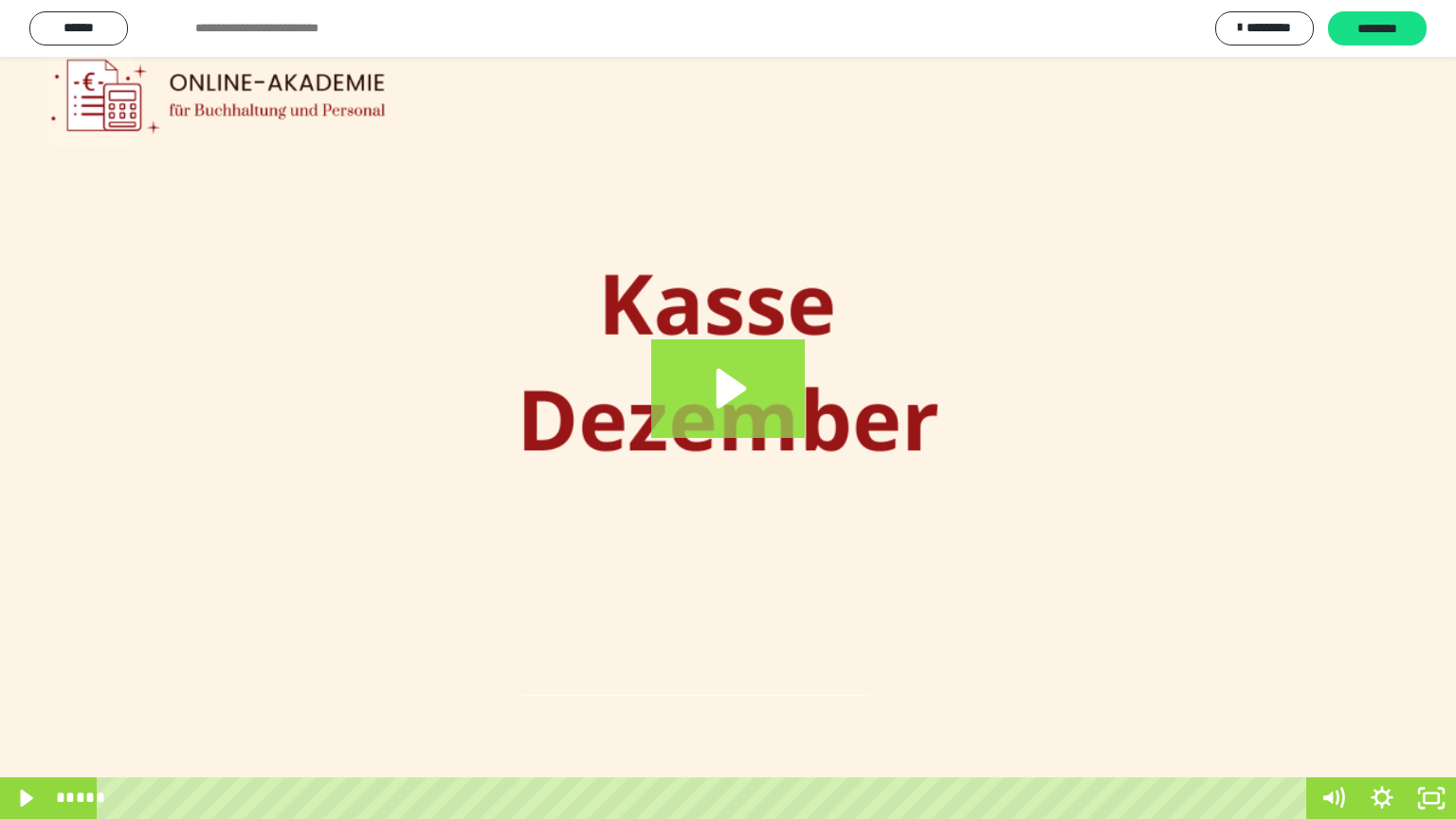 click 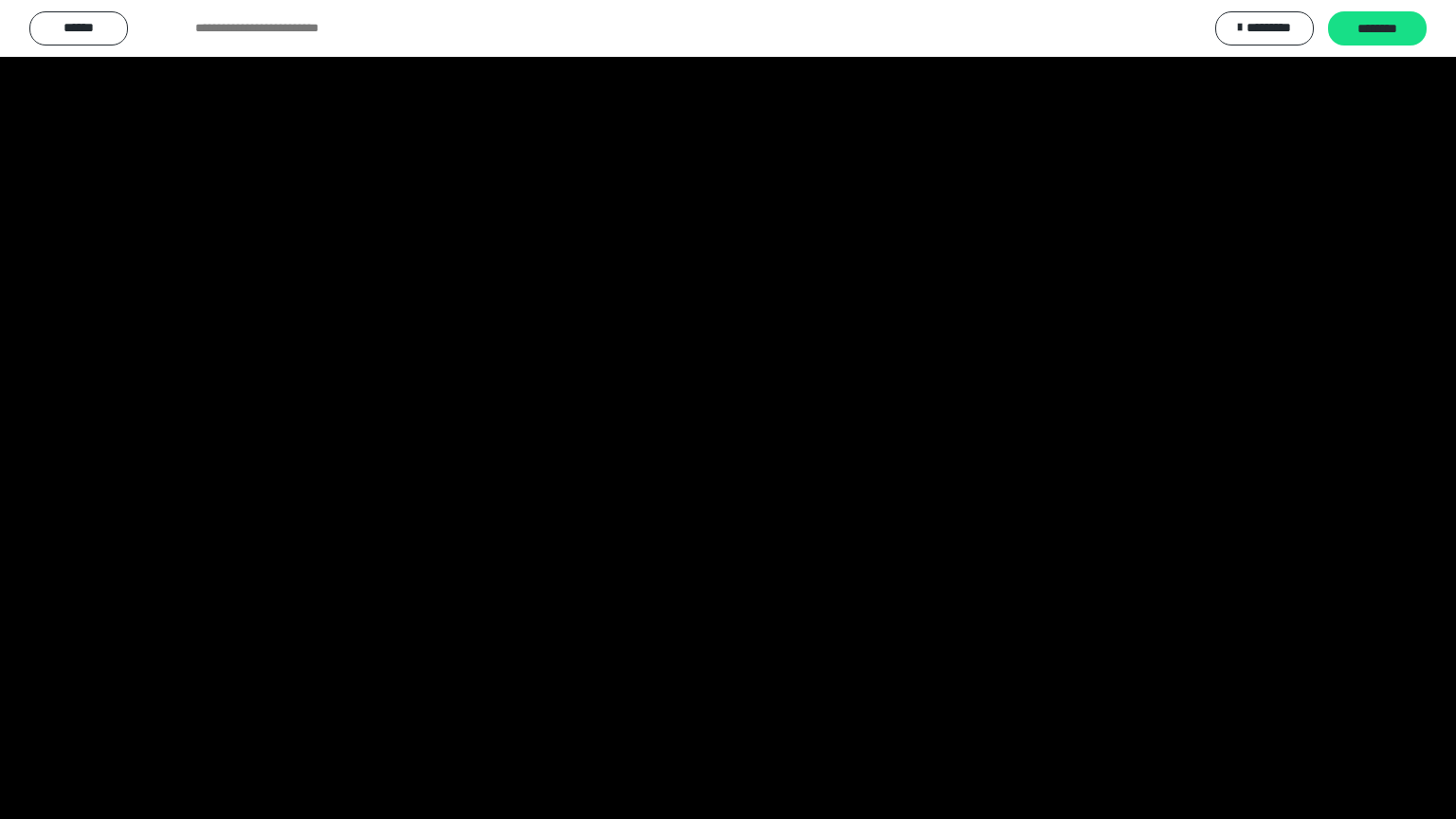 click at bounding box center [728, 410] 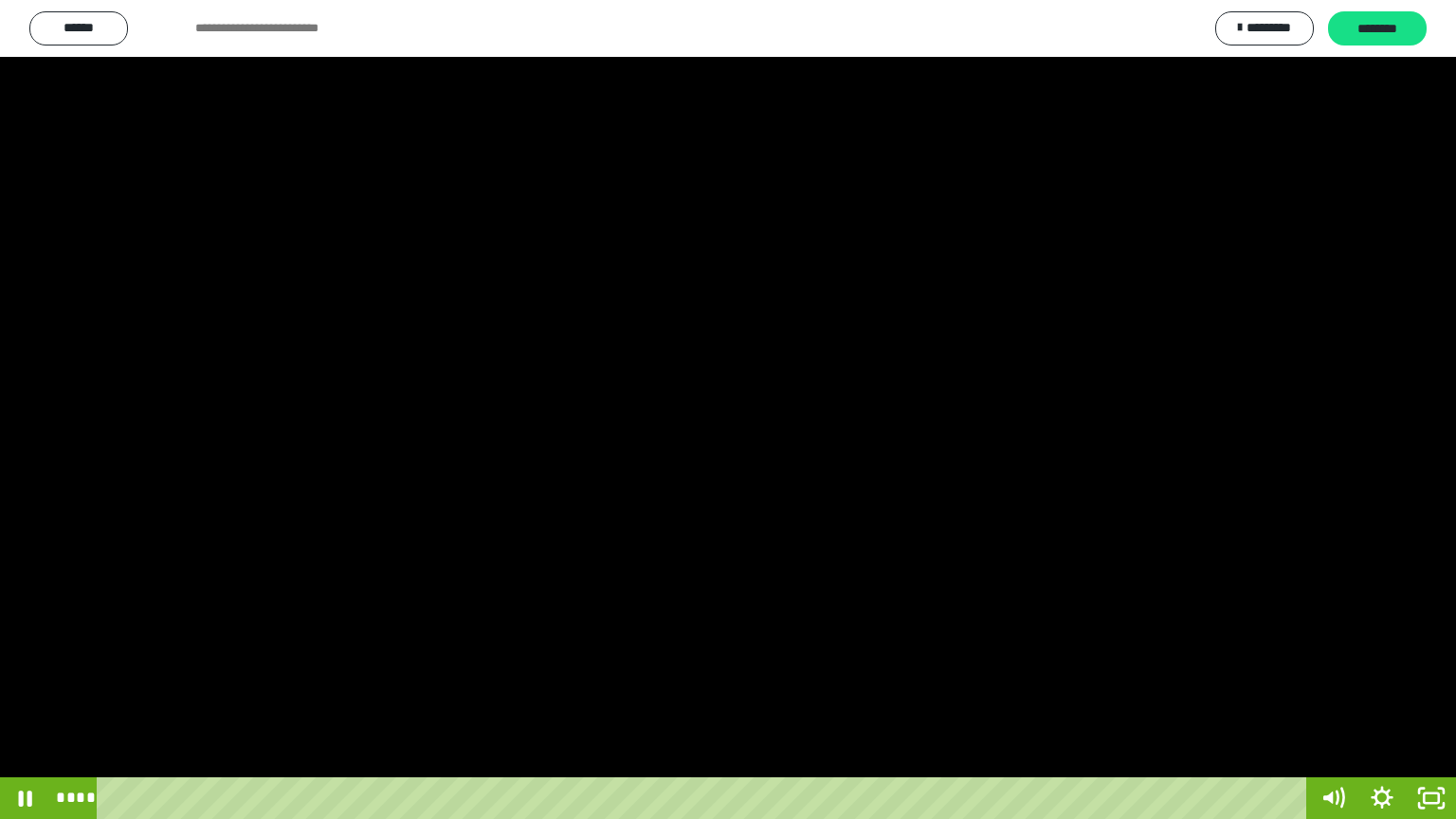 type 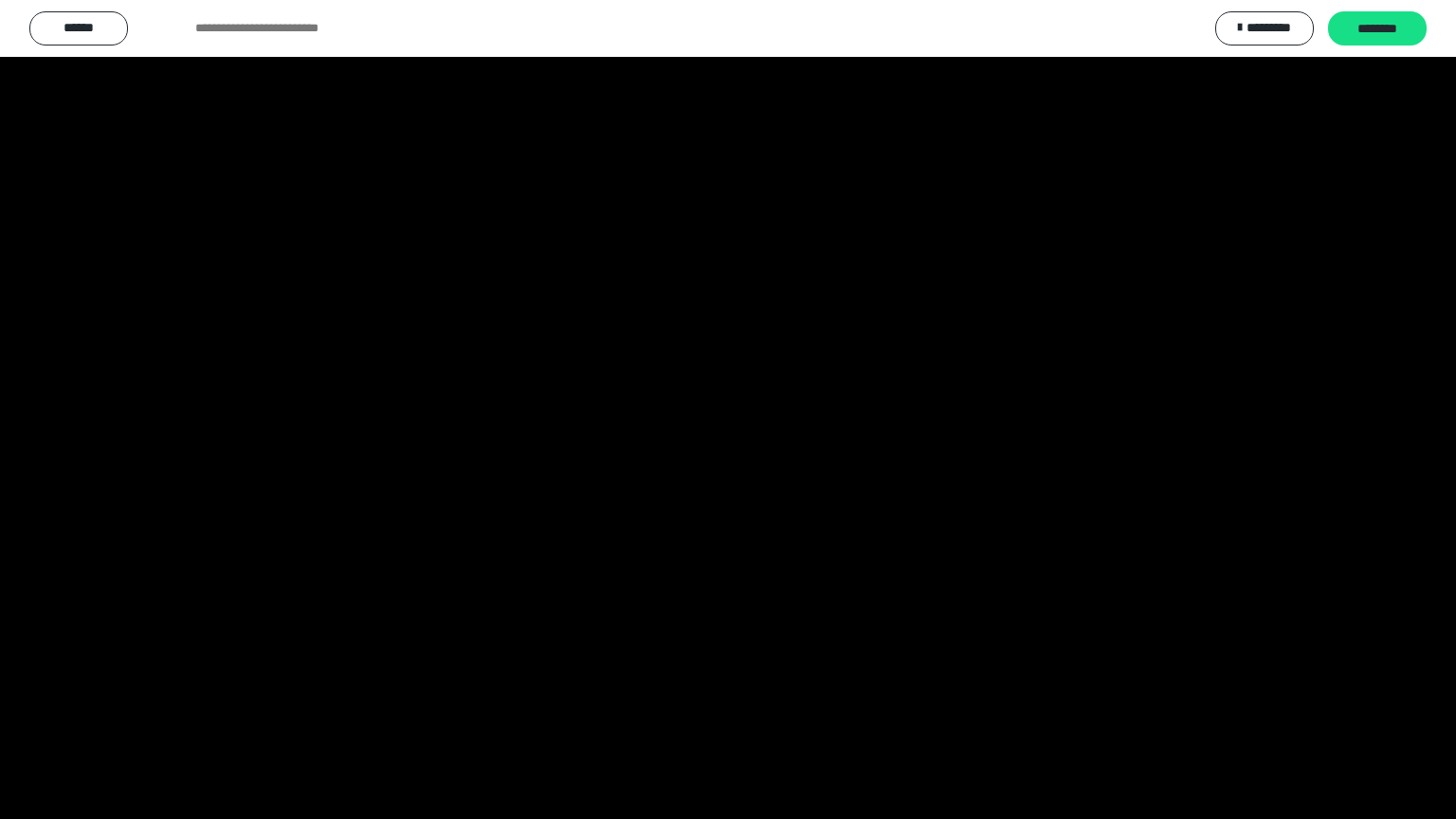 click at bounding box center (728, 410) 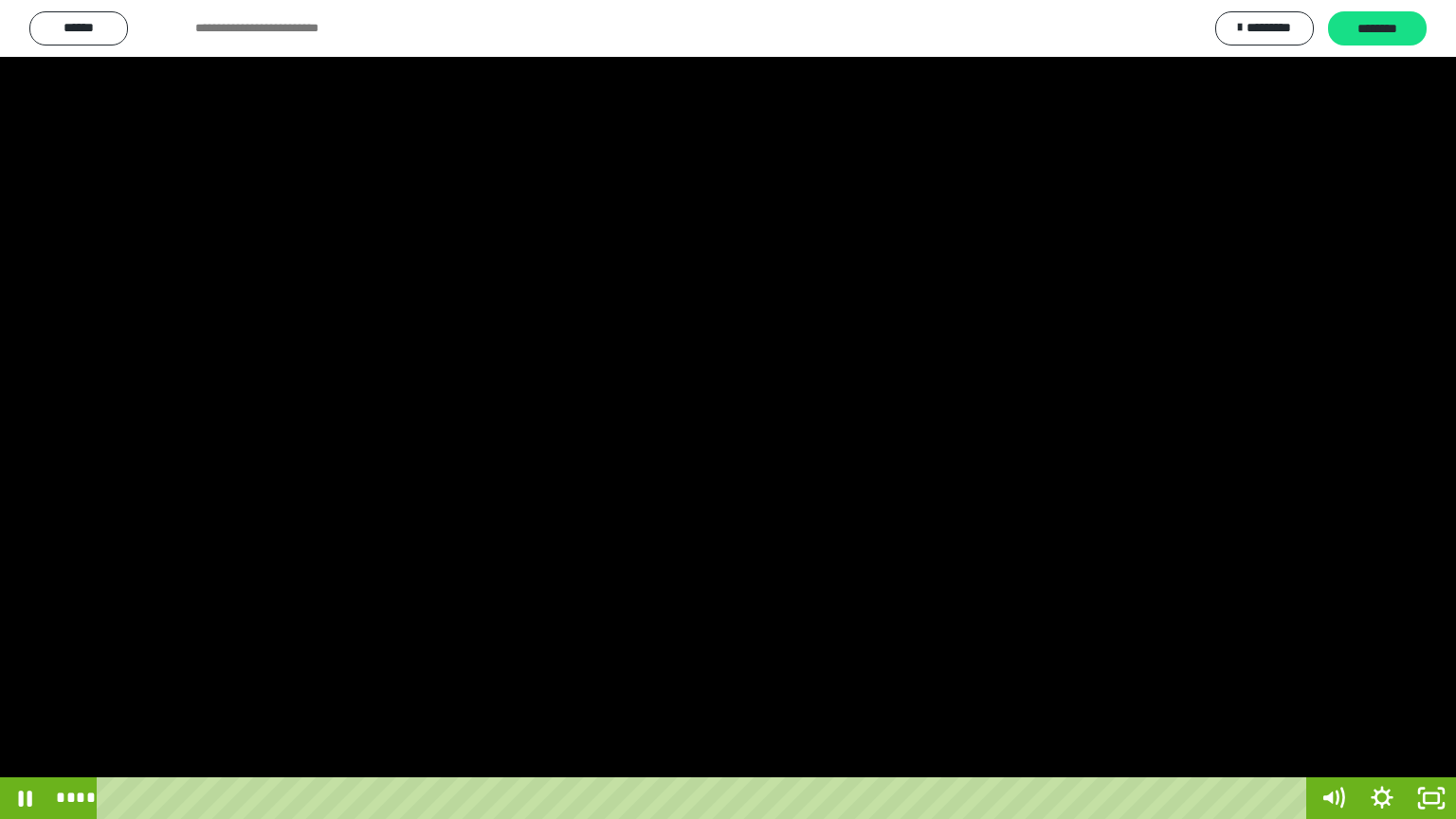click at bounding box center (728, 410) 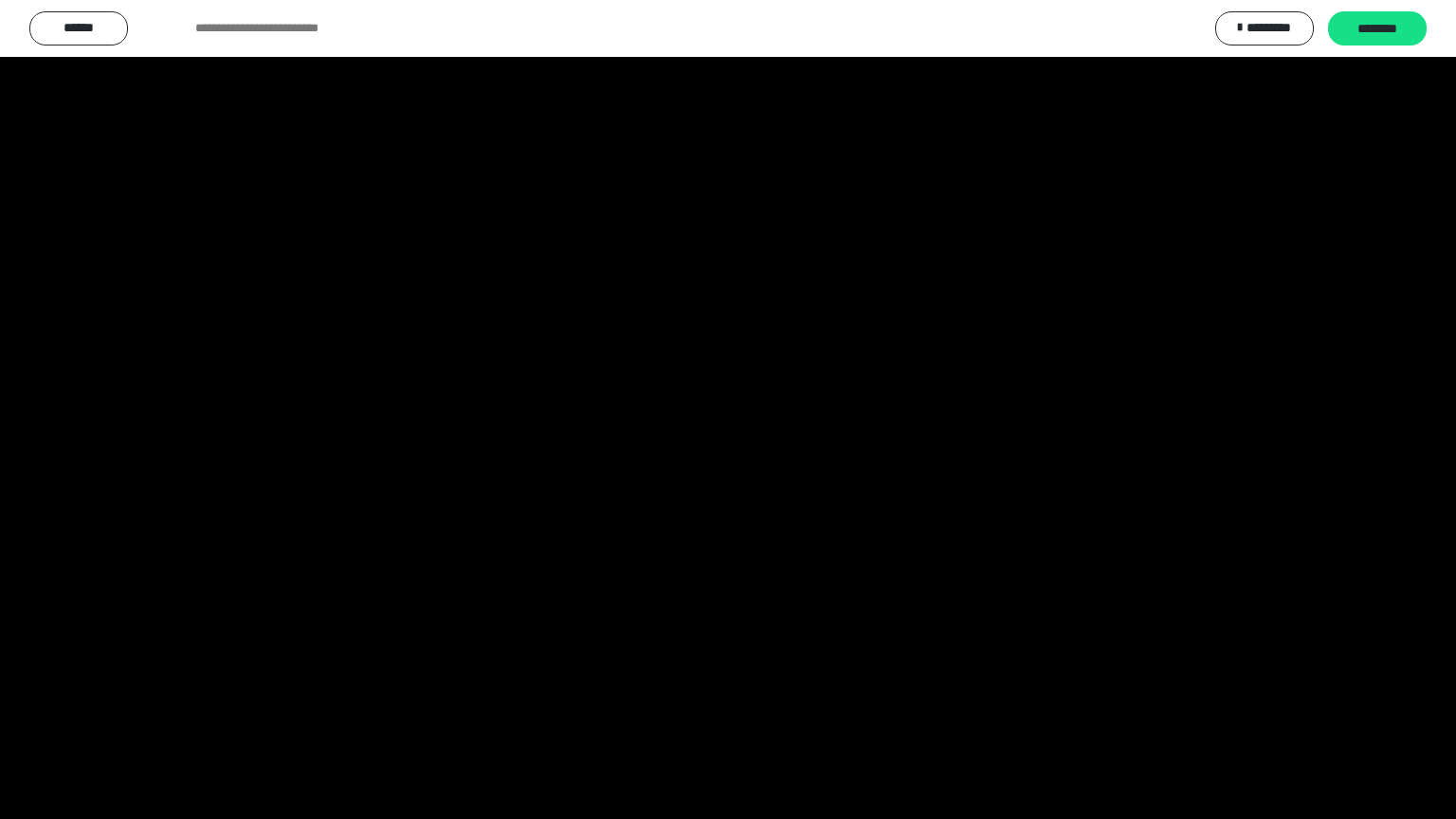 click at bounding box center [728, 410] 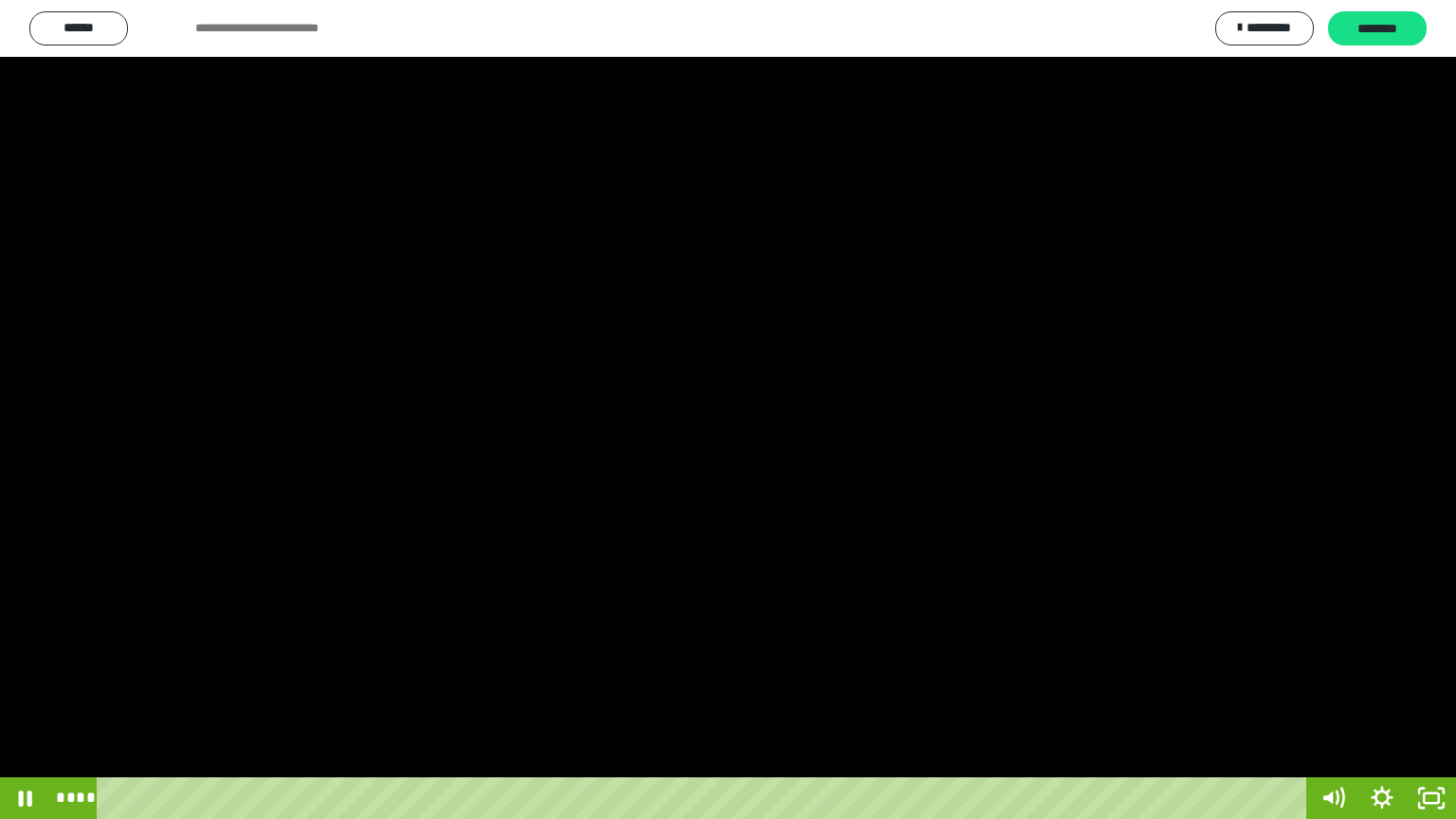 click at bounding box center [728, 410] 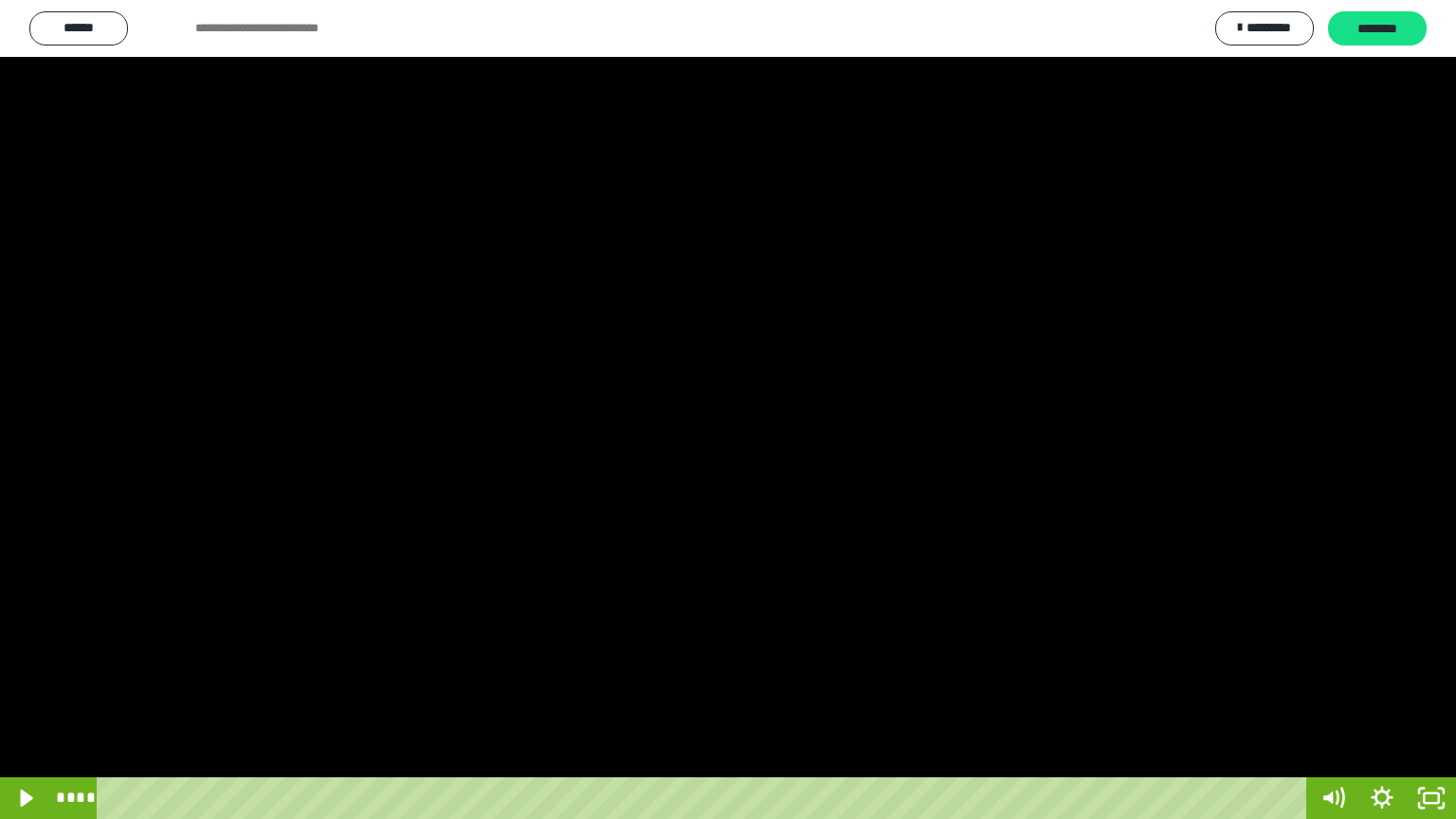 click at bounding box center [728, 410] 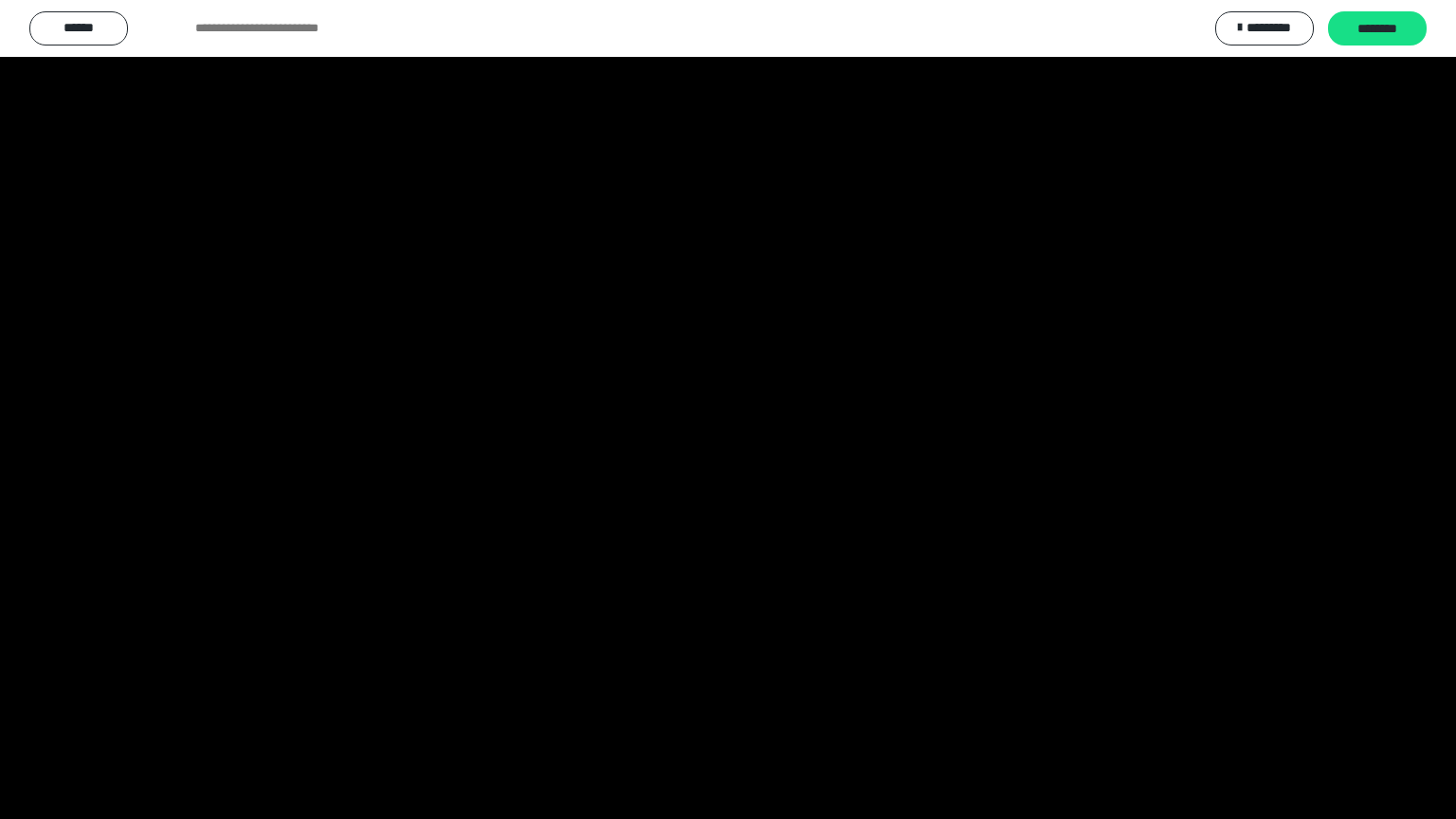click at bounding box center [728, 410] 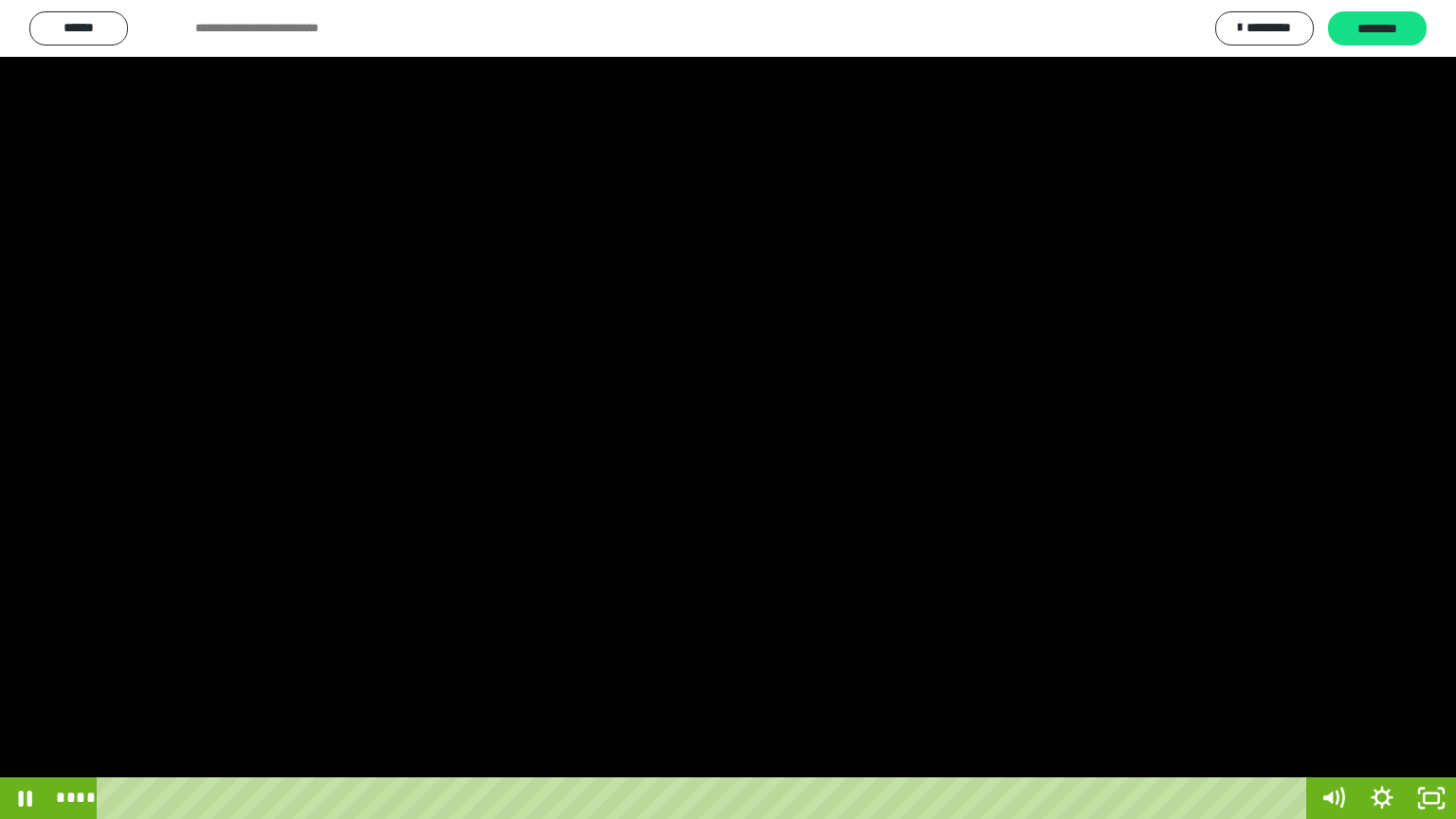 click at bounding box center [728, 410] 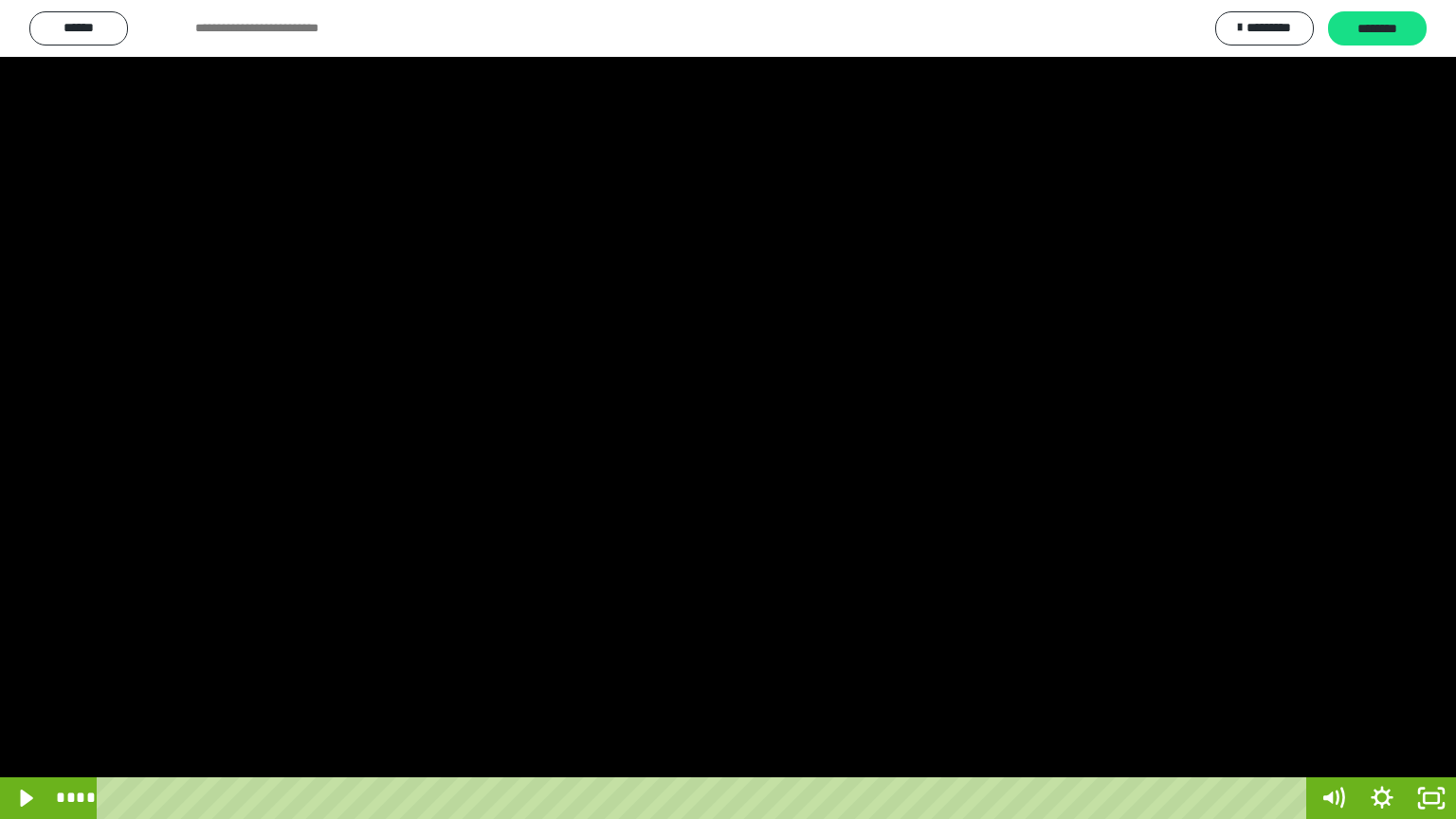 click at bounding box center (728, 410) 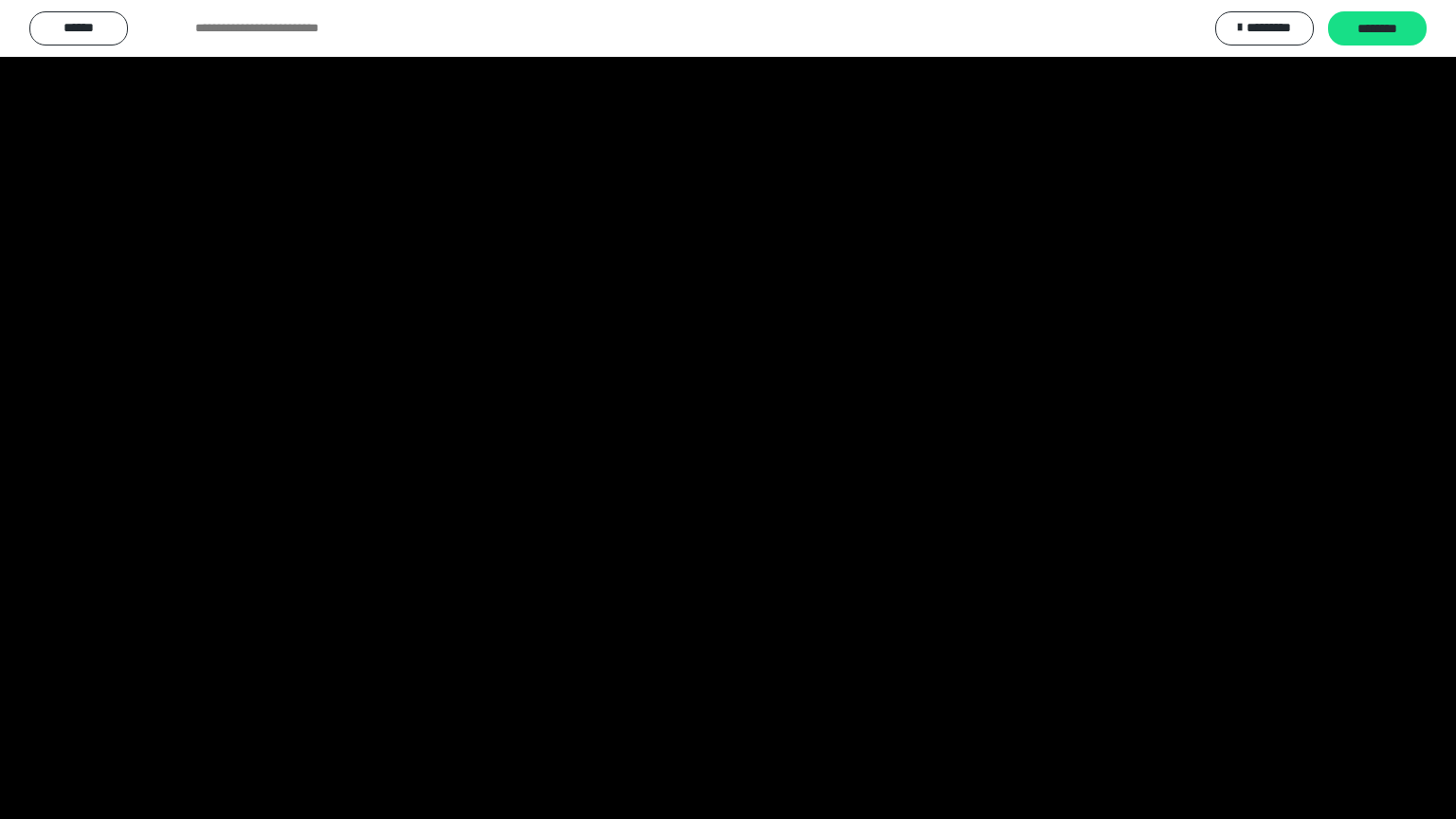 click at bounding box center [728, 410] 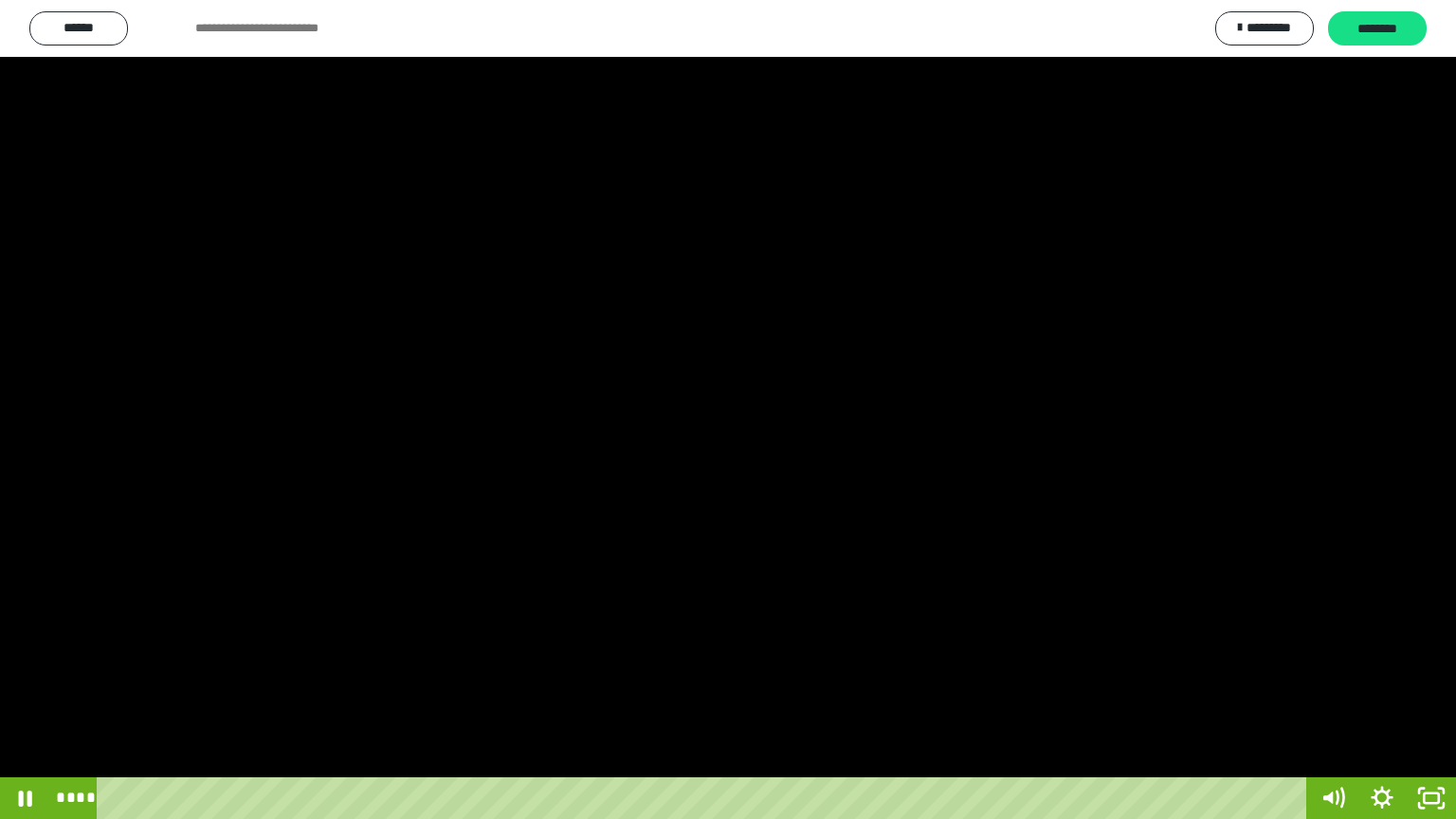 click at bounding box center (728, 410) 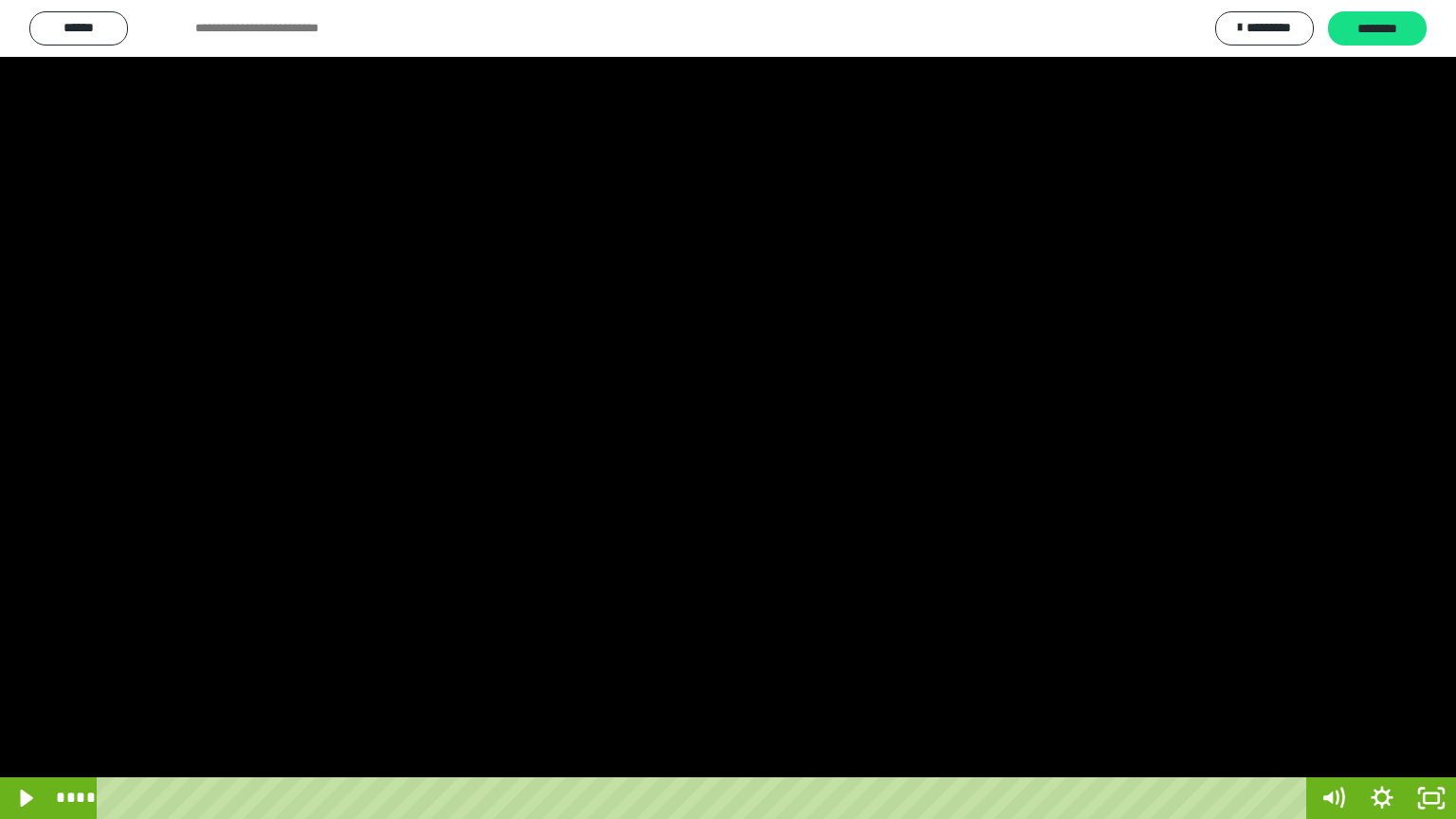 click at bounding box center (728, 410) 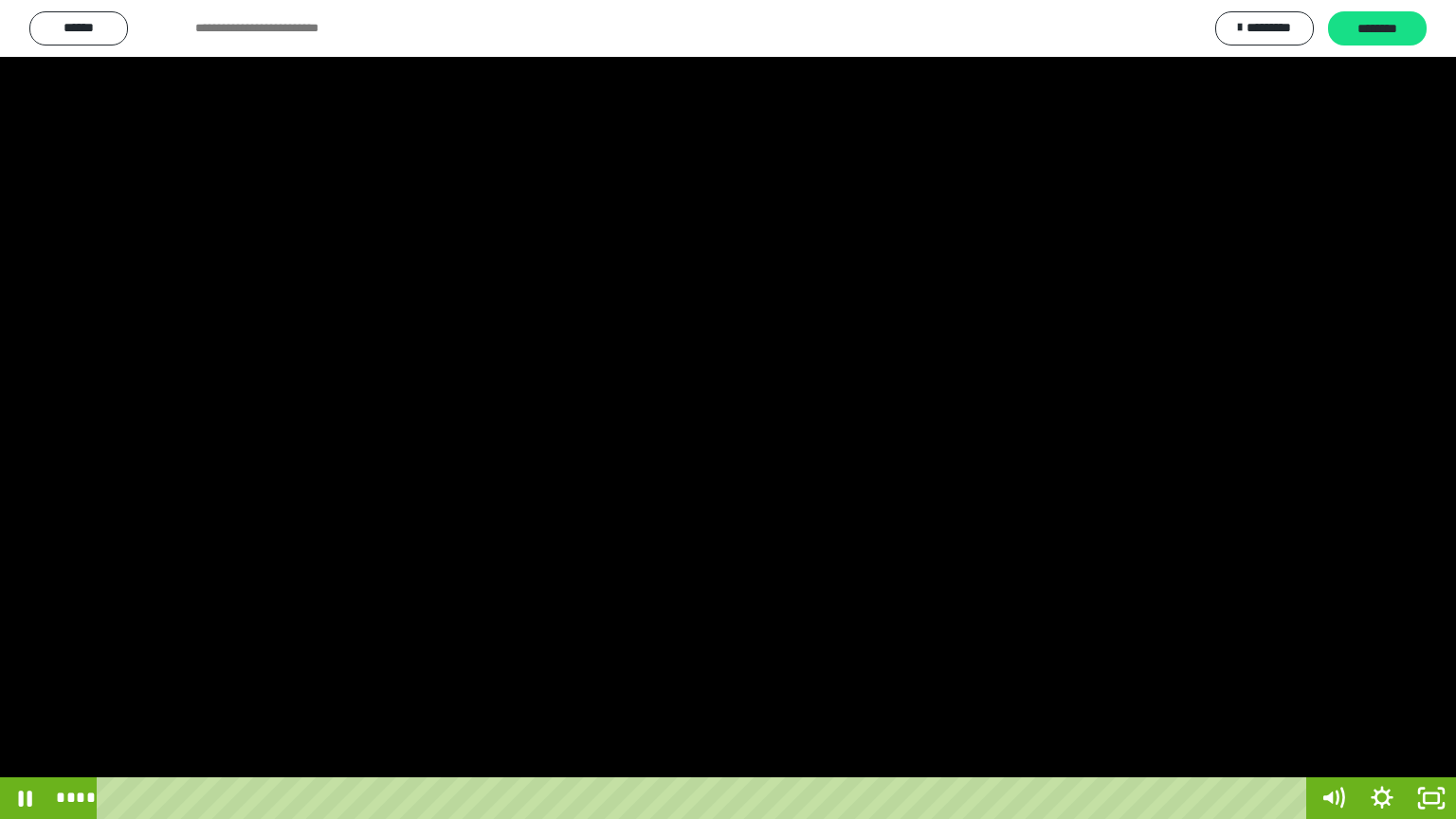 click at bounding box center [728, 410] 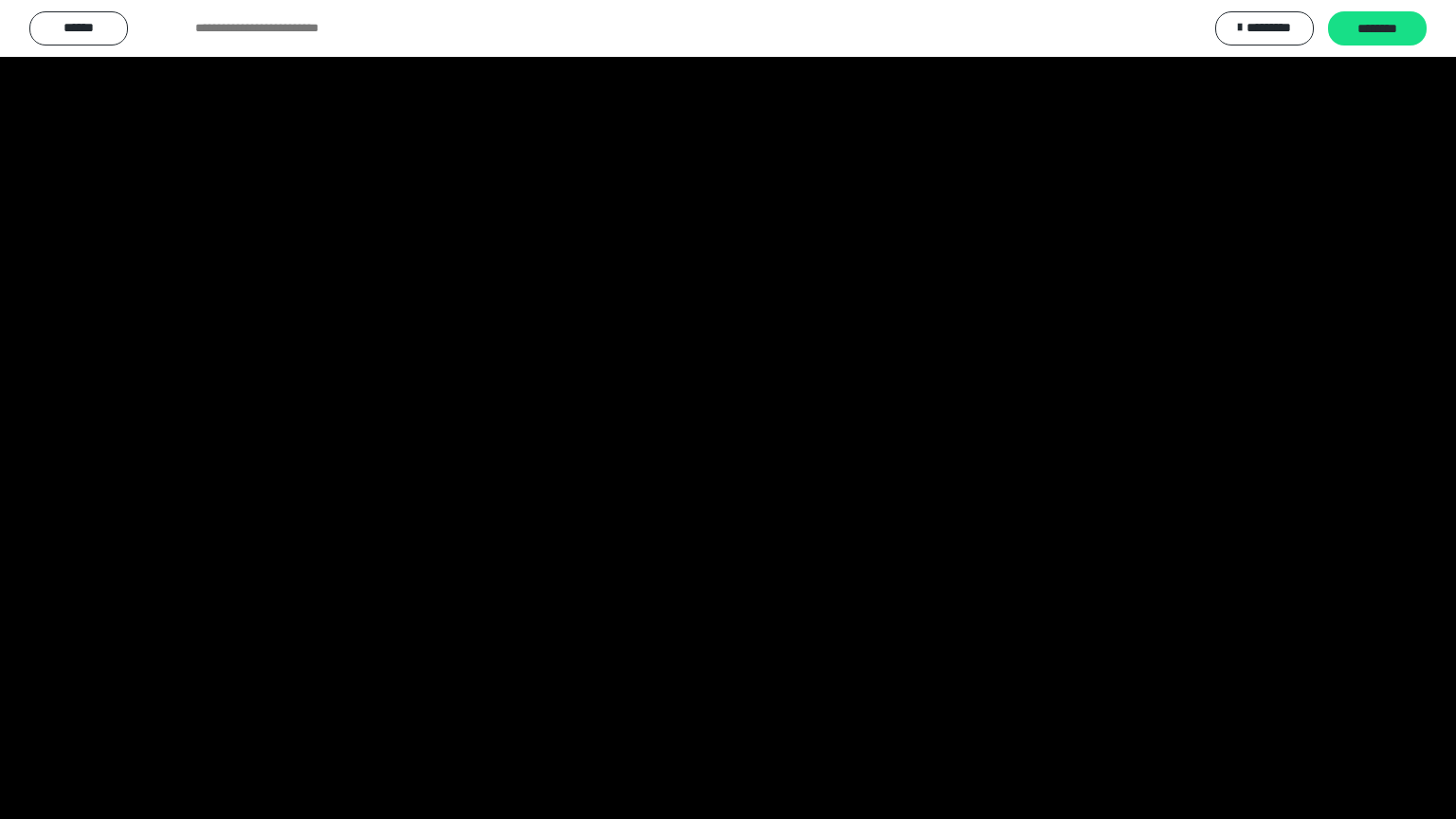 click at bounding box center (728, 410) 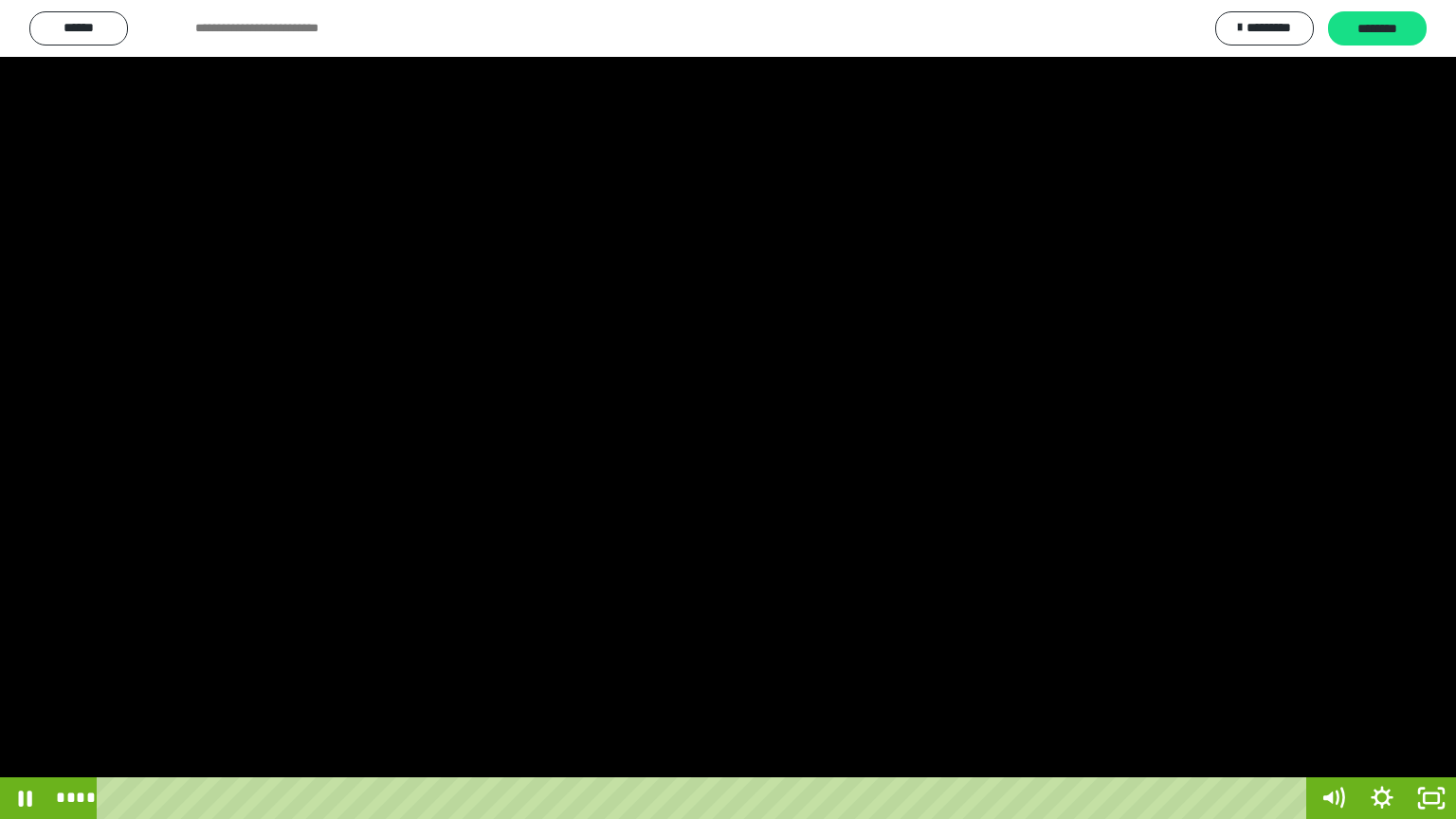 click at bounding box center (728, 410) 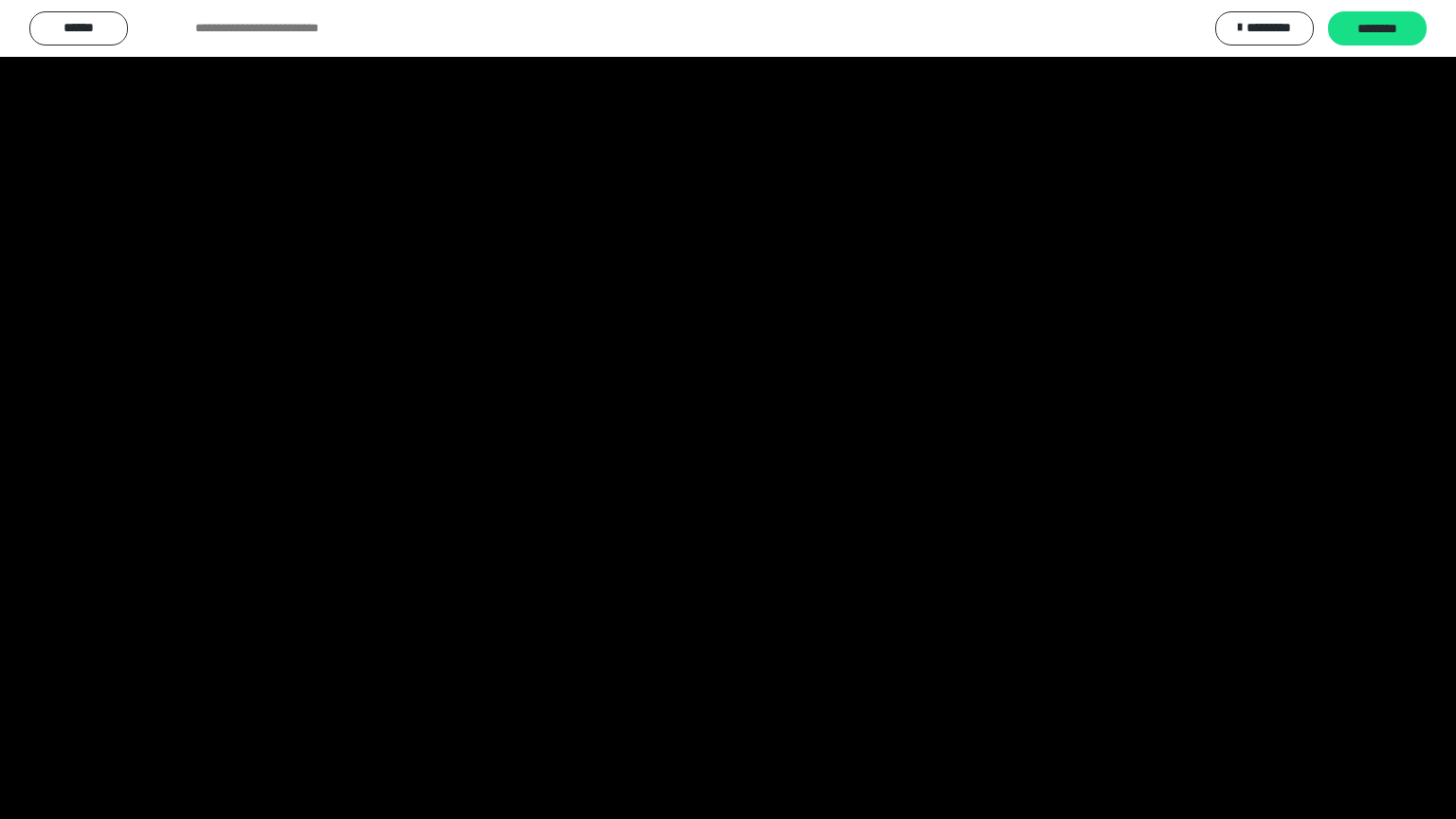 click at bounding box center [728, 410] 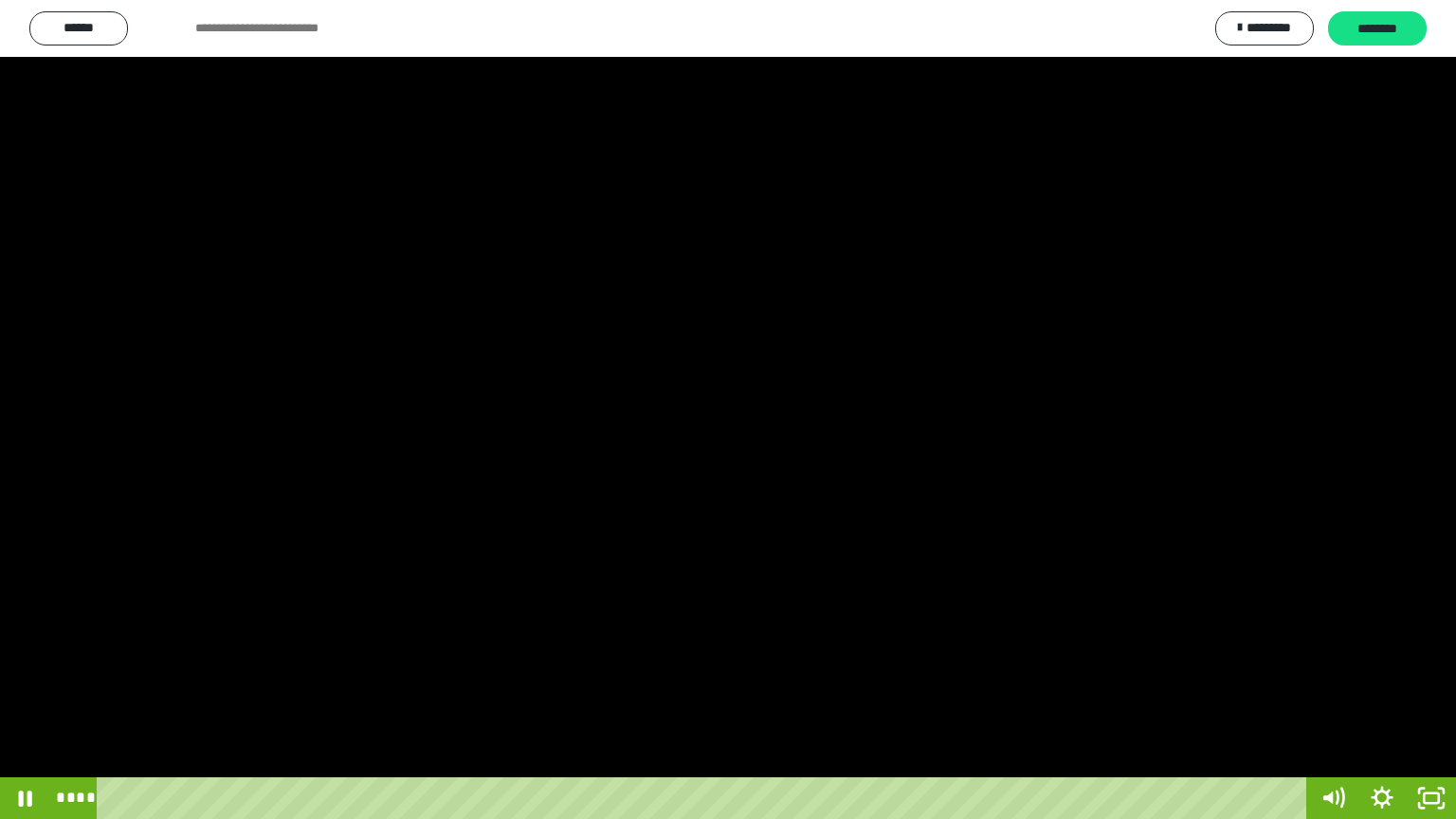 click at bounding box center [728, 410] 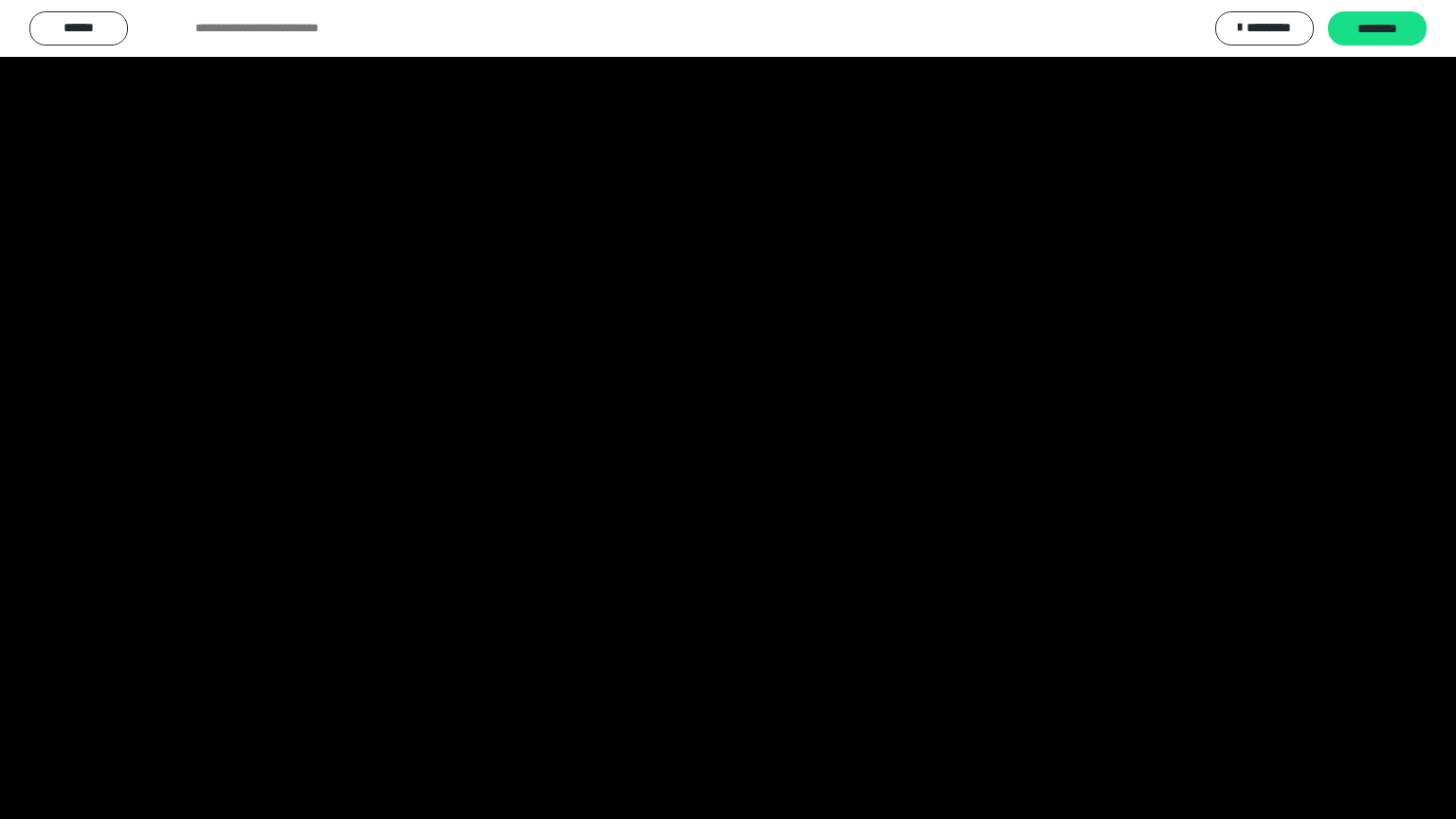 click at bounding box center (728, 410) 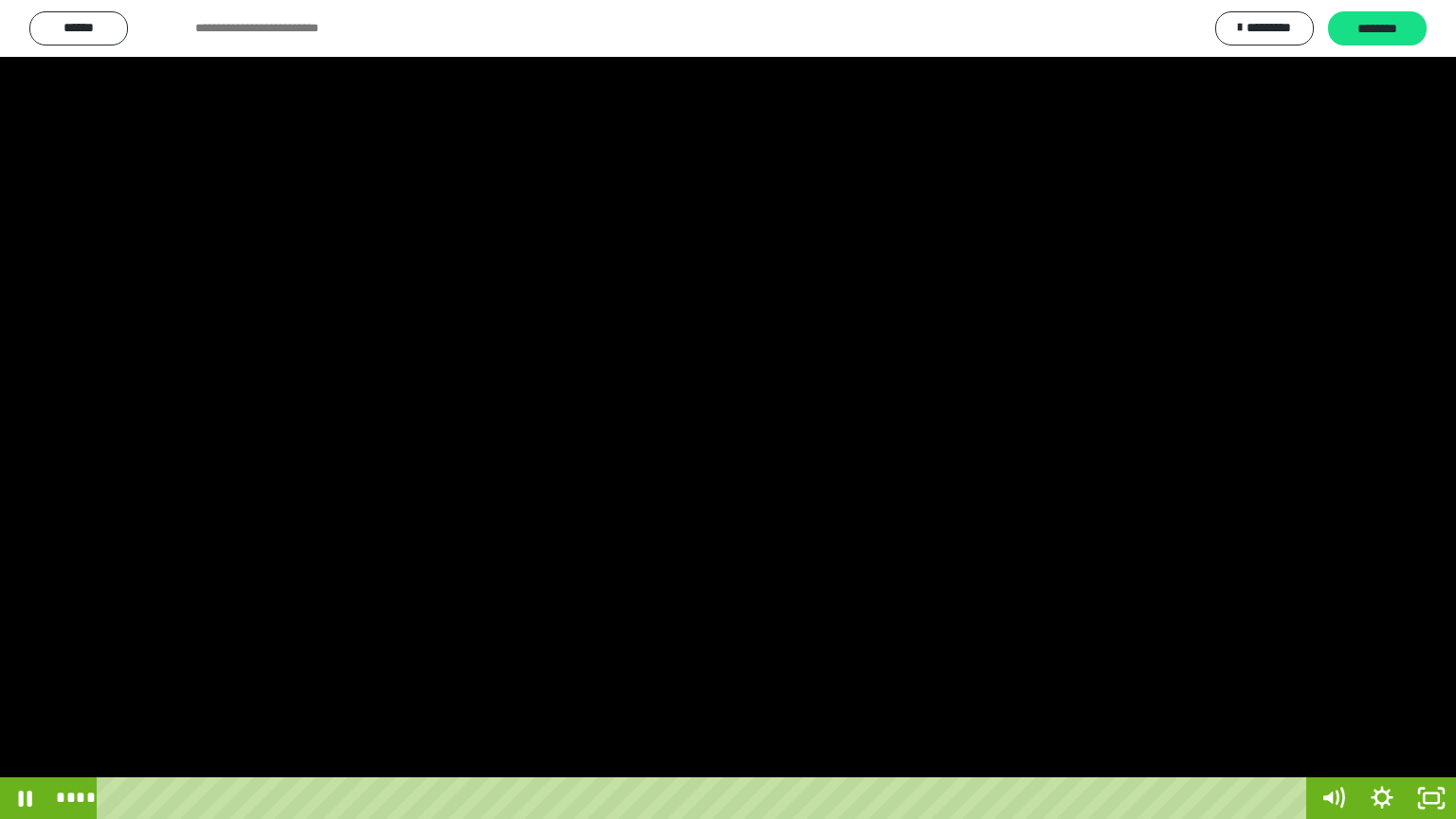 click at bounding box center (728, 410) 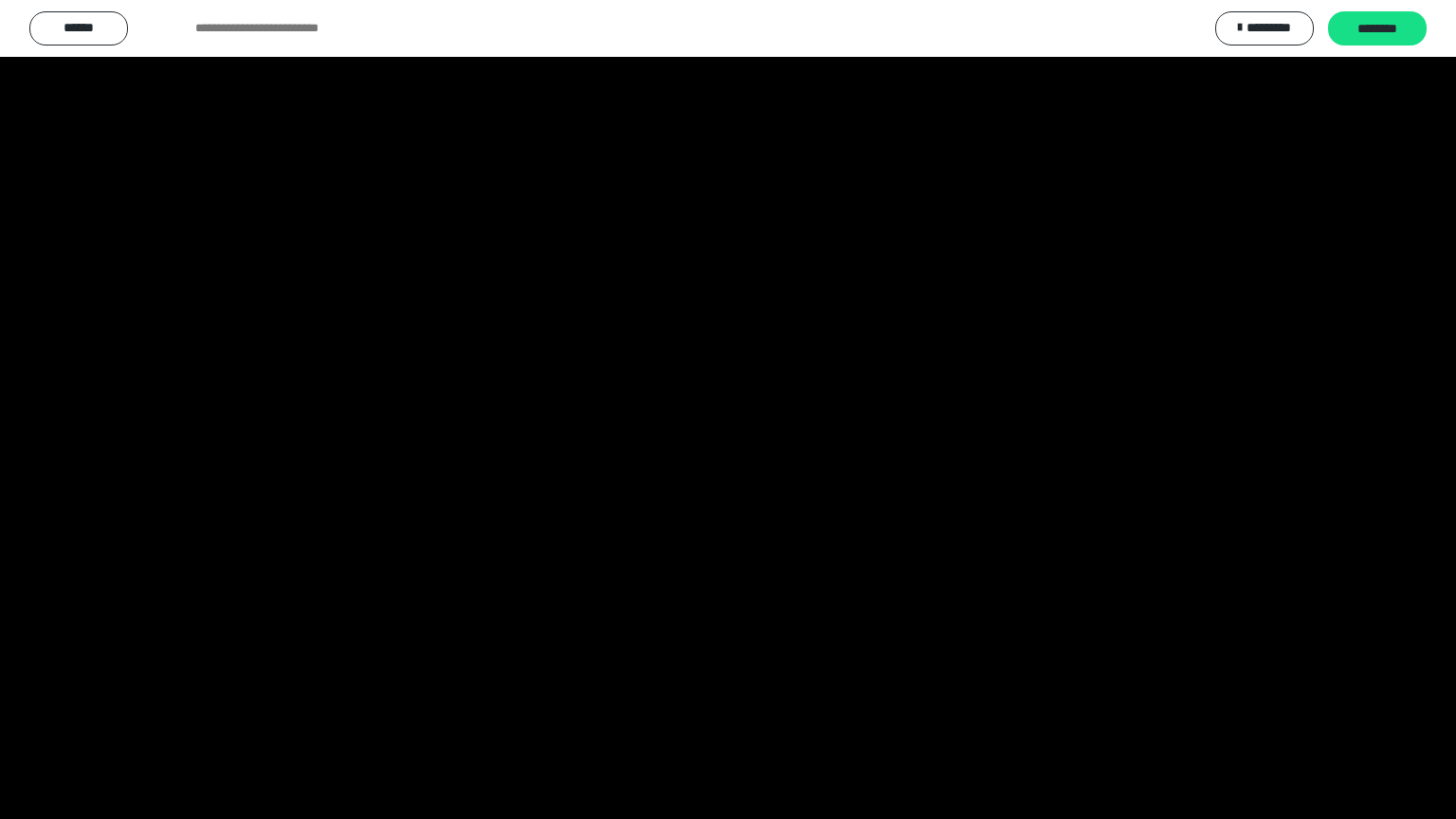click at bounding box center [728, 410] 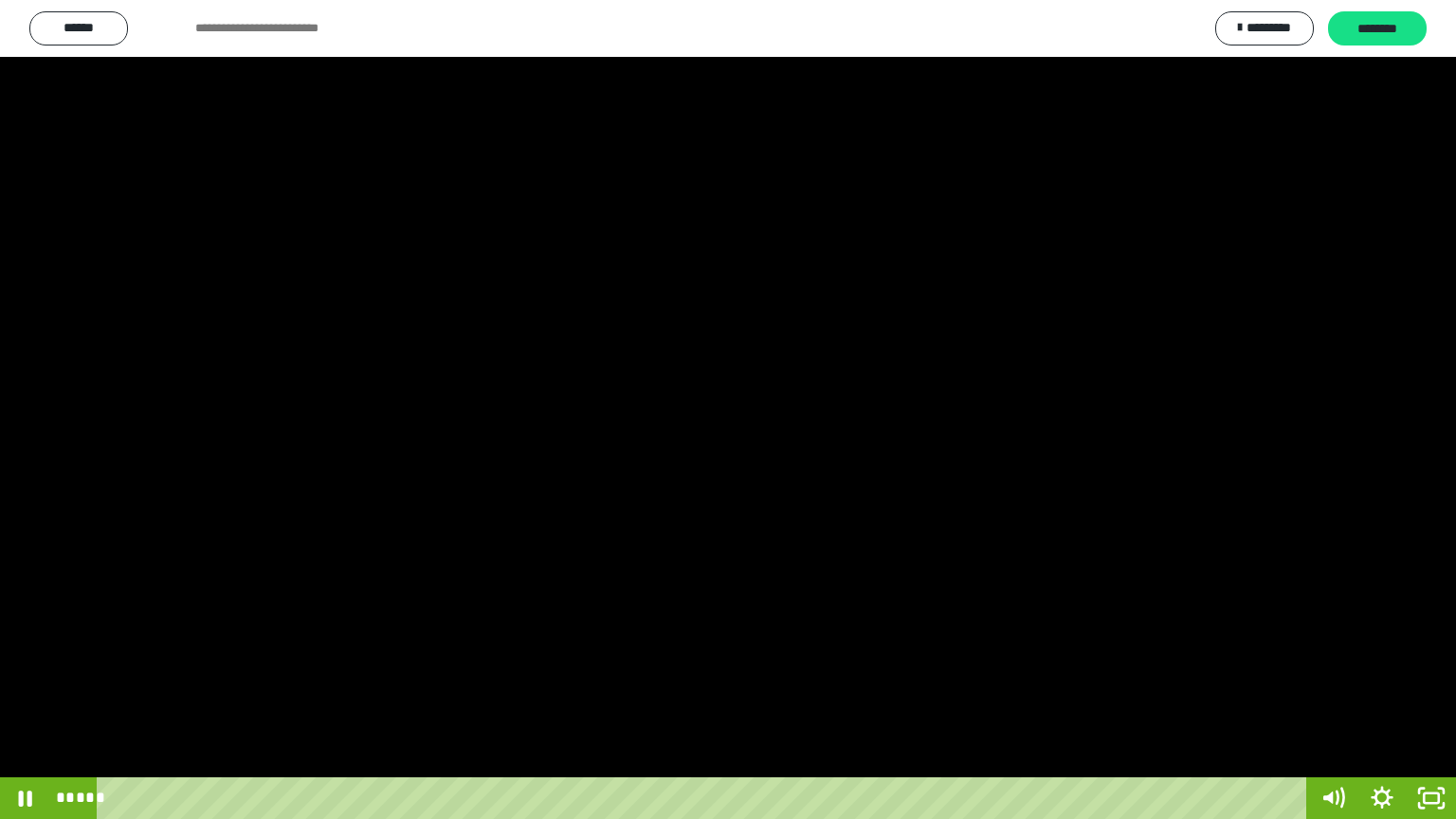 click at bounding box center (728, 410) 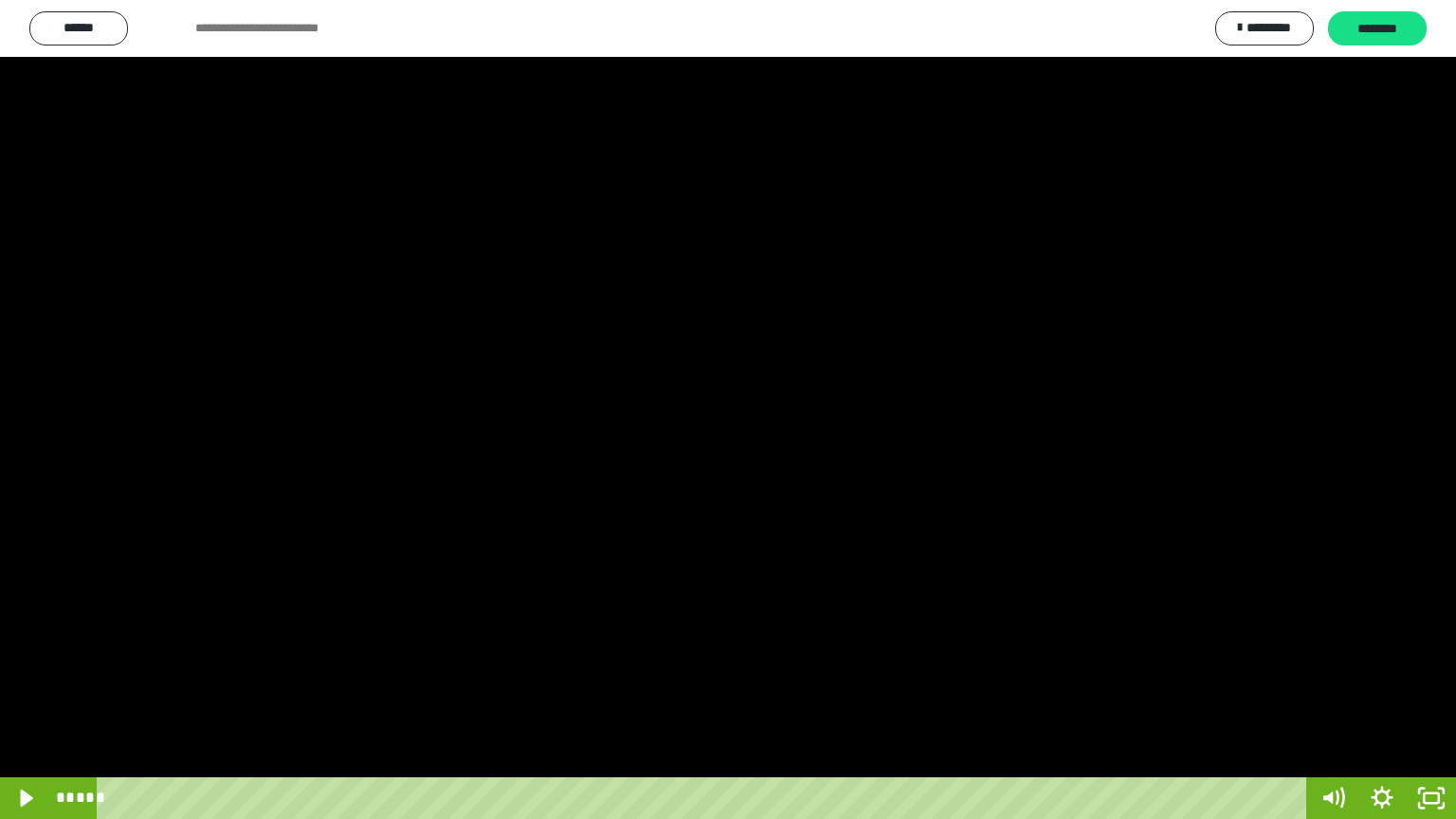 click at bounding box center [728, 410] 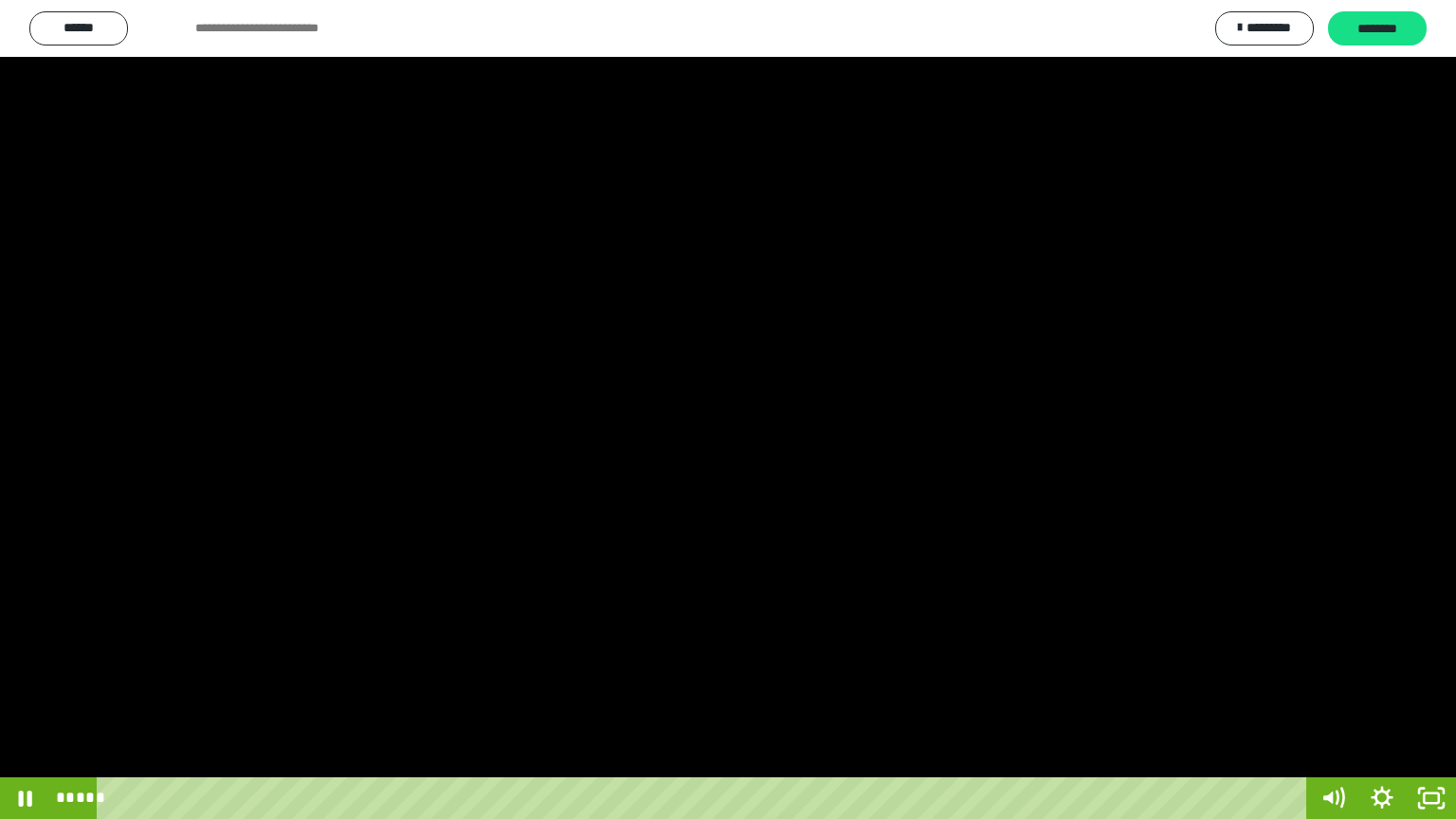 click at bounding box center [728, 410] 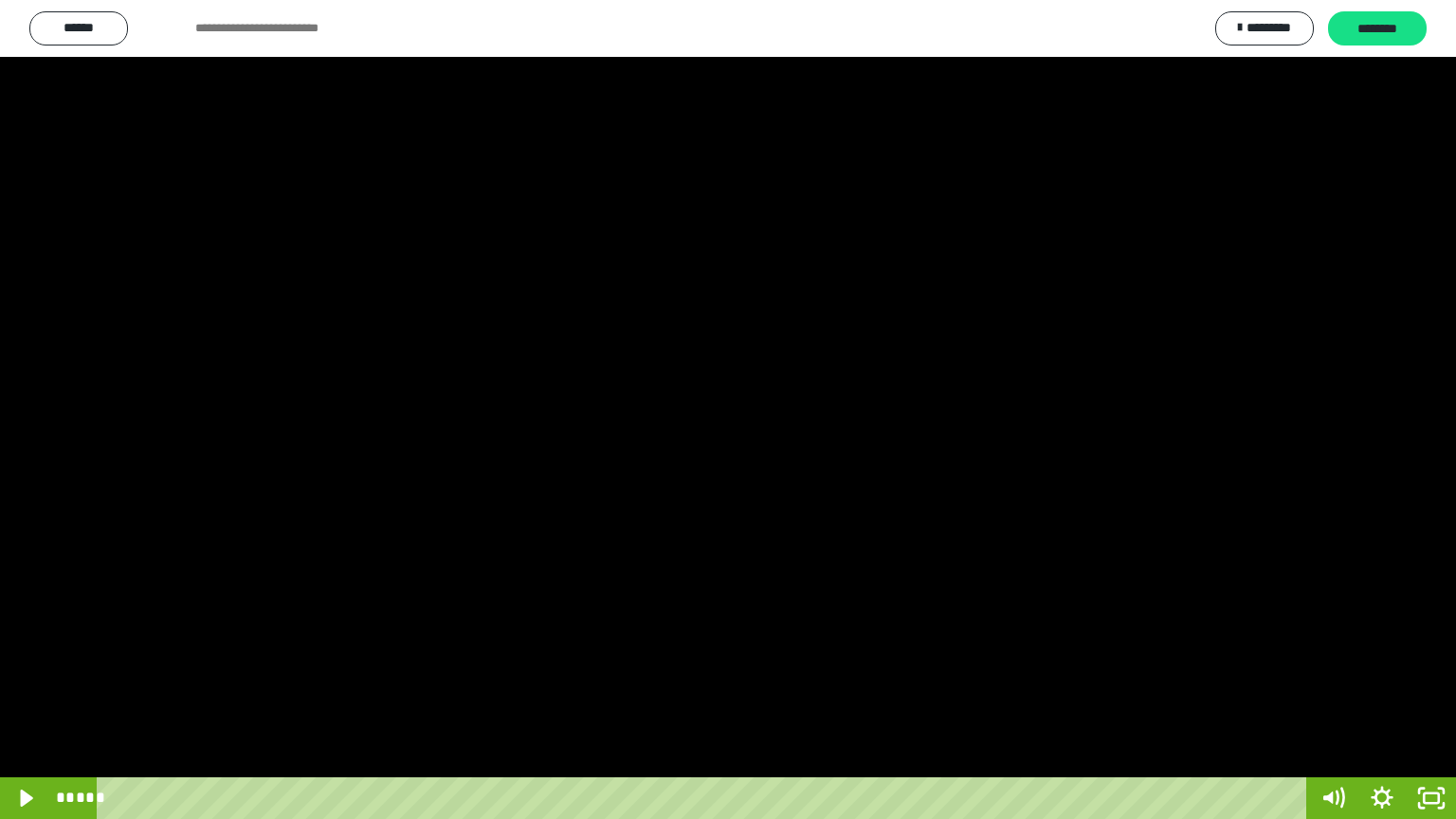 click at bounding box center [728, 410] 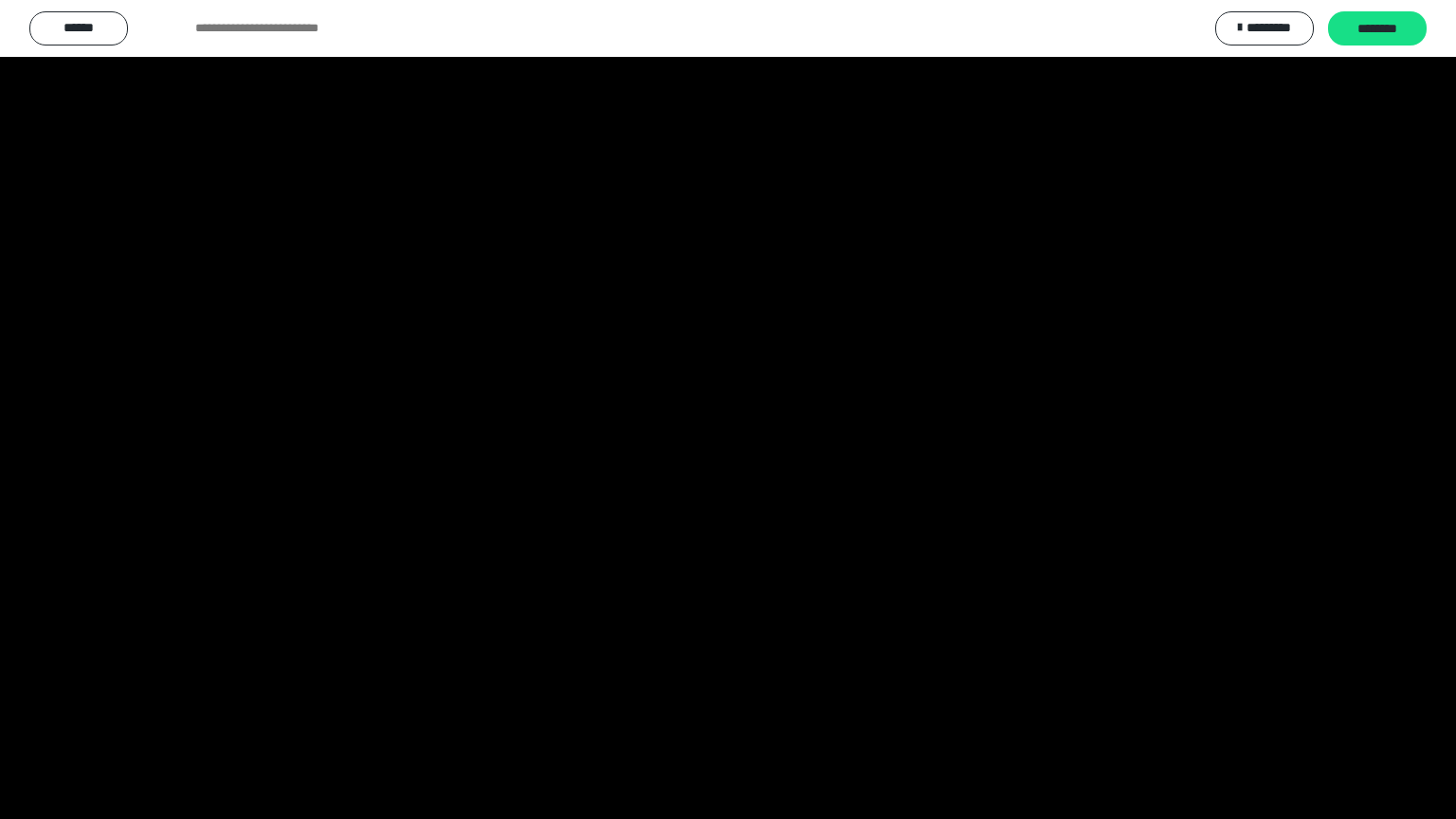 click at bounding box center [728, 410] 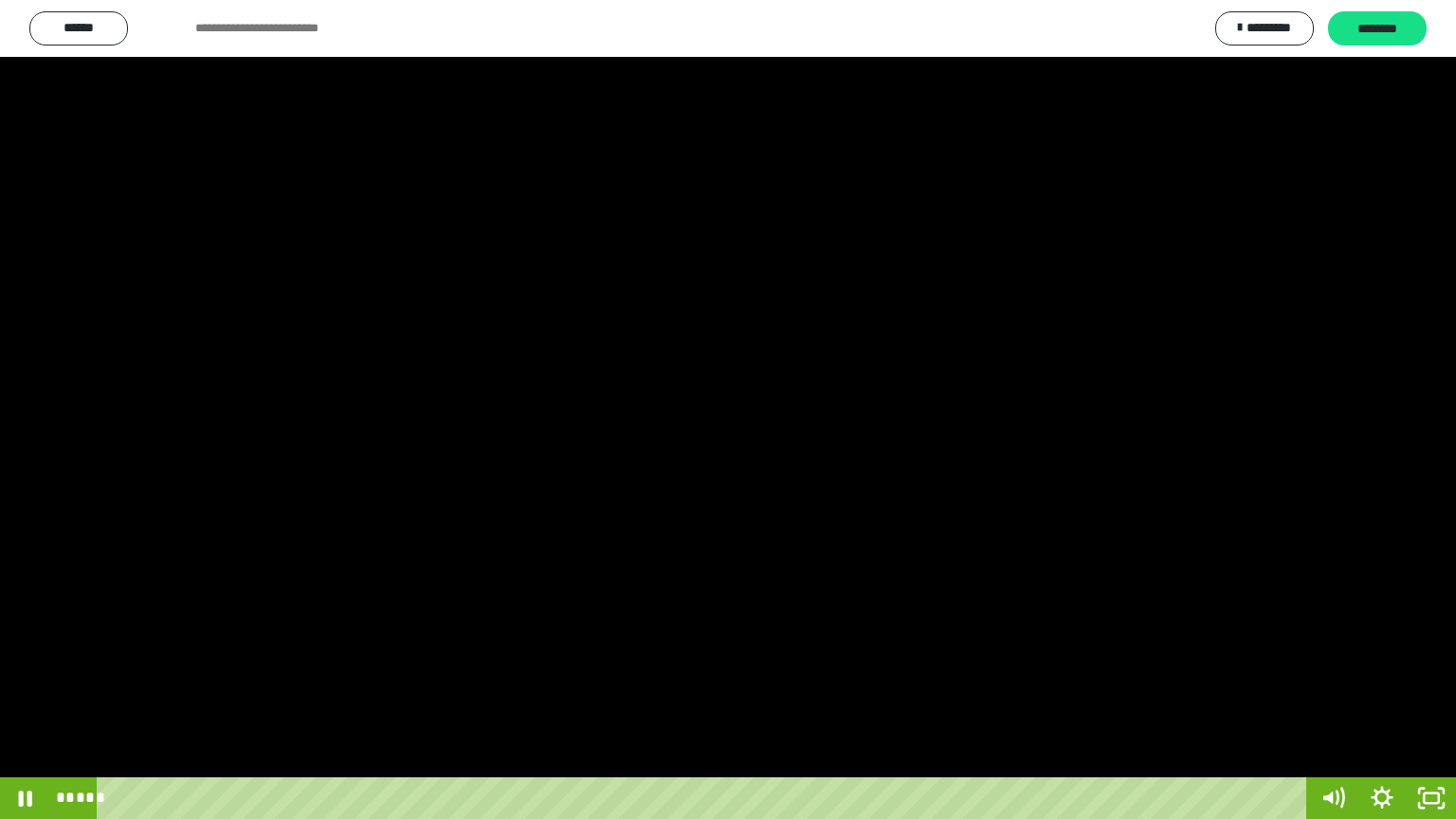 click at bounding box center [728, 410] 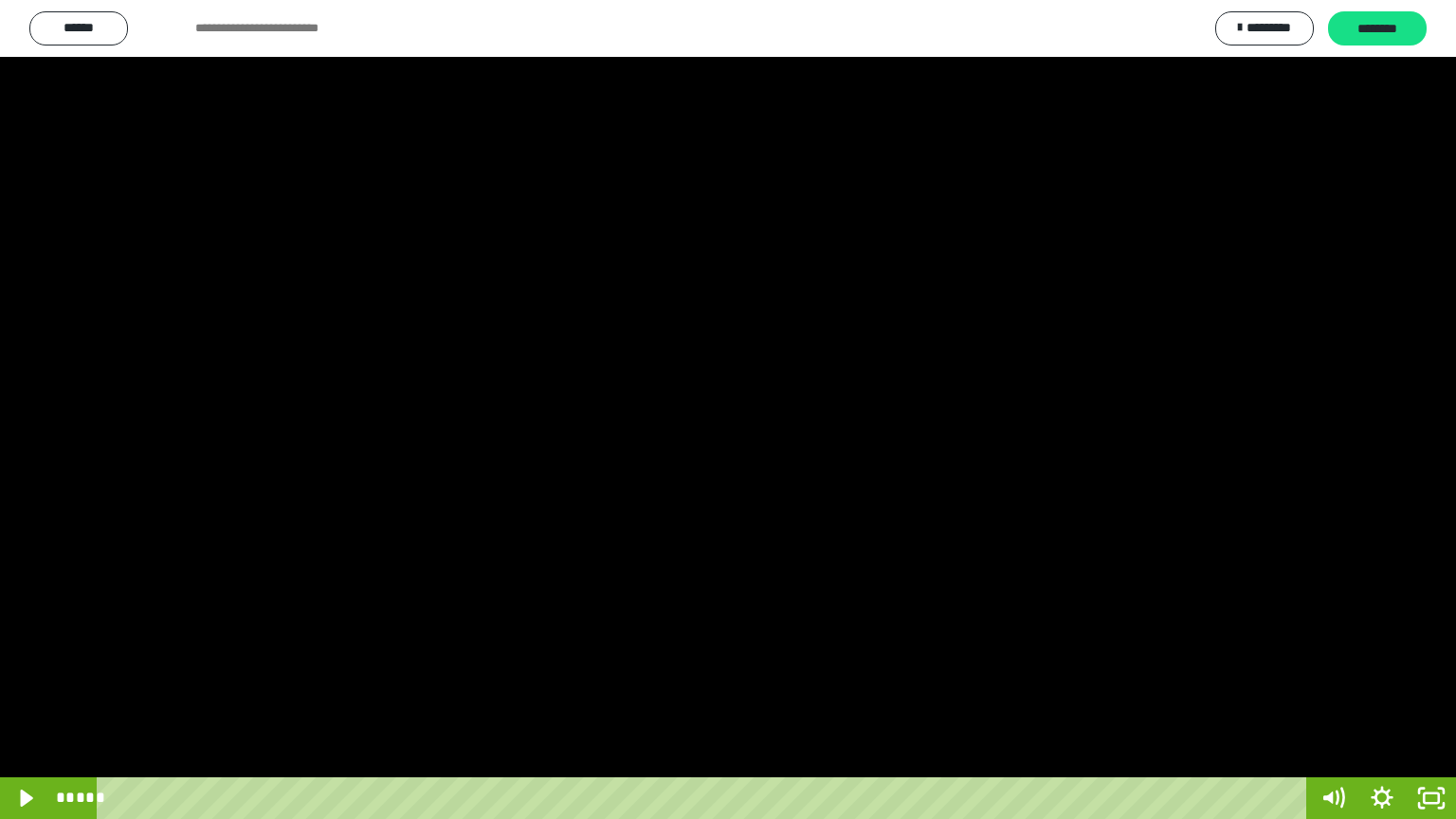 click at bounding box center [728, 410] 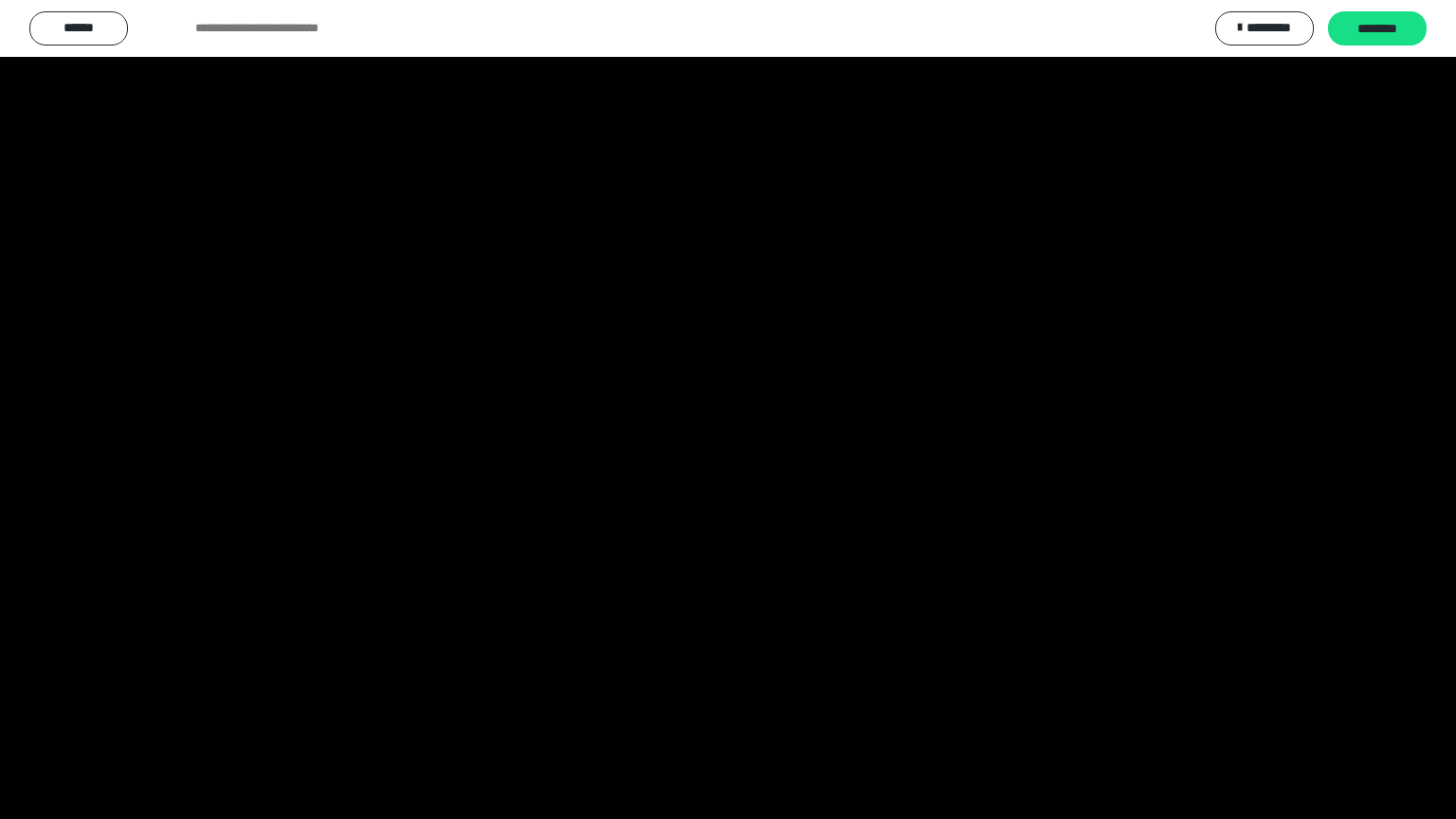 click at bounding box center [728, 410] 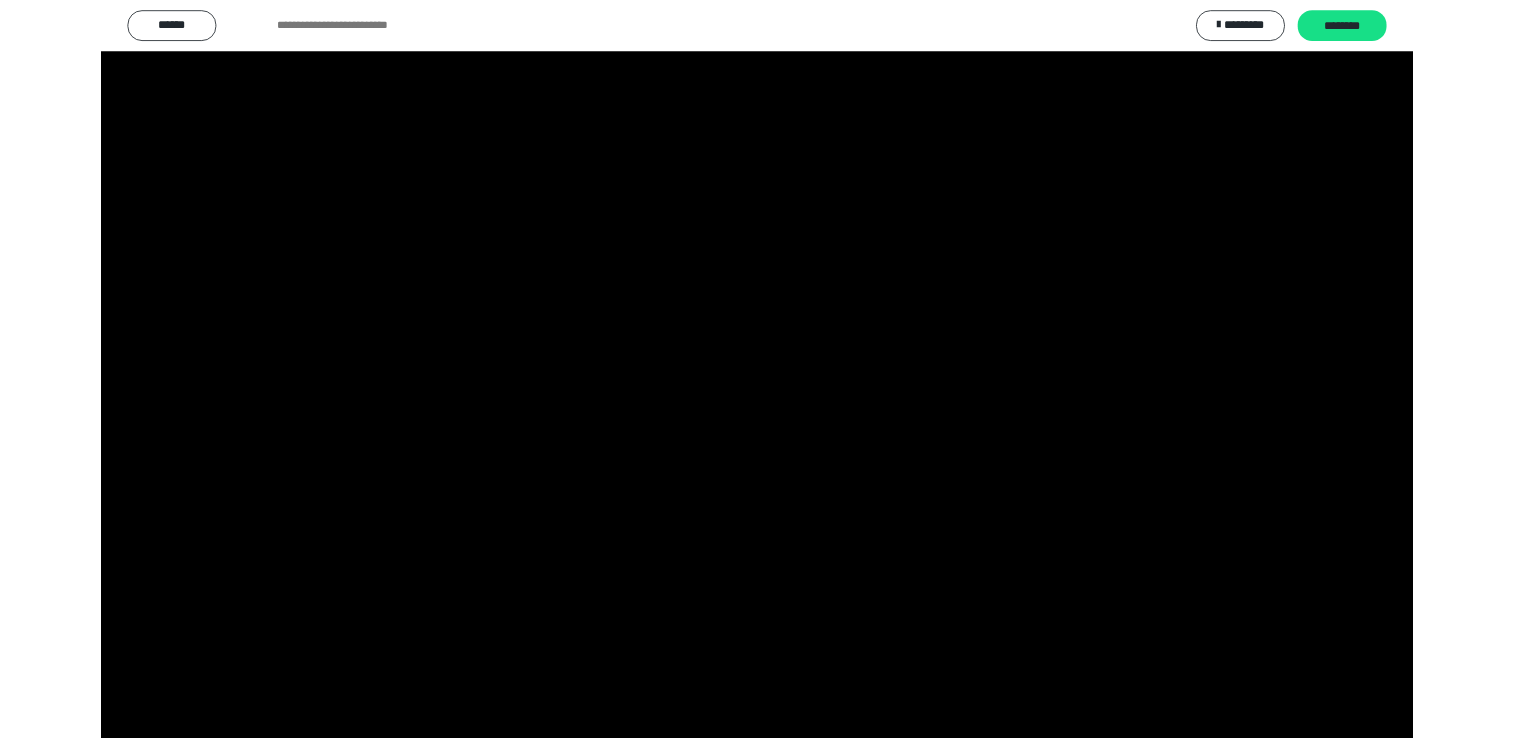 scroll, scrollTop: 324, scrollLeft: 0, axis: vertical 